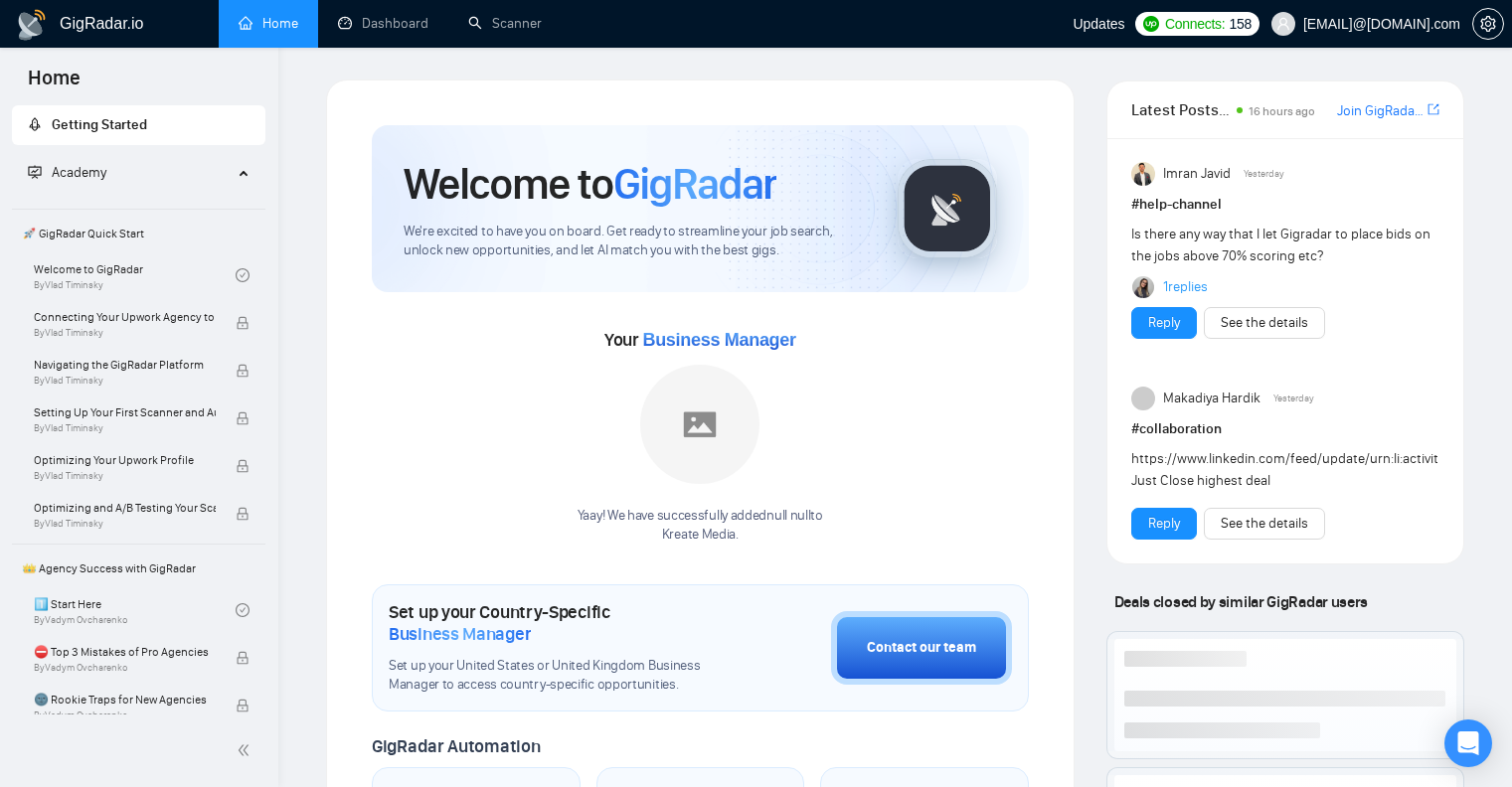 scroll, scrollTop: 0, scrollLeft: 0, axis: both 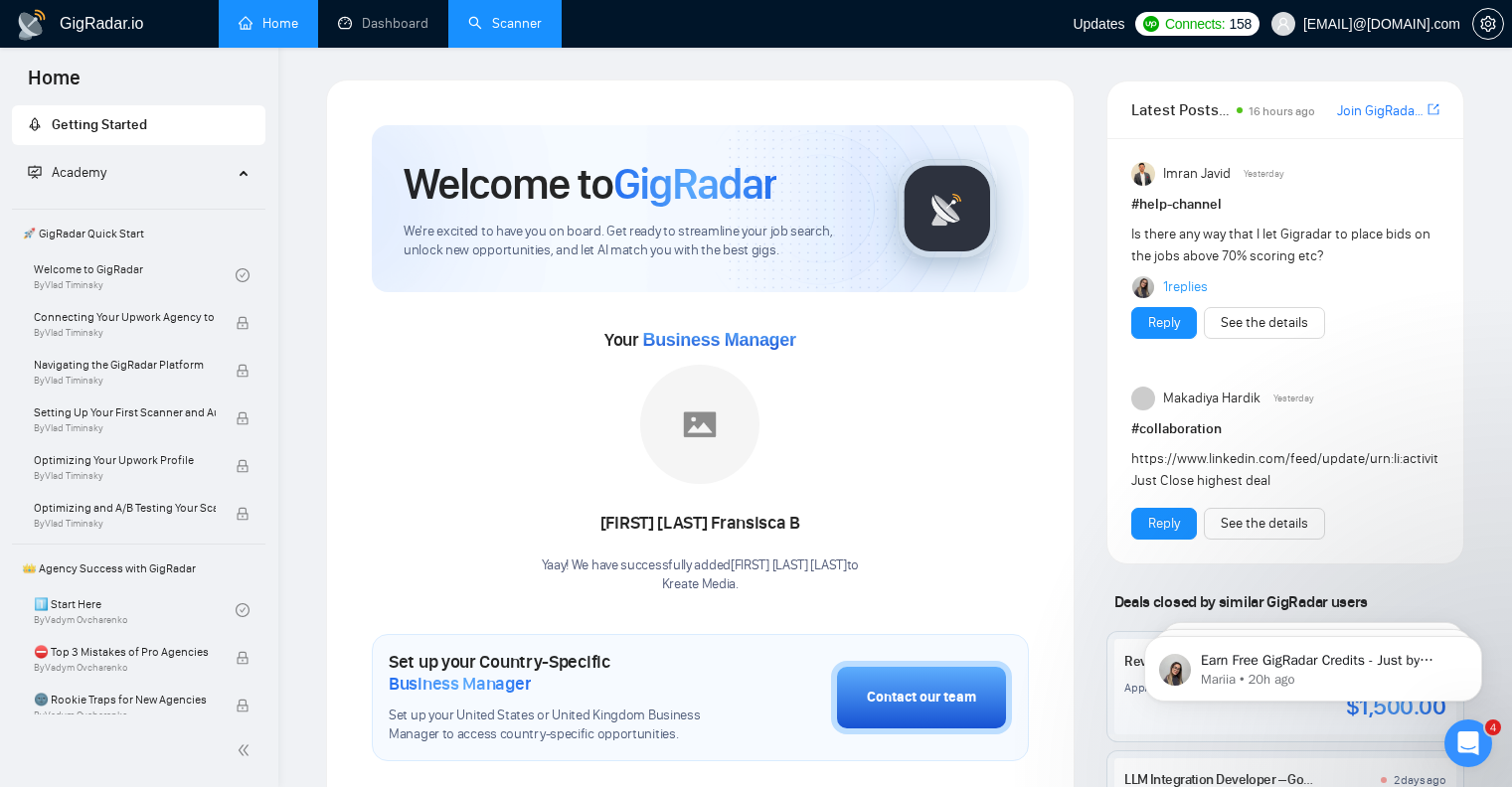 click on "Scanner" at bounding box center [505, 23] 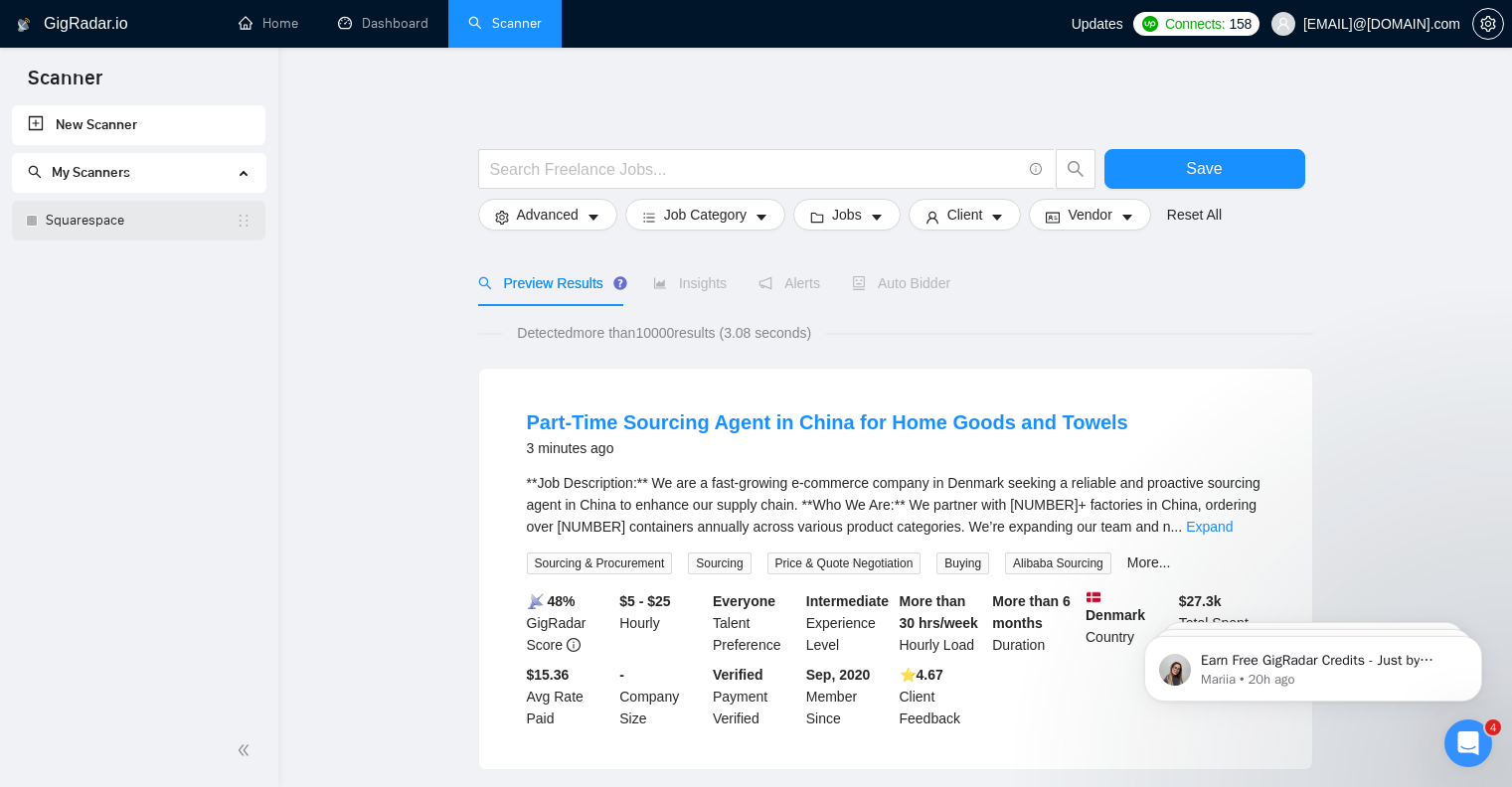 click on "Squarespace" at bounding box center (140, 221) 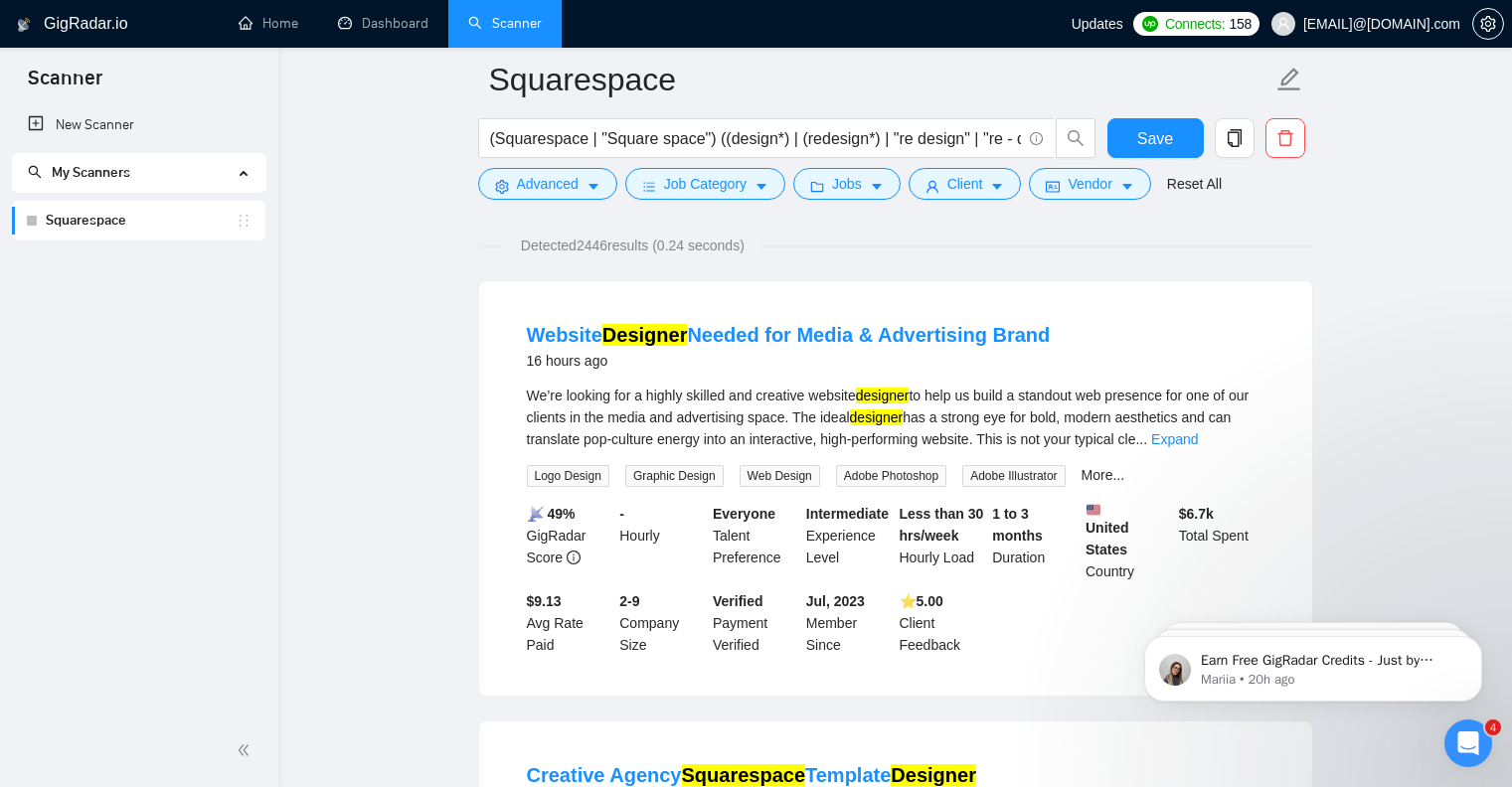 scroll, scrollTop: 227, scrollLeft: 0, axis: vertical 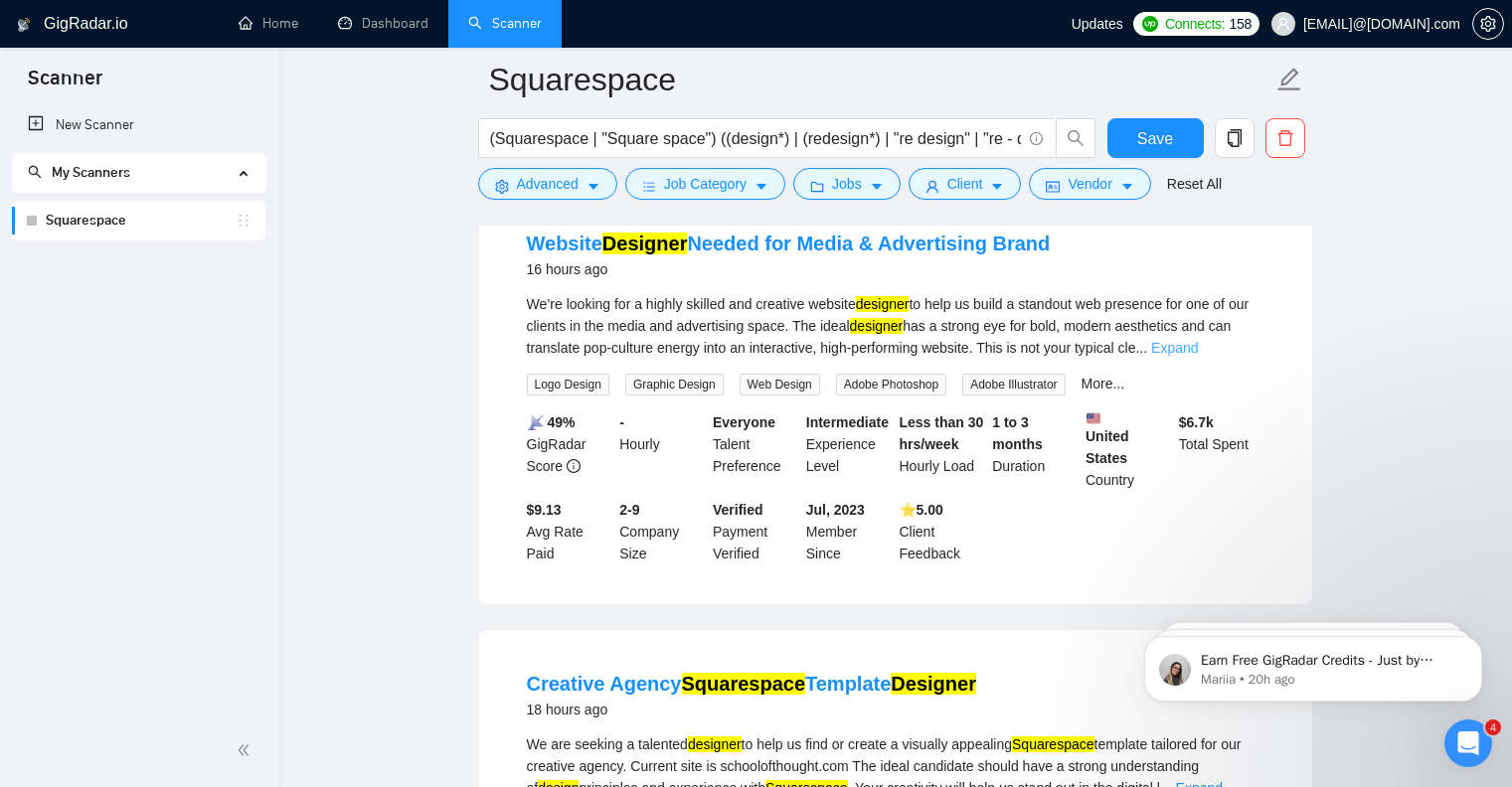 click on "Expand" at bounding box center [1174, 348] 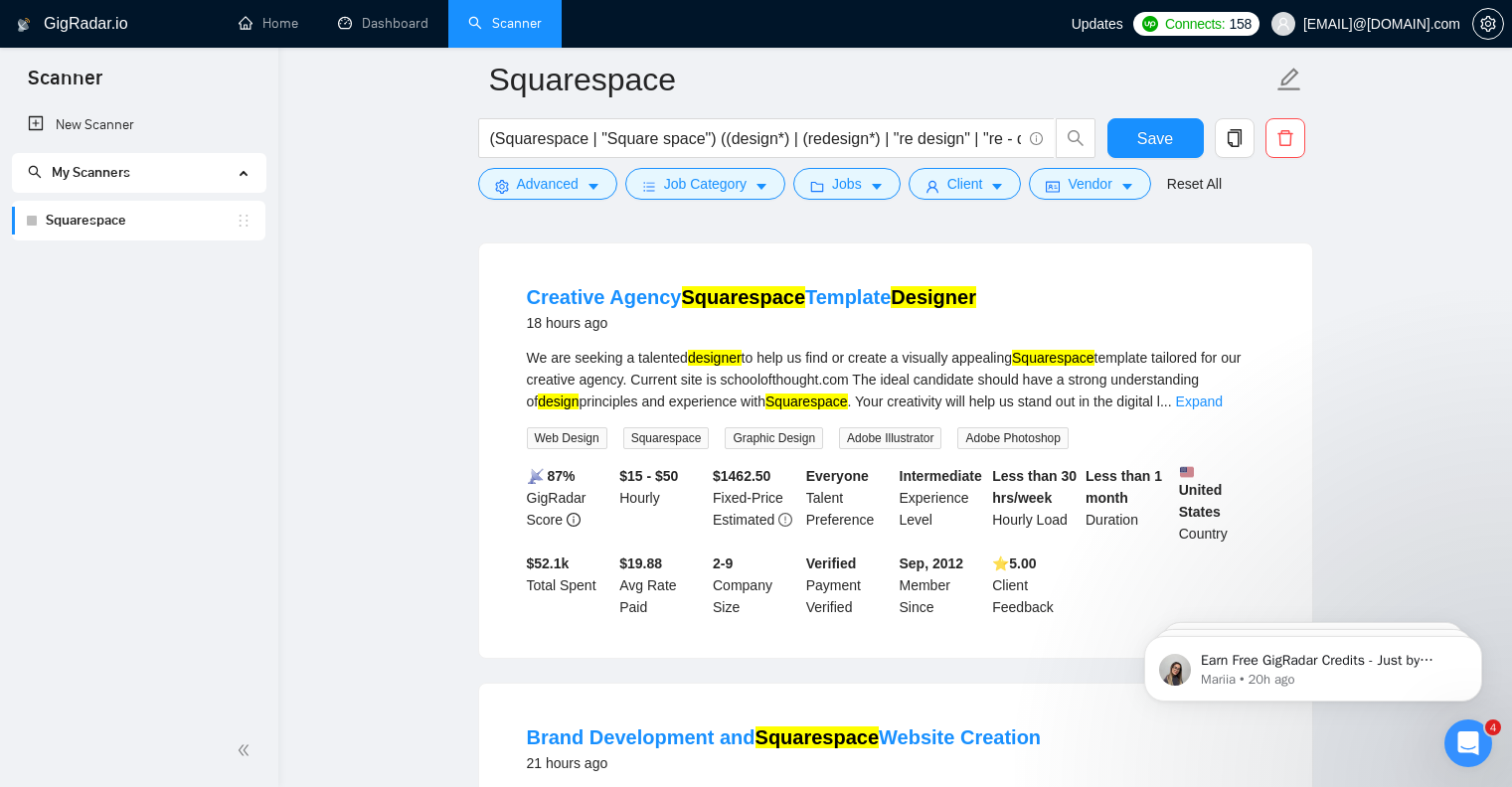 scroll, scrollTop: 844, scrollLeft: 0, axis: vertical 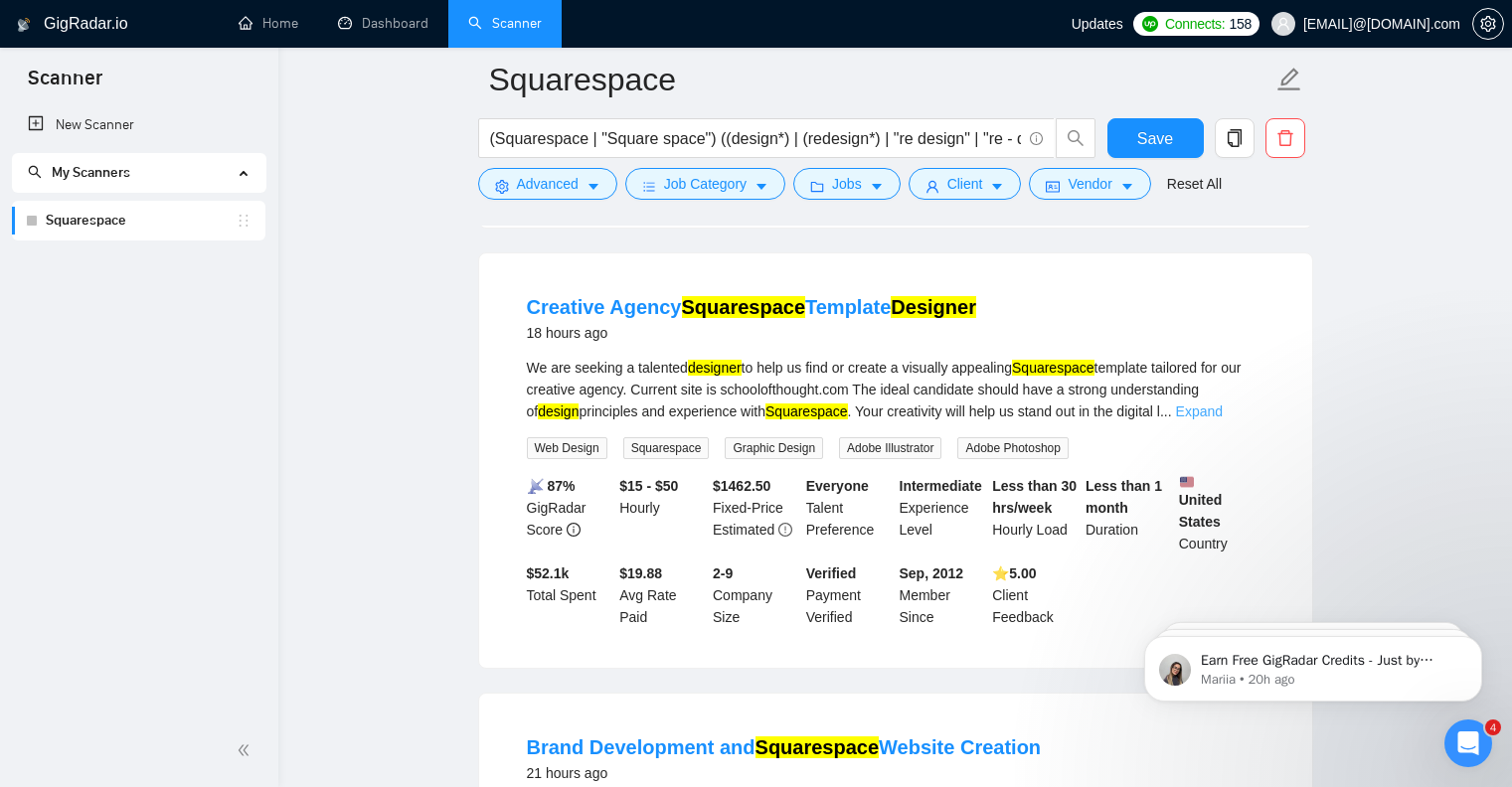 click on "Expand" at bounding box center (1199, 411) 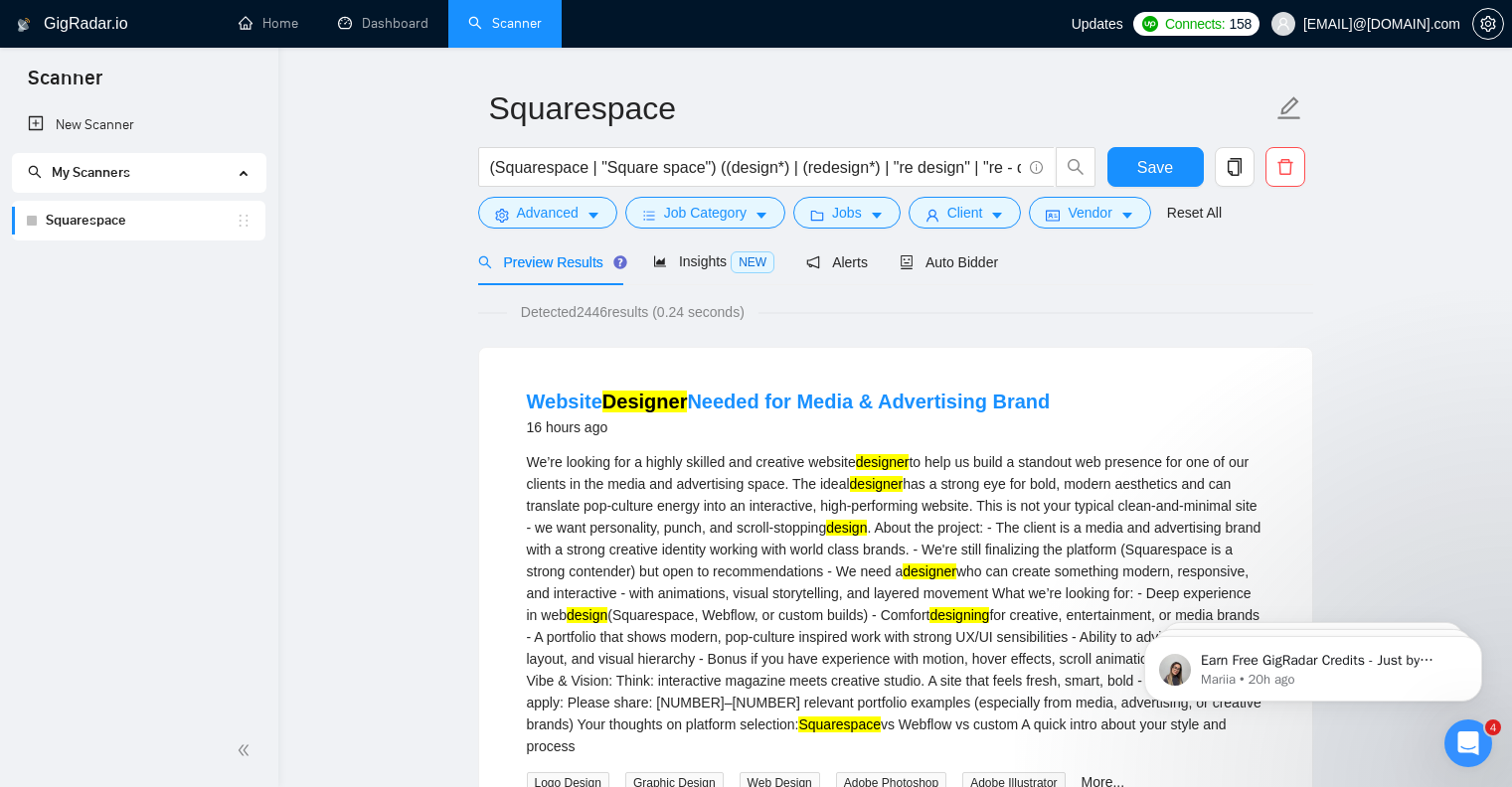 scroll, scrollTop: 0, scrollLeft: 0, axis: both 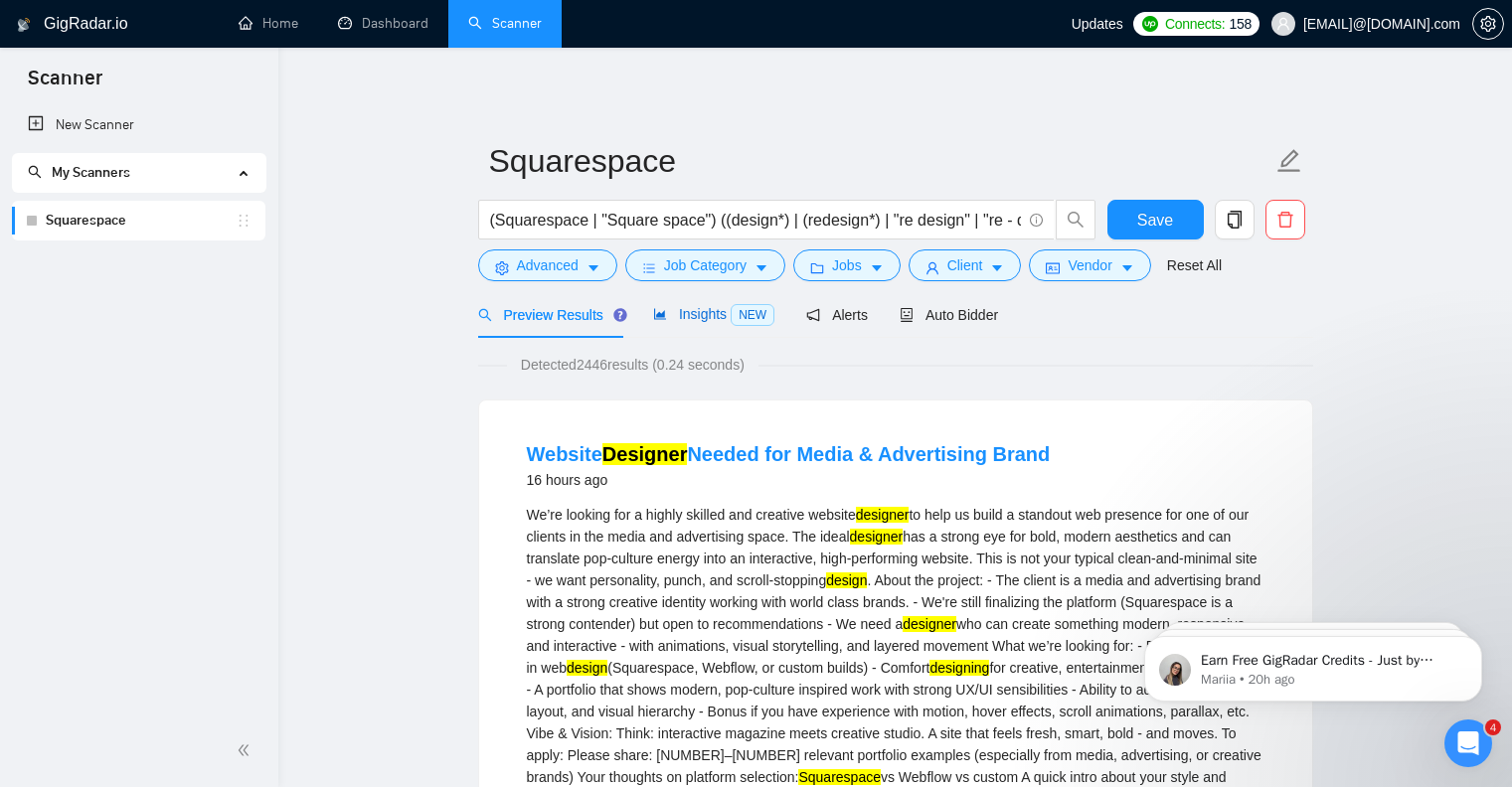 click on "Insights NEW" at bounding box center [714, 314] 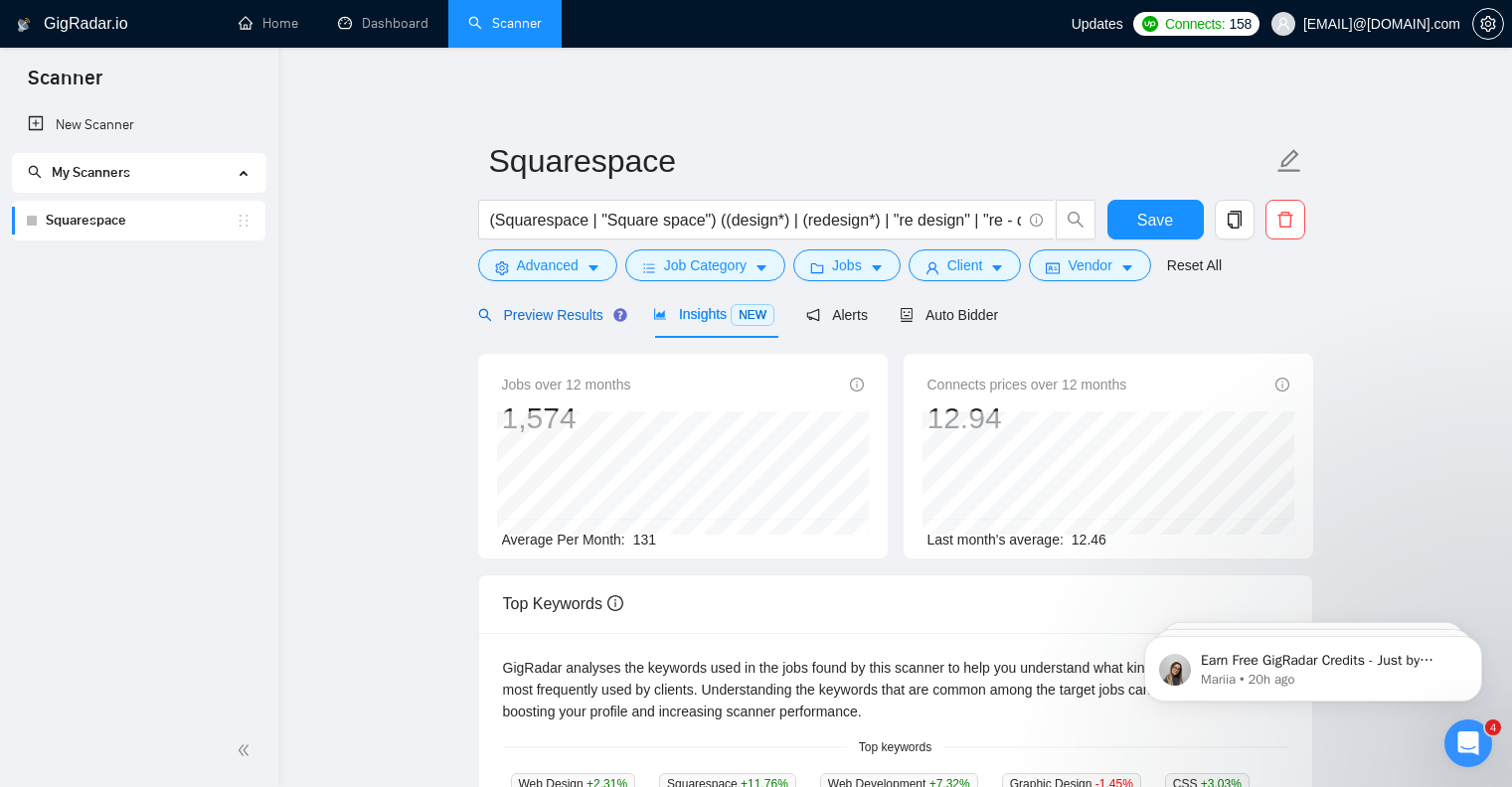 click on "Preview Results" at bounding box center [550, 315] 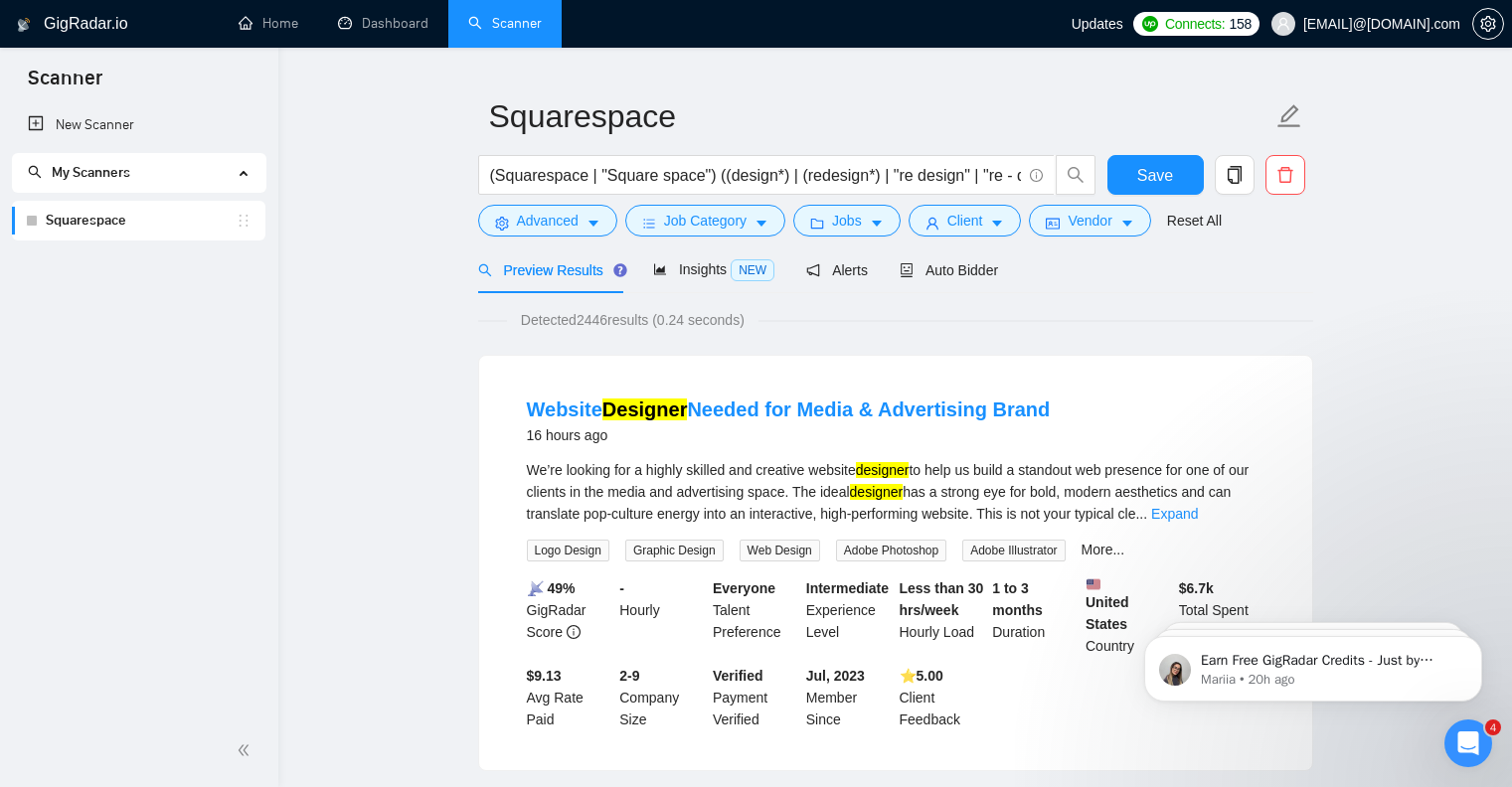 scroll, scrollTop: 0, scrollLeft: 0, axis: both 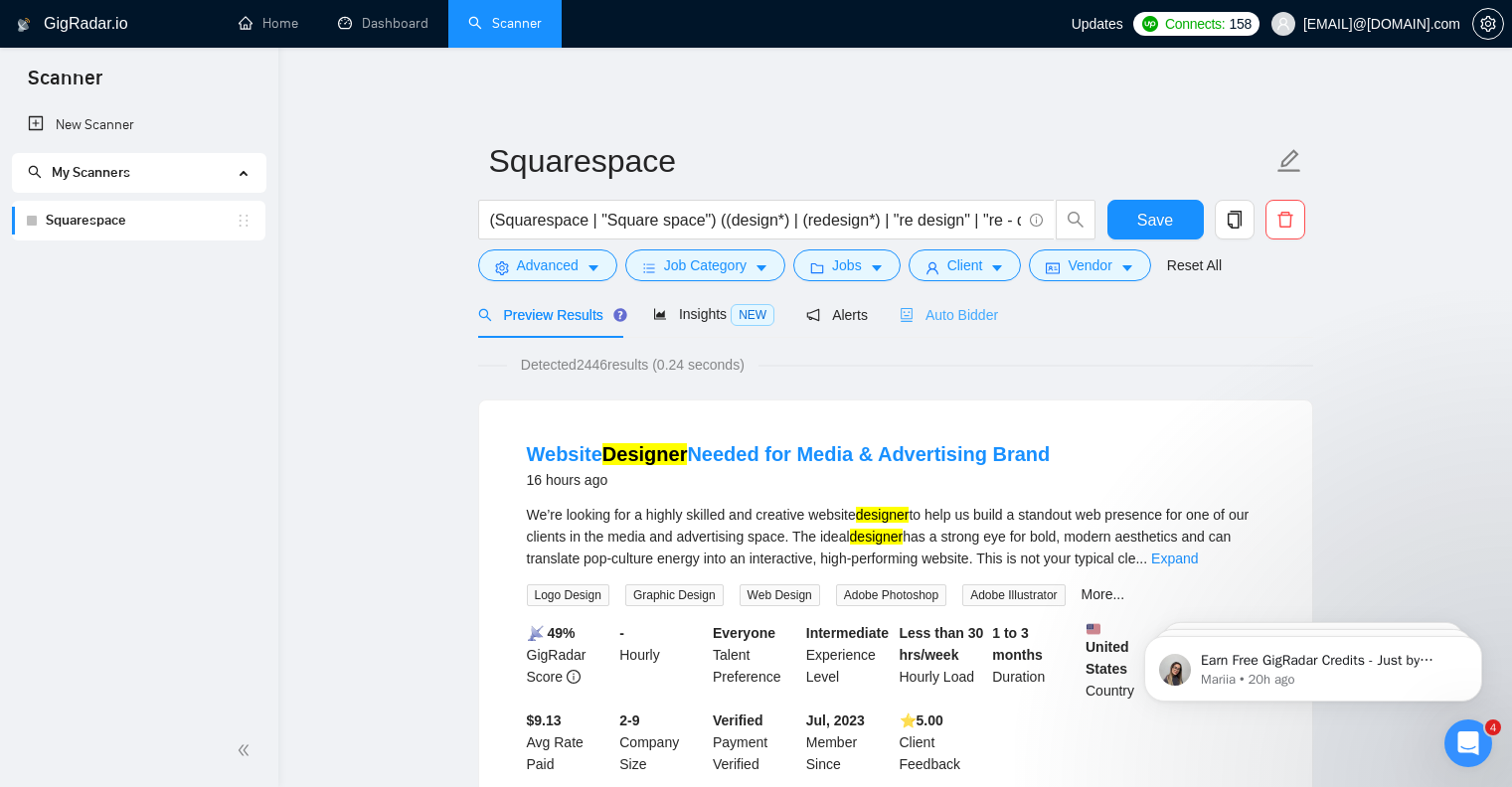 click on "Auto Bidder" at bounding box center [948, 314] 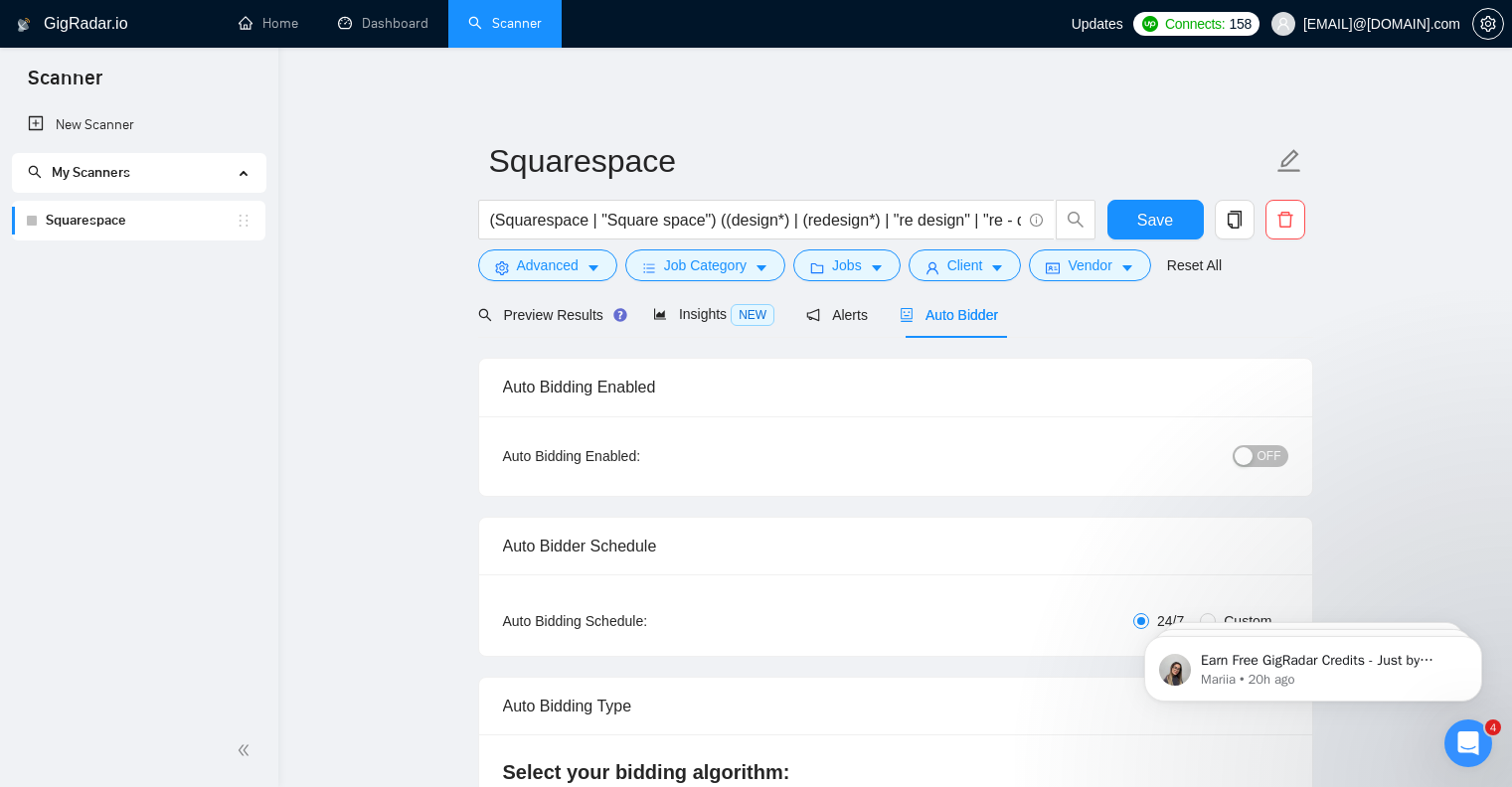 checkbox on "true" 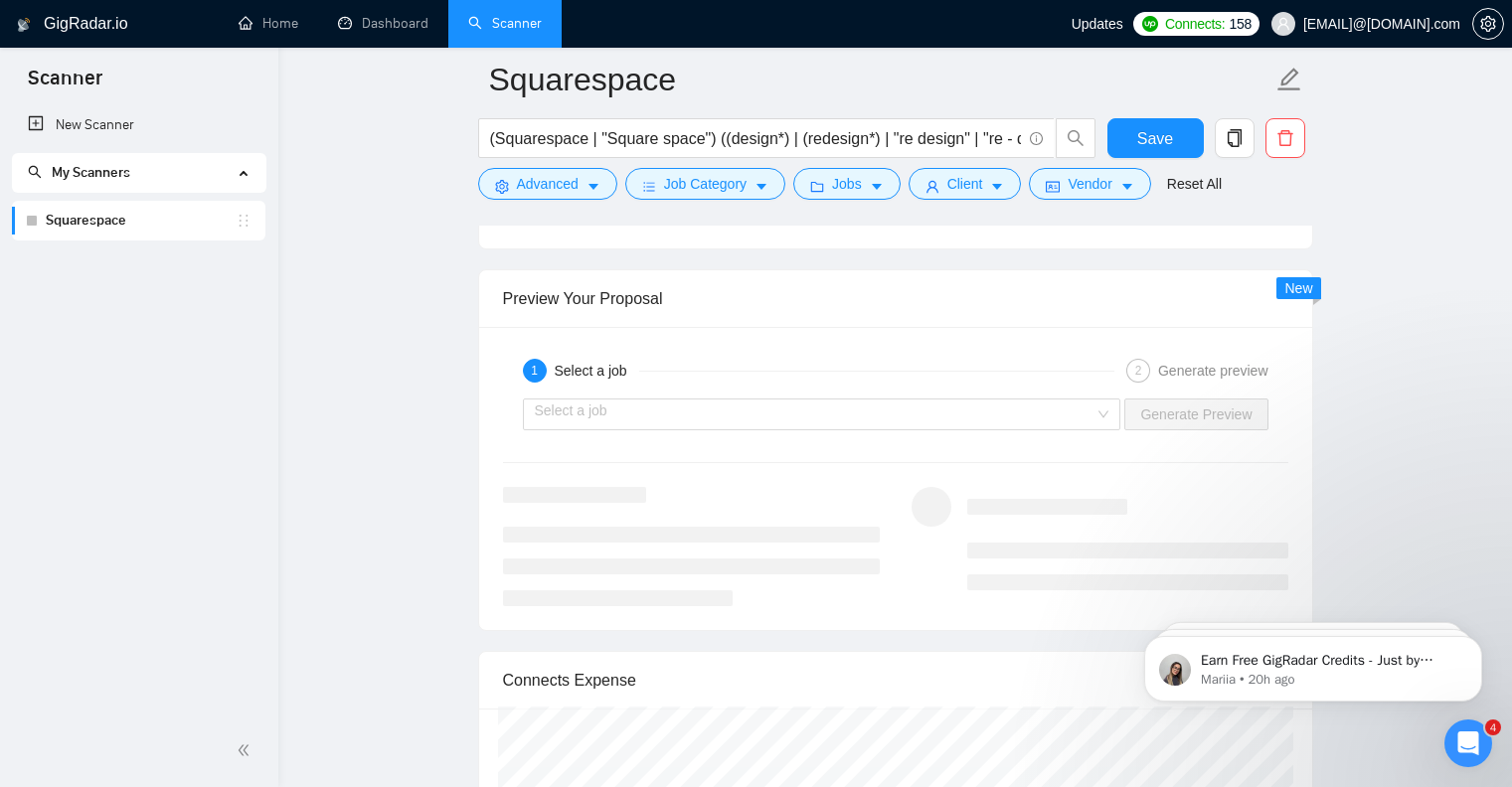 scroll, scrollTop: 3008, scrollLeft: 0, axis: vertical 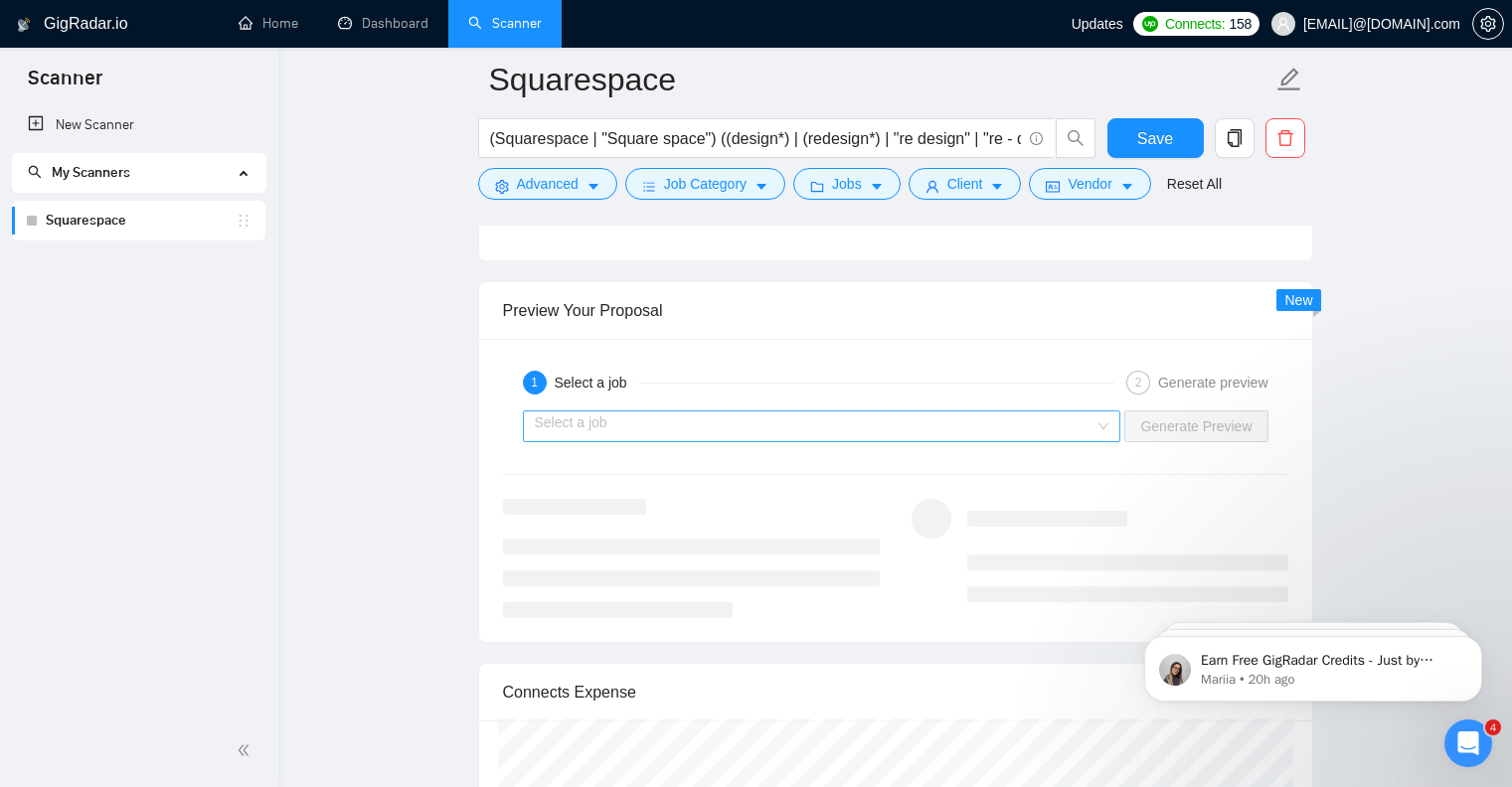 click at bounding box center [815, 426] 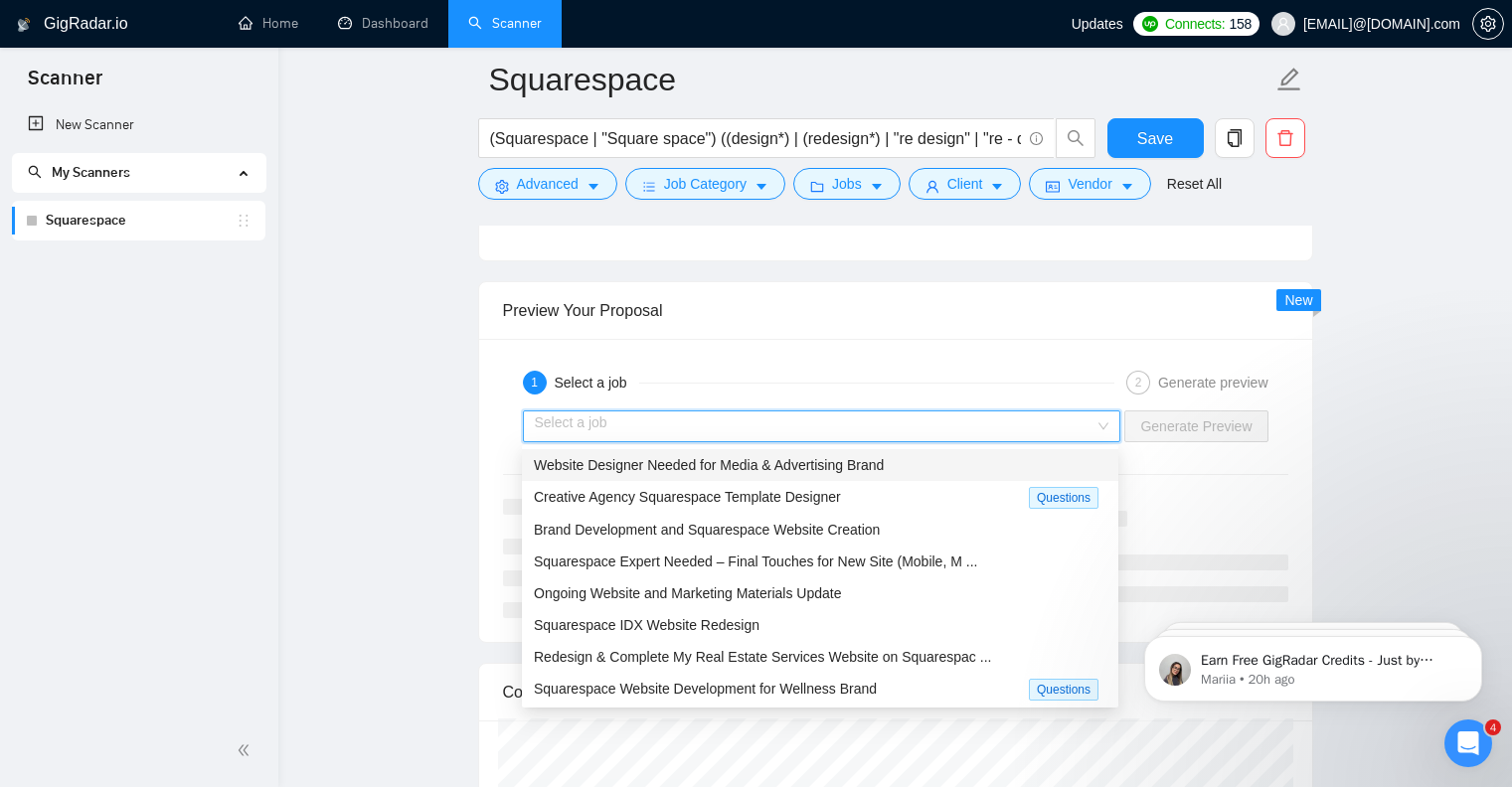 click on "Website Designer Needed for Media & Advertising Brand" at bounding box center [709, 465] 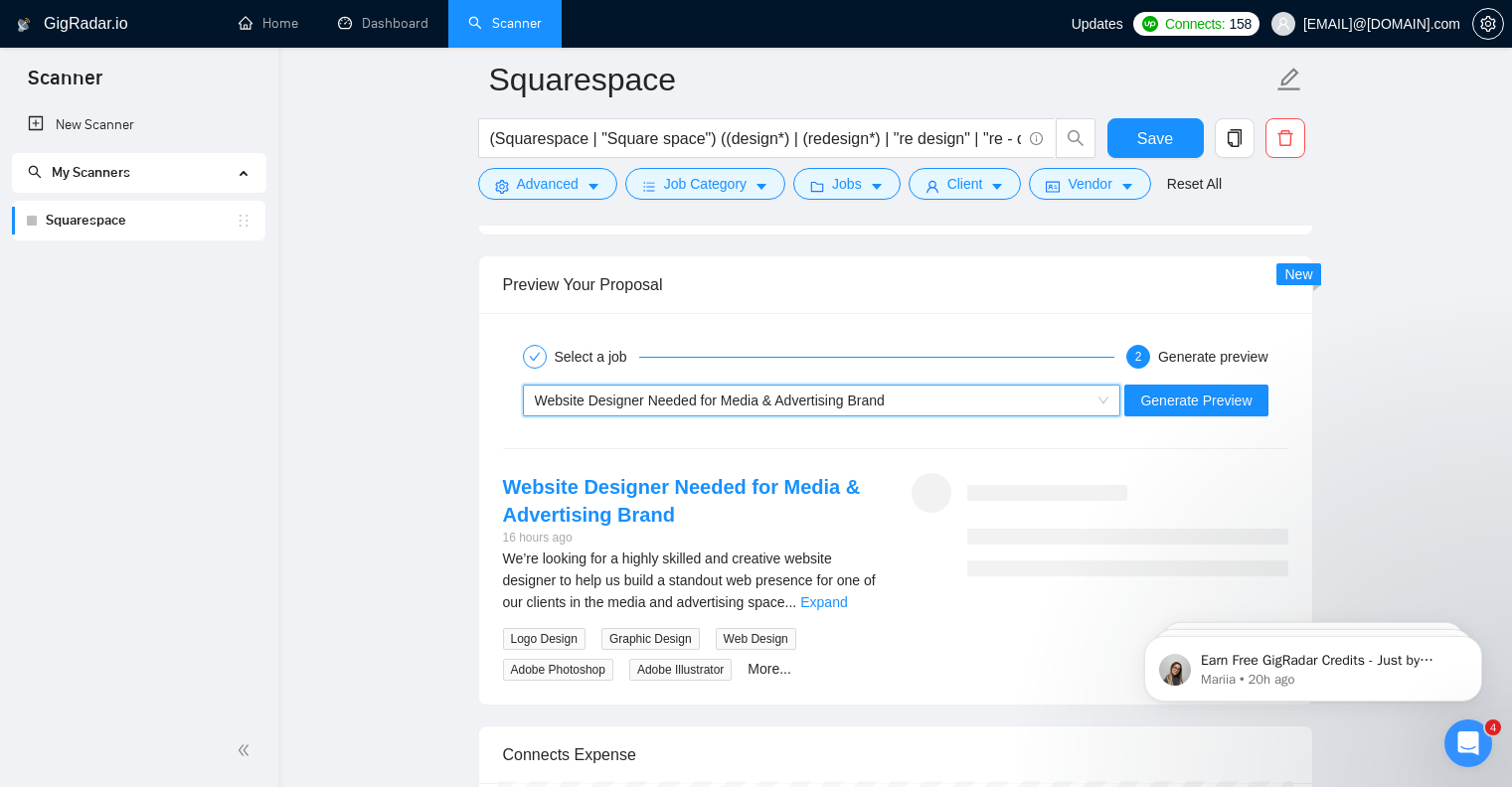scroll, scrollTop: 3144, scrollLeft: 0, axis: vertical 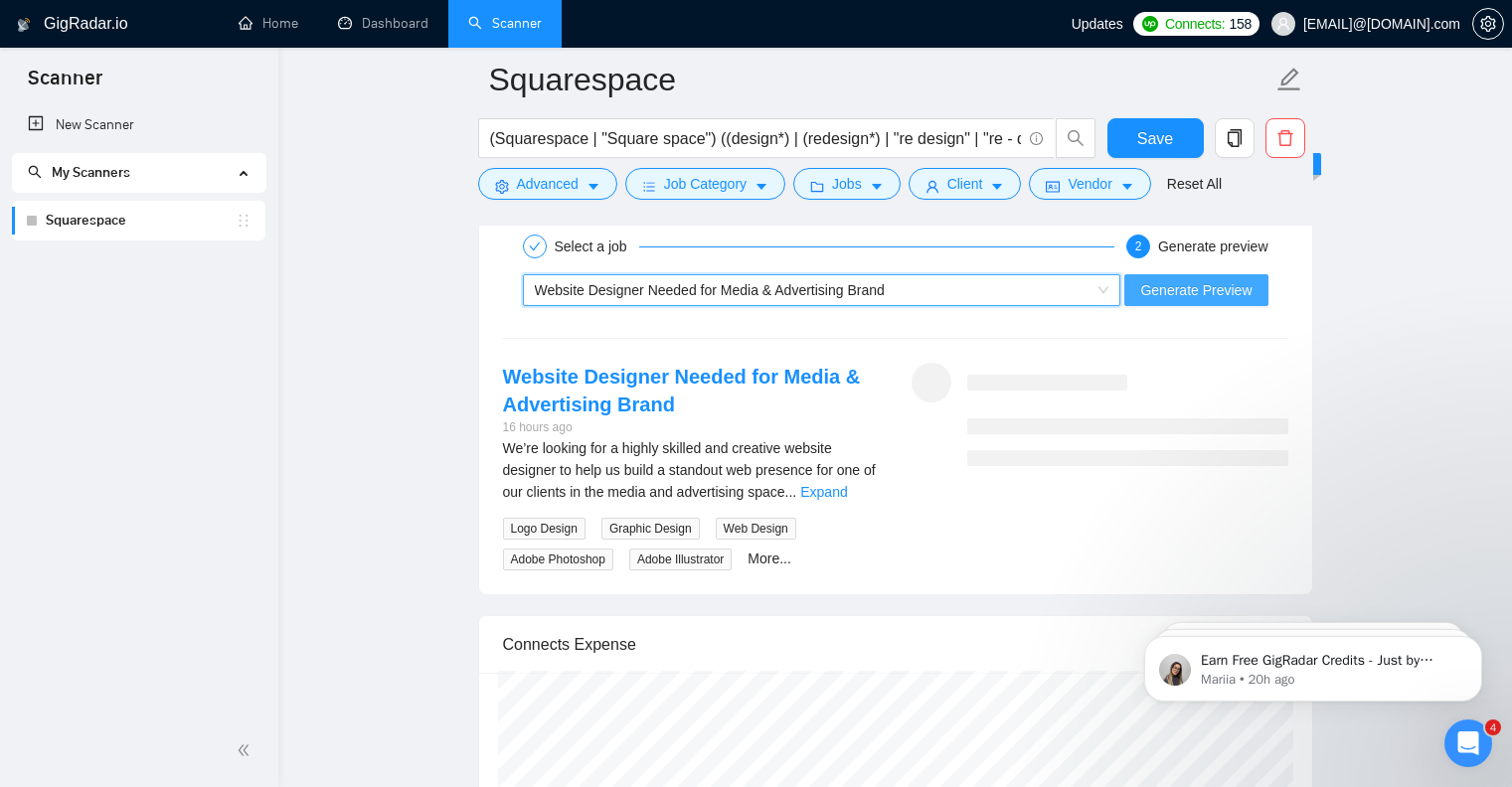click on "Generate Preview" at bounding box center [1196, 290] 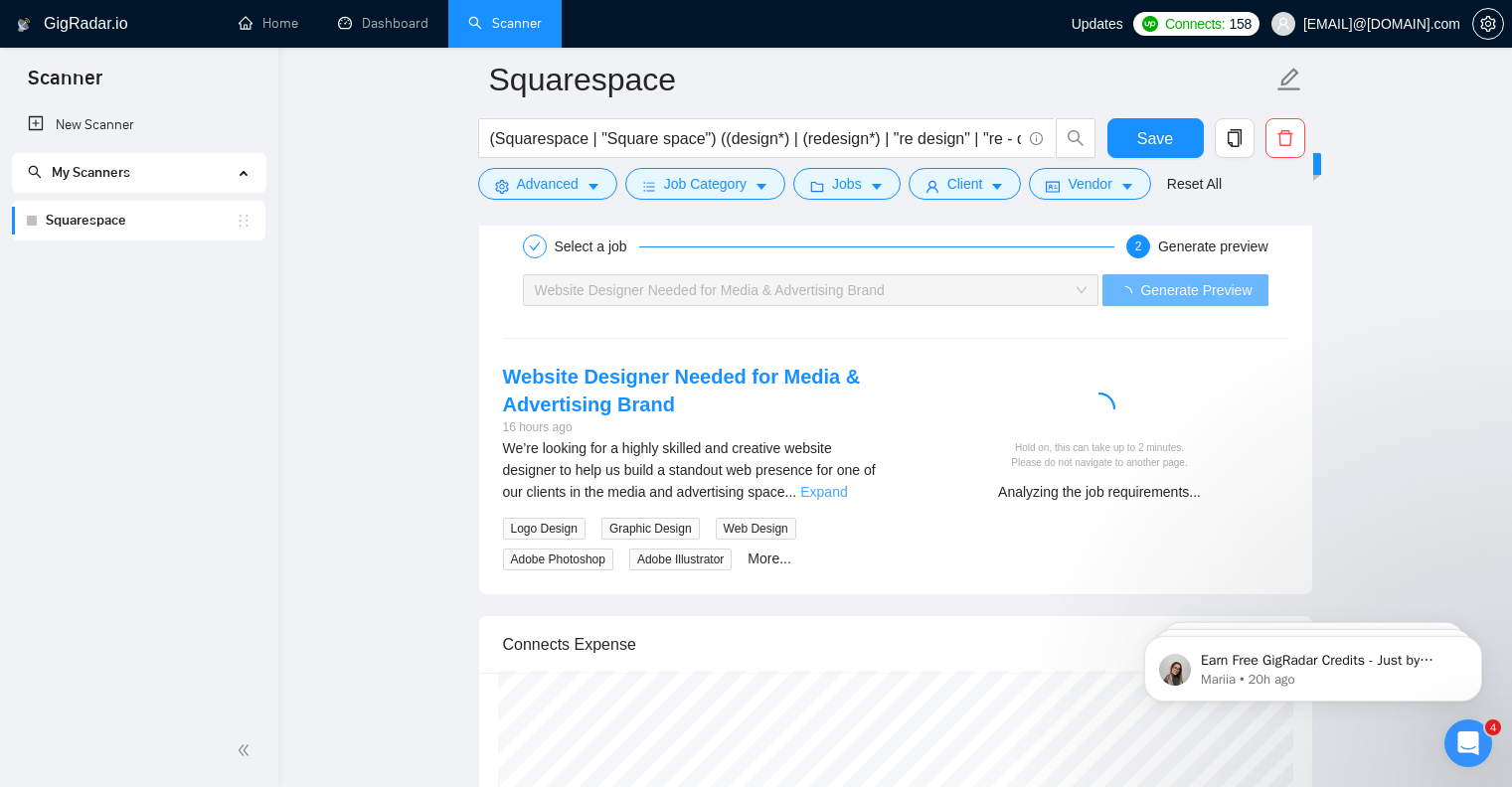 click on "Expand" at bounding box center (823, 492) 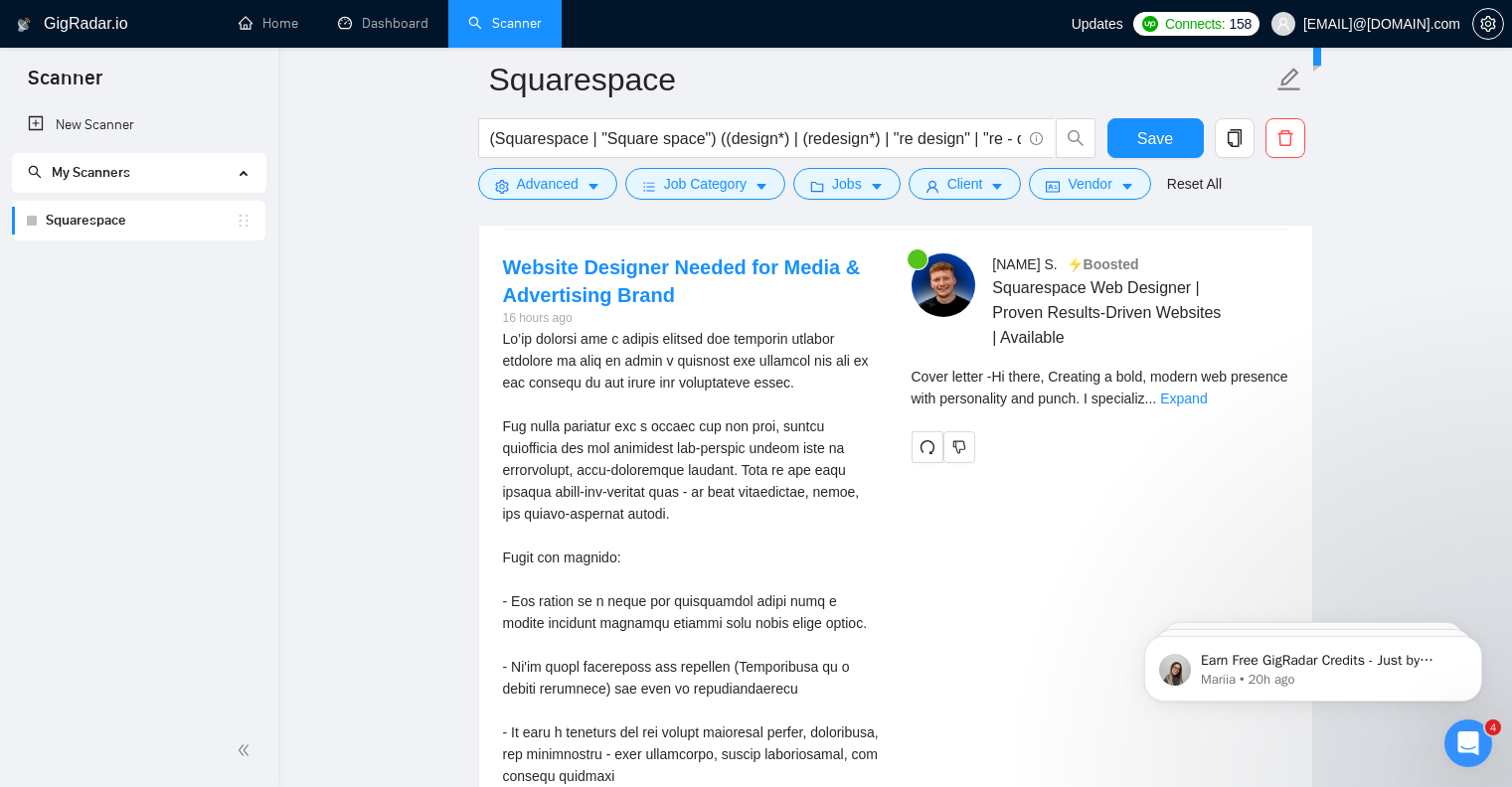 scroll, scrollTop: 3302, scrollLeft: 0, axis: vertical 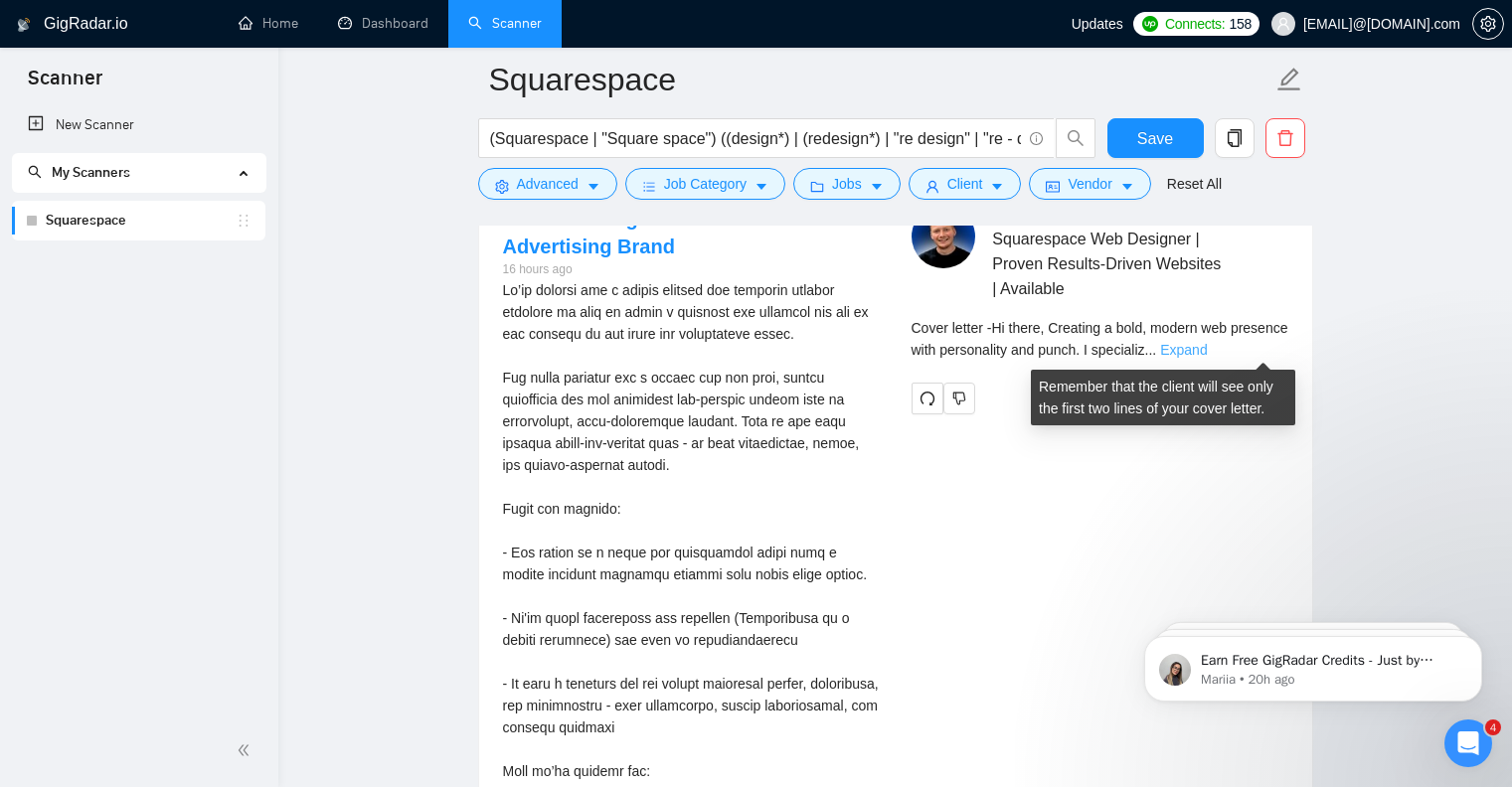 click on "Expand" at bounding box center (1183, 350) 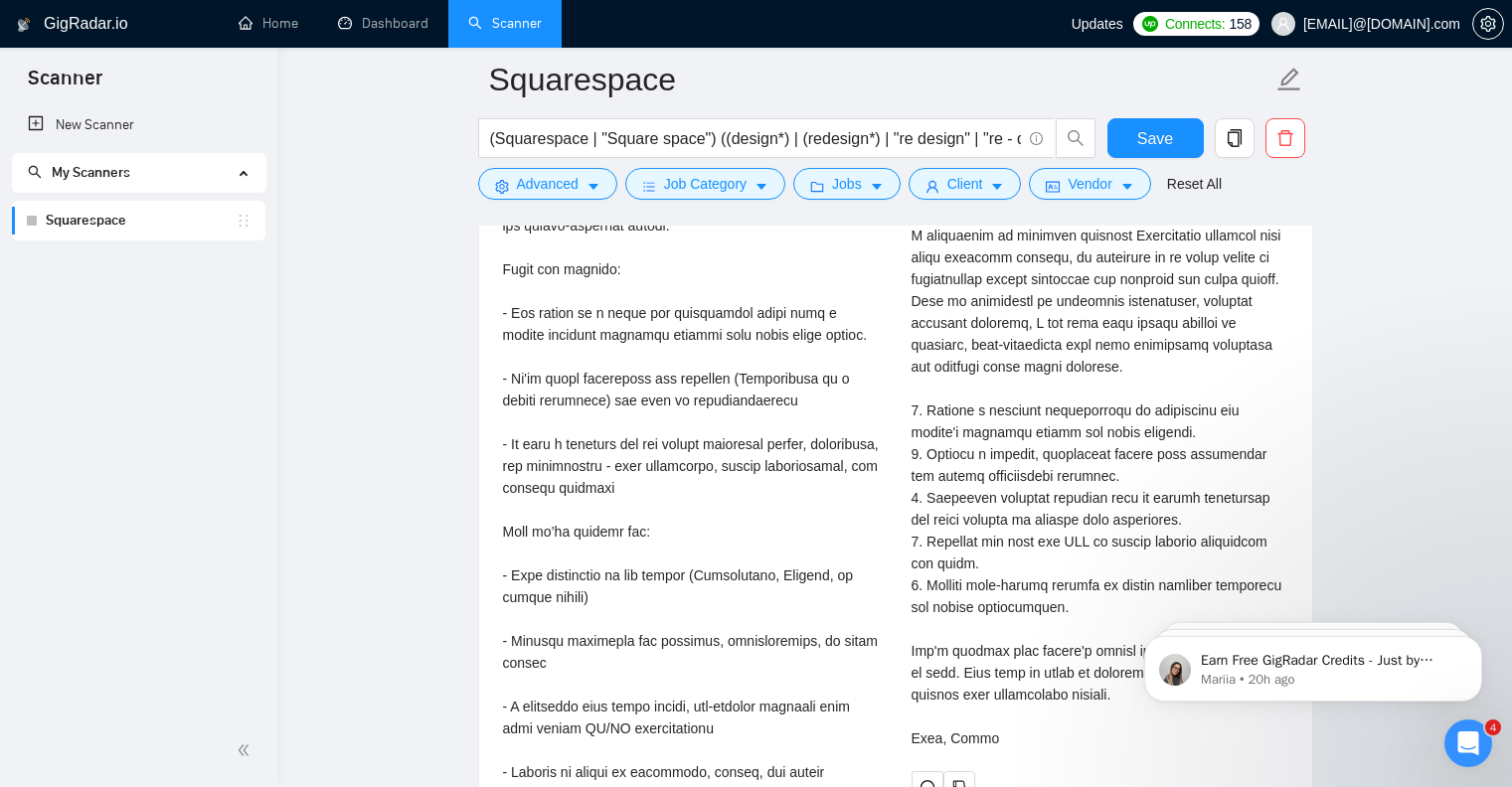 scroll, scrollTop: 3614, scrollLeft: 0, axis: vertical 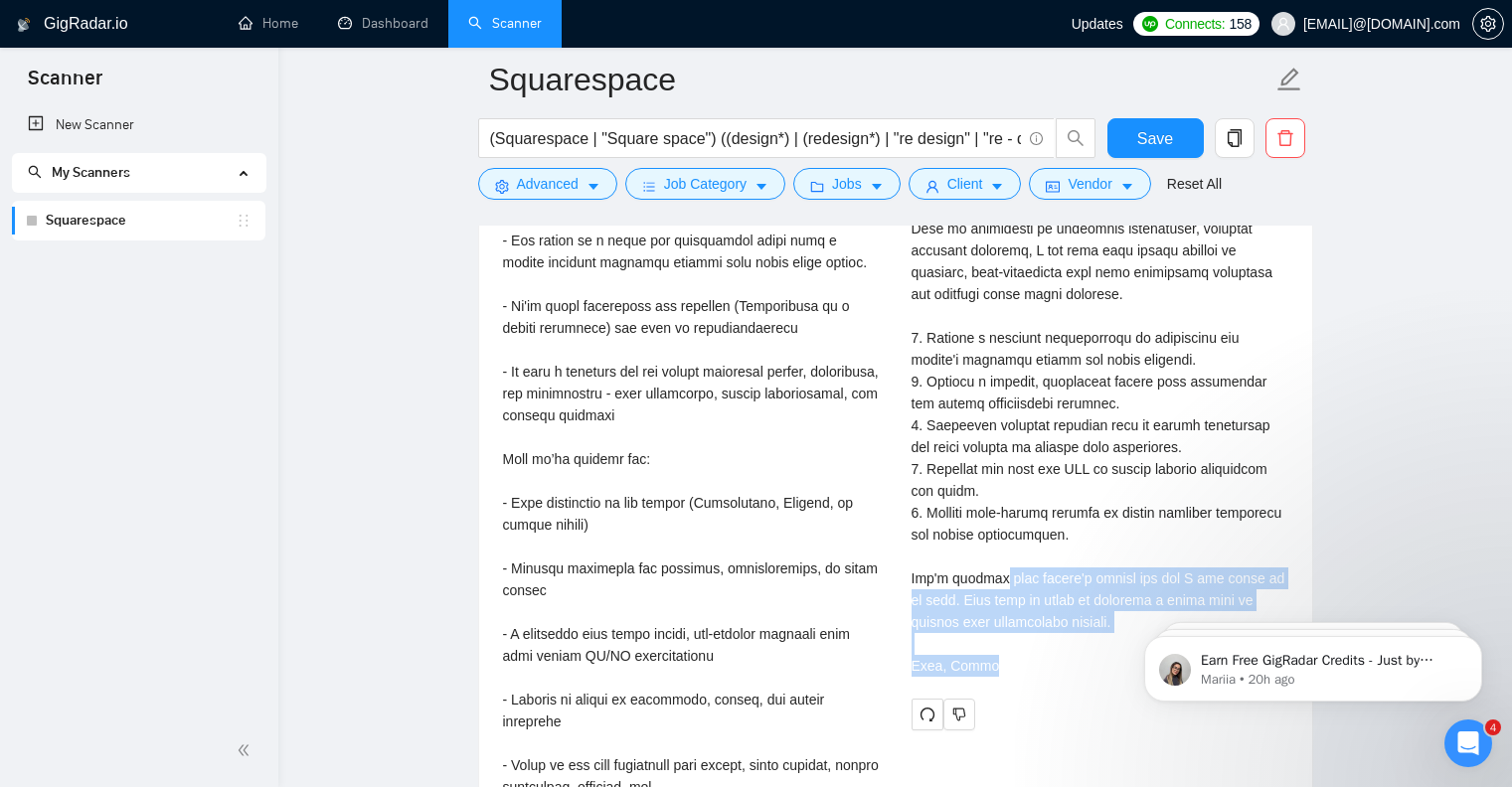 drag, startPoint x: 1017, startPoint y: 666, endPoint x: 985, endPoint y: 560, distance: 110.724884 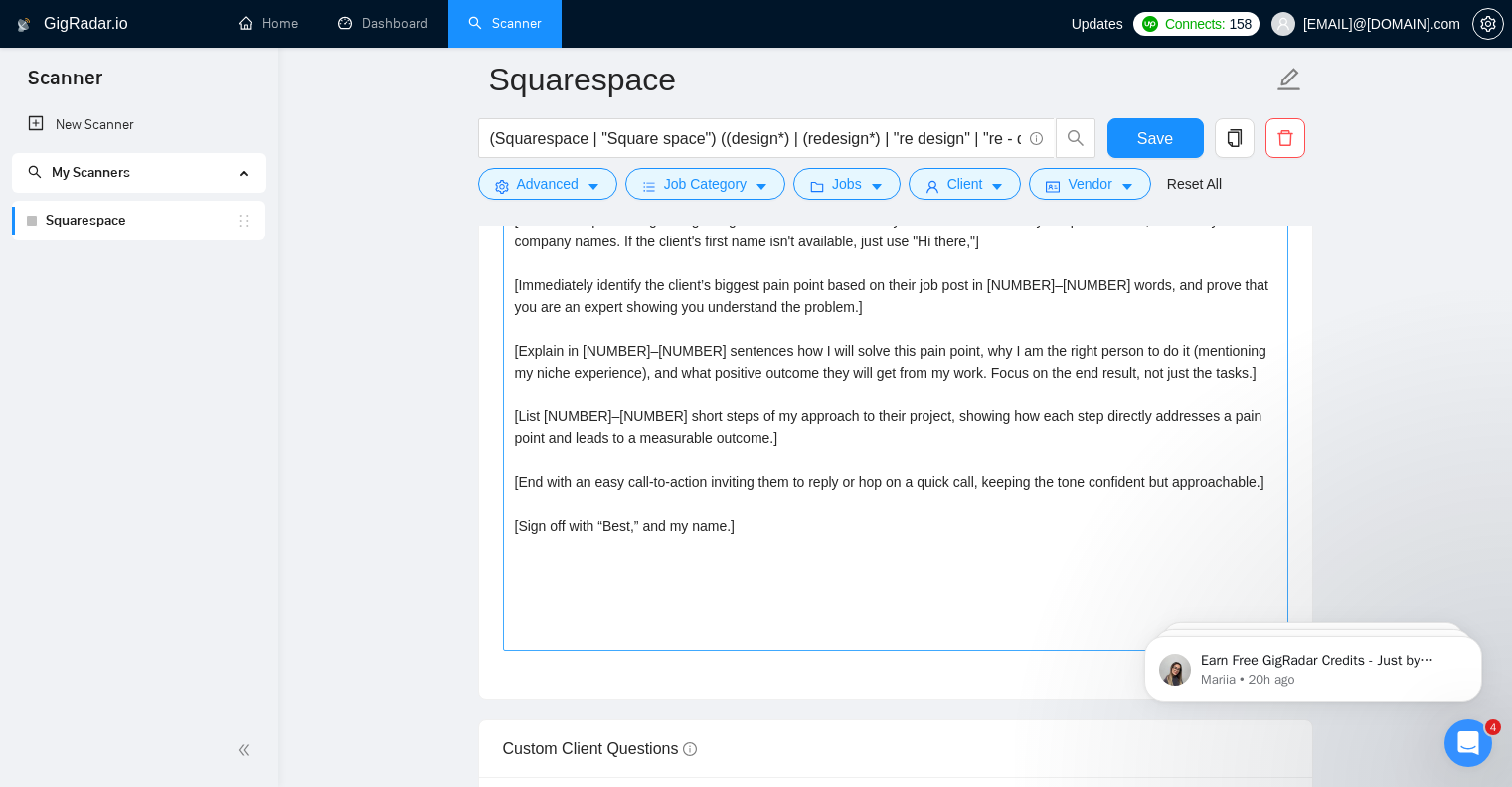 scroll, scrollTop: 1345, scrollLeft: 0, axis: vertical 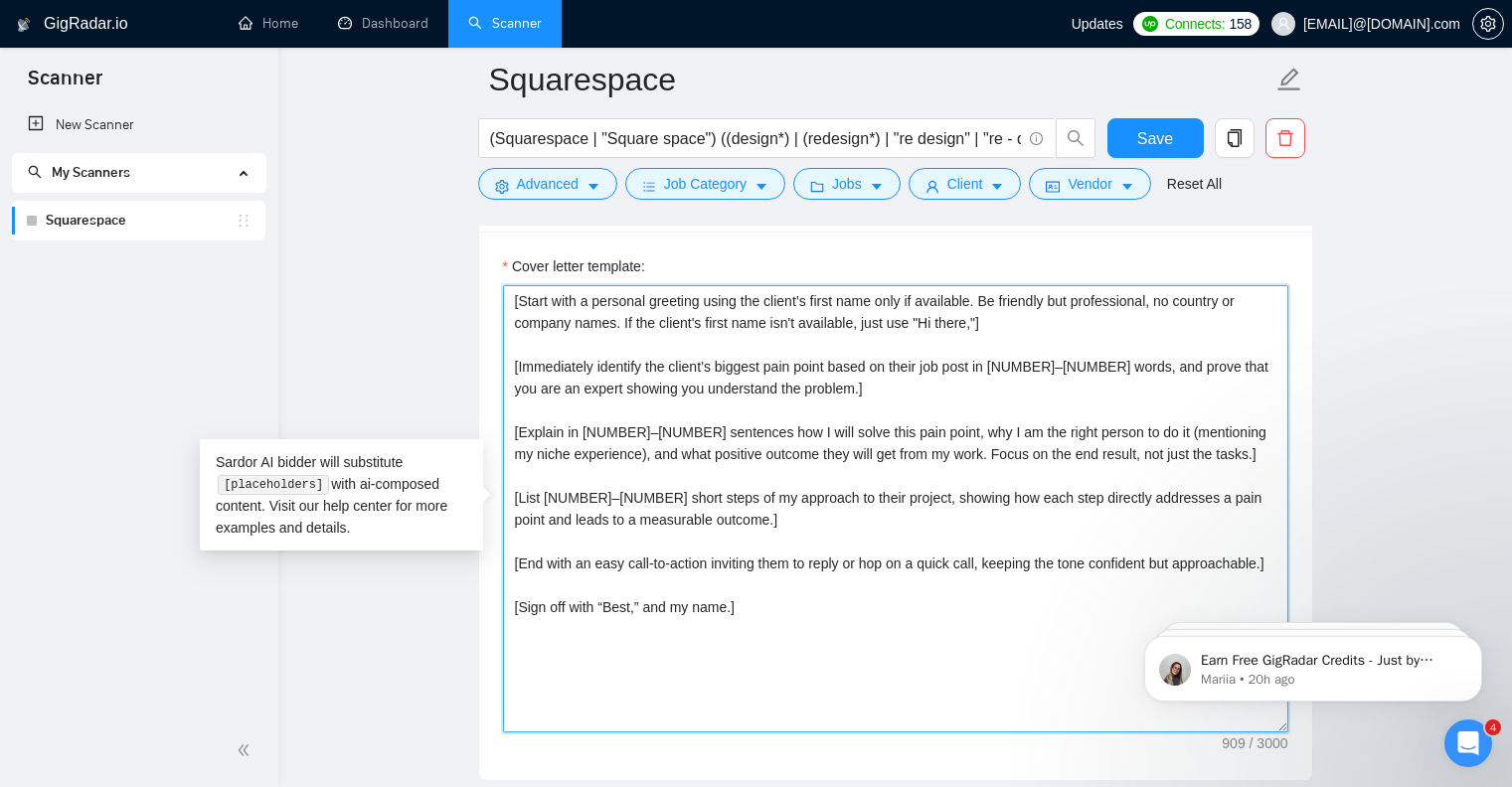 drag, startPoint x: 841, startPoint y: 629, endPoint x: 633, endPoint y: 399, distance: 310.10321 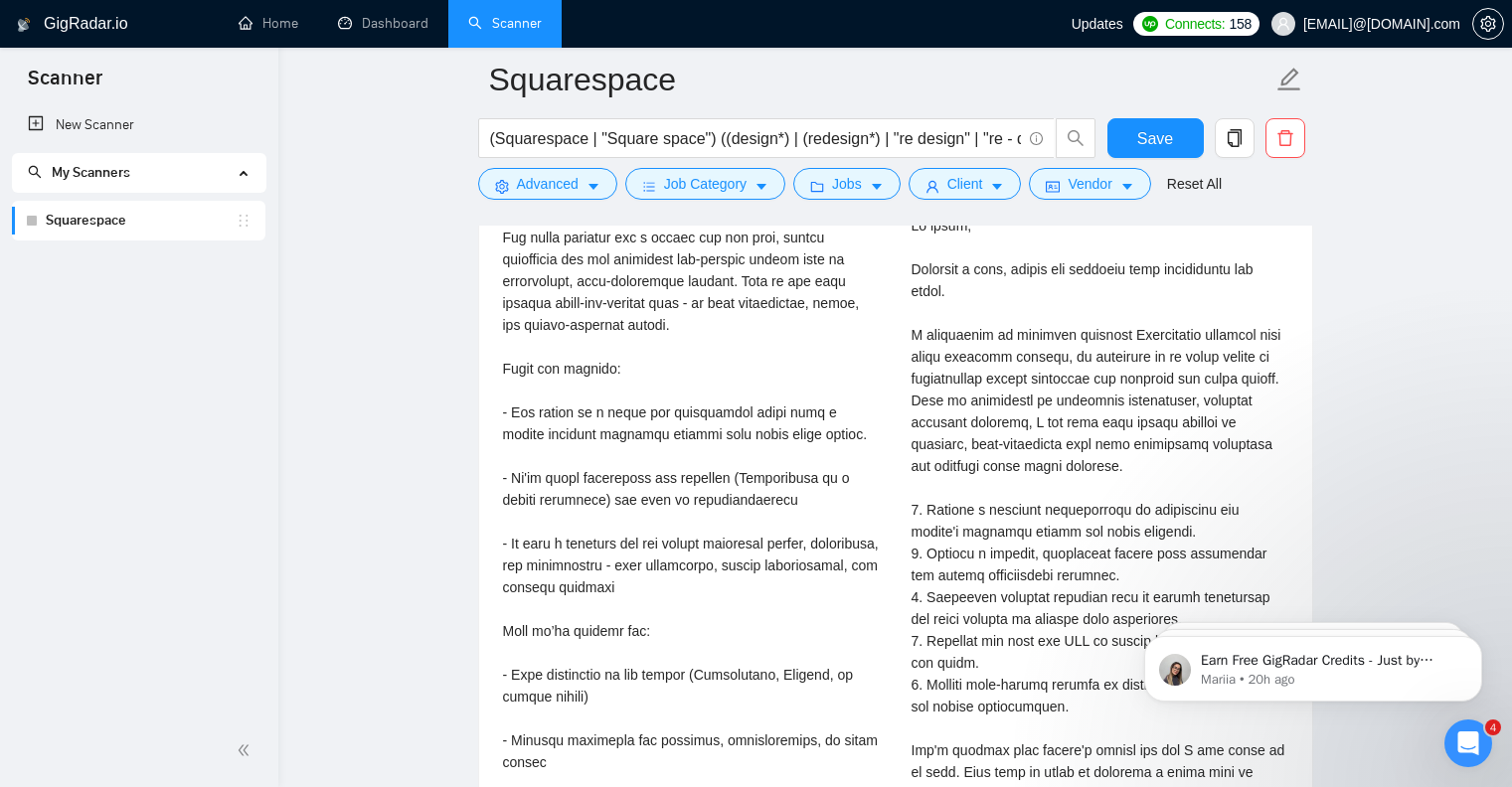 scroll, scrollTop: 3367, scrollLeft: 0, axis: vertical 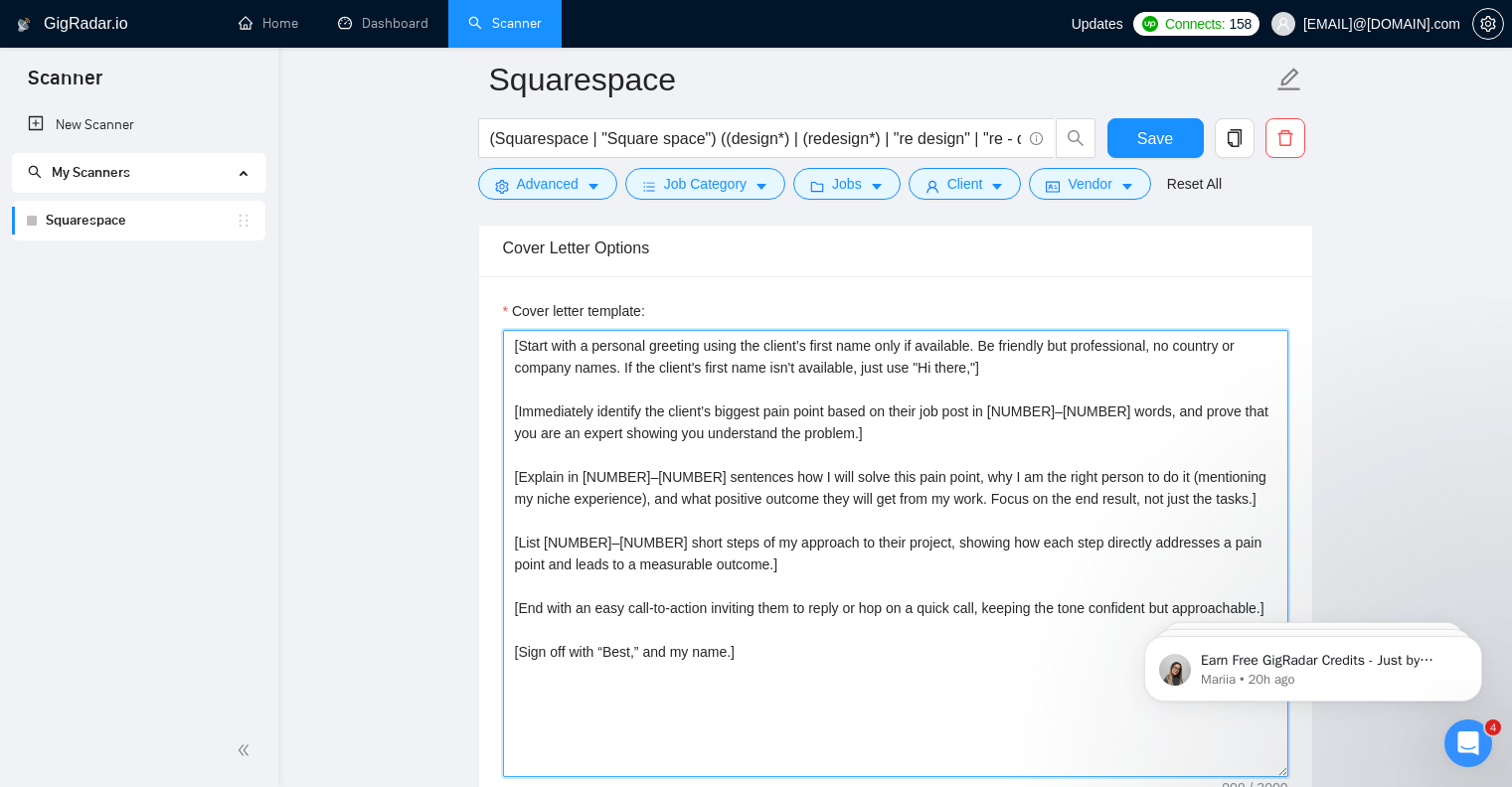paste on "’s first name isn’t available, just use “Hi there,”]
[Open with a line that focuses immediately on the client’s need or problem based on their job post, e.g., “I see you’re after [client’s key goal or pain point in [NUMBER]–[NUMBER] words].” Follow this with [NUMBER] sentence that shows you fully understand their challenge and have solved this type of problem before.]
[Write a subheading: How I can help:. In [NUMBER]–[NUMBER] sentences, explain exactly how I’ll solve their pain point, why I’m the right expert for the job (include my niche experience or relevant past projects), and what positive outcome they’ll get from my work. Focus on results and transformation, not just tasks.]
[List [NUMBER]–[NUMBER] concise bullet points describing my approach to the project. Each step should directly address a pain point and explain the benefit or measurable outcome for the client. Use action-focused phrasing.]
[End with a clear, friendly call-to-action inviting them to reply or hop on a quick call. Keep" 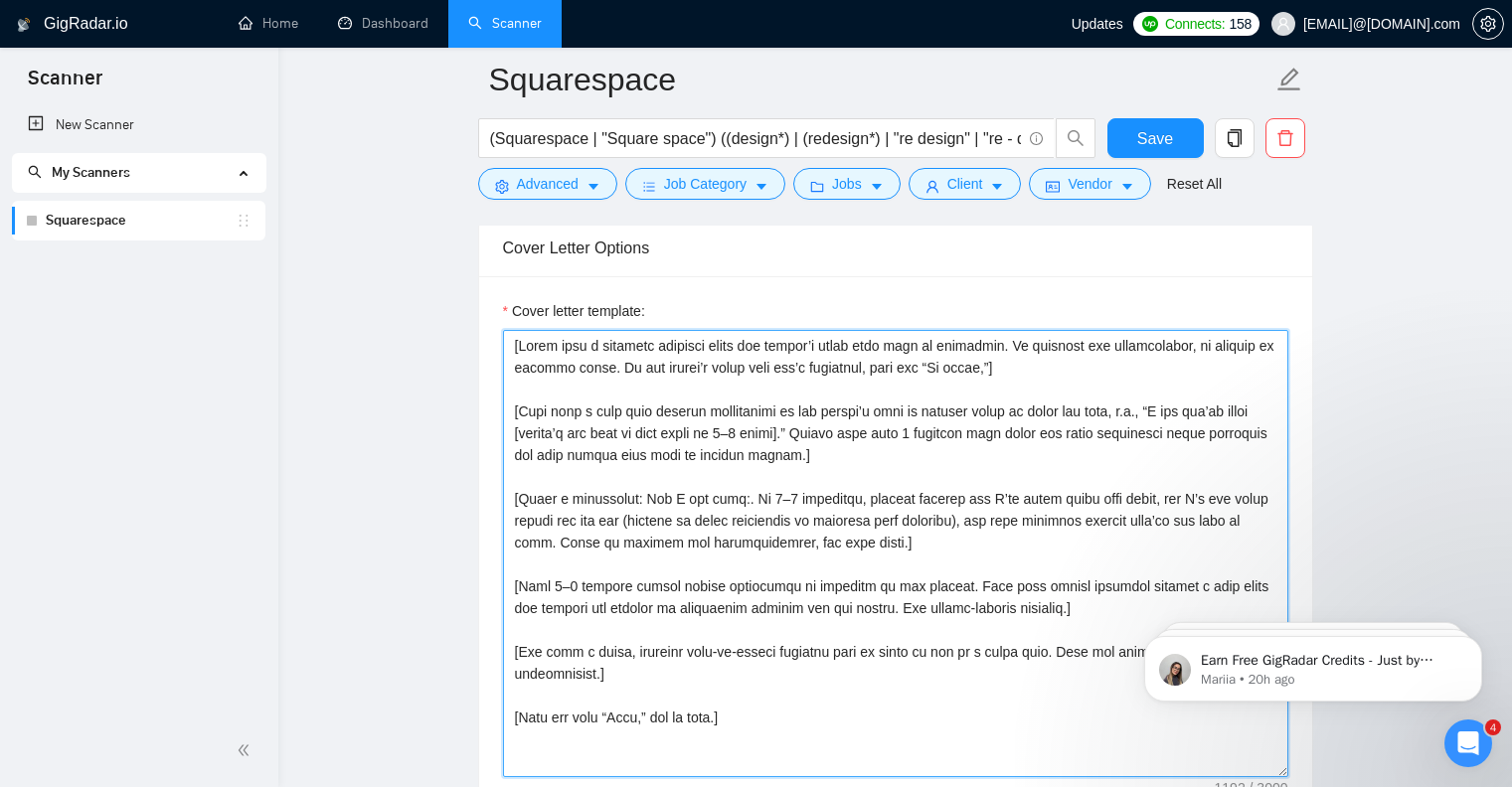 click on "Cover letter template:" at bounding box center [896, 553] 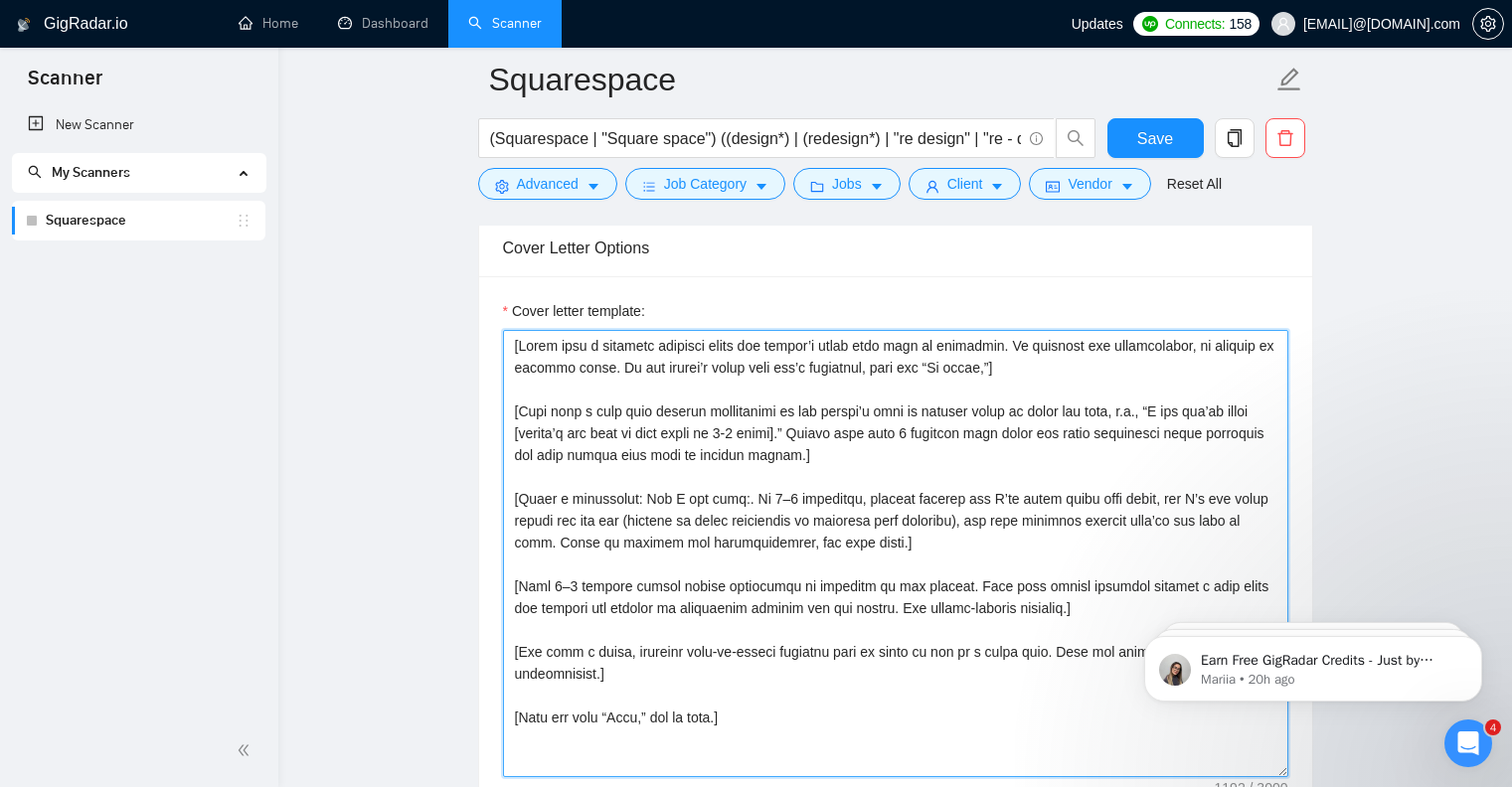 click on "Cover letter template:" at bounding box center (896, 553) 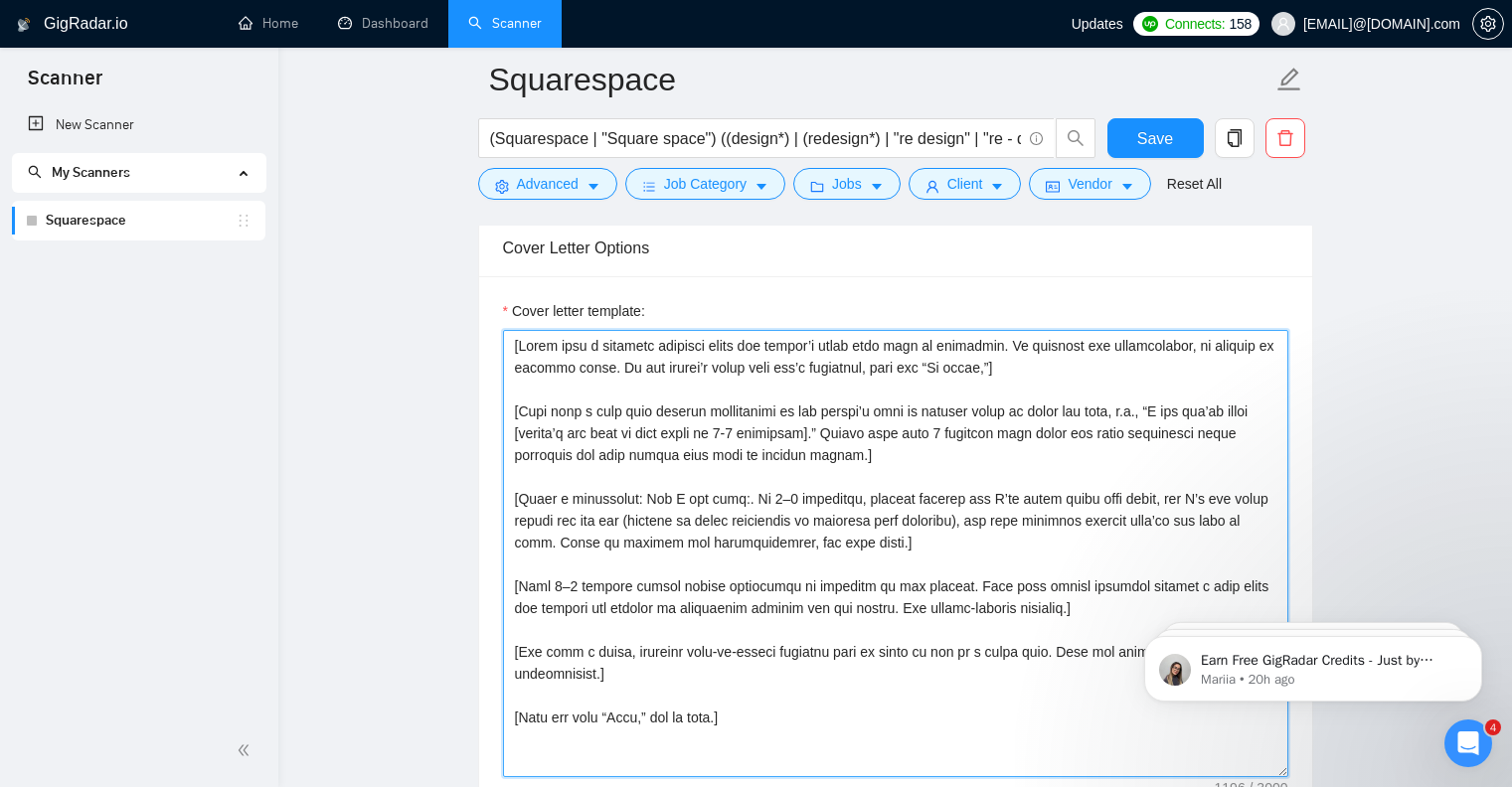 click on "Cover letter template:" at bounding box center (896, 553) 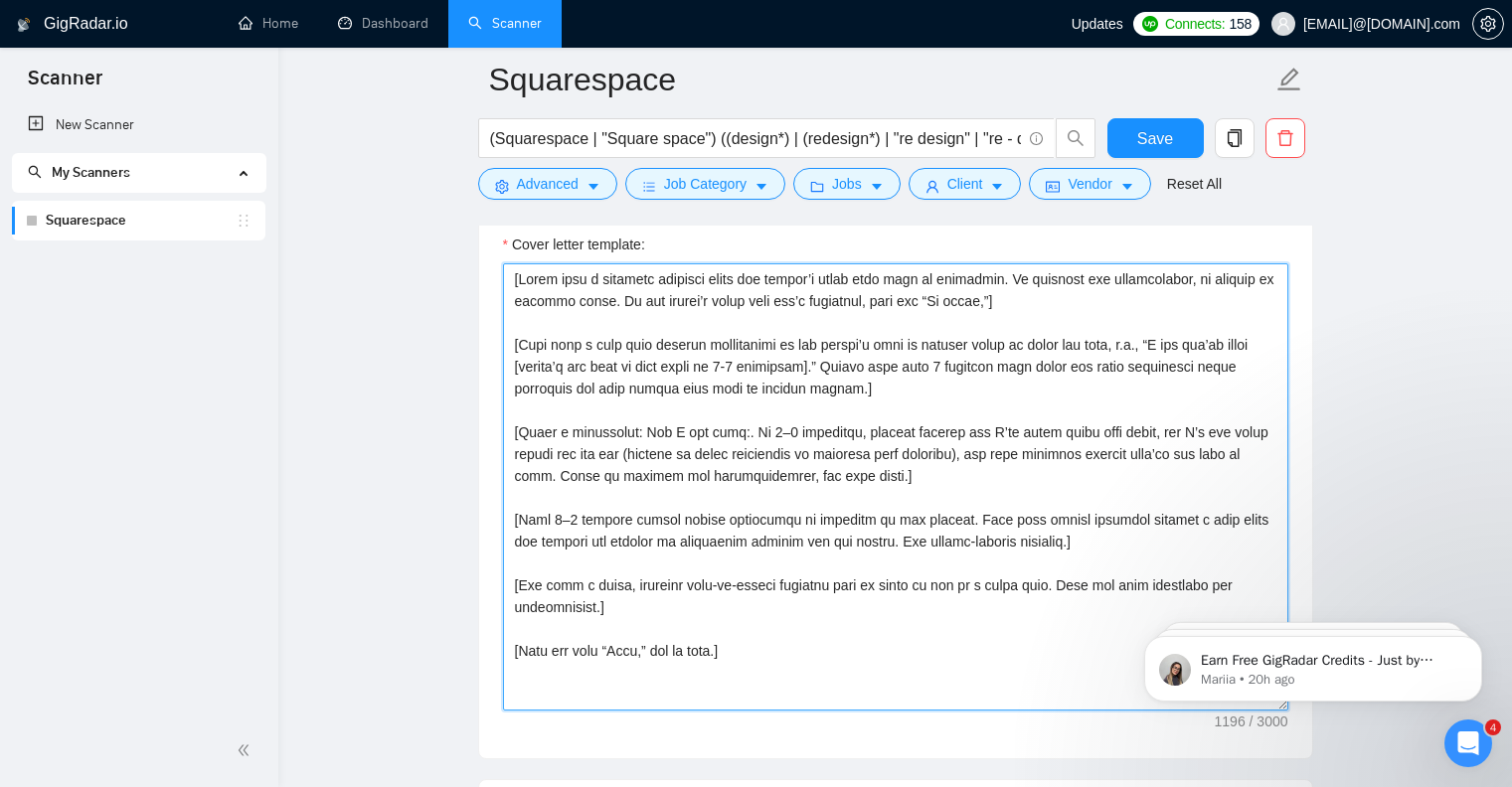 scroll, scrollTop: 1369, scrollLeft: 0, axis: vertical 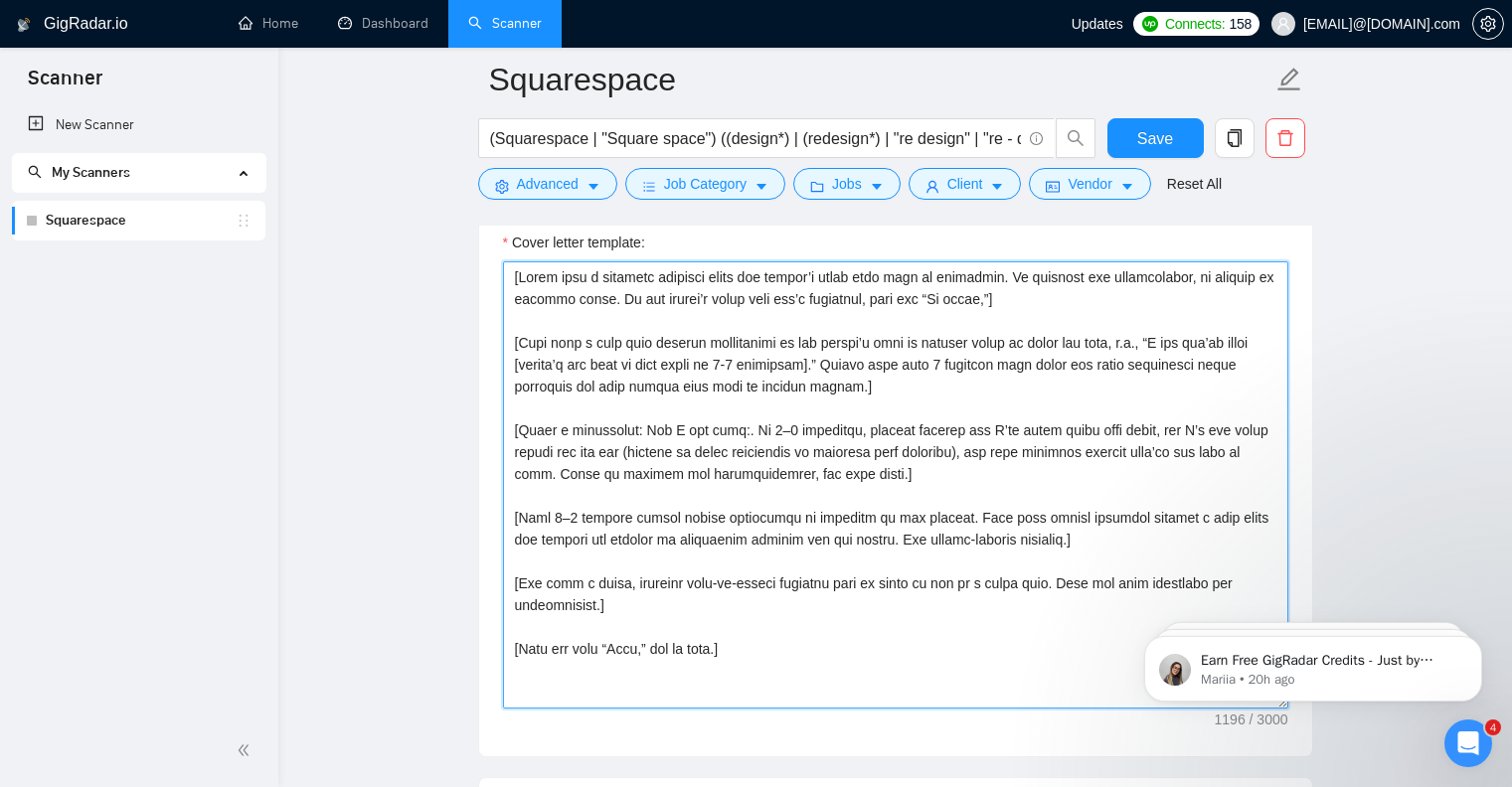 drag, startPoint x: 758, startPoint y: 425, endPoint x: 848, endPoint y: 425, distance: 90 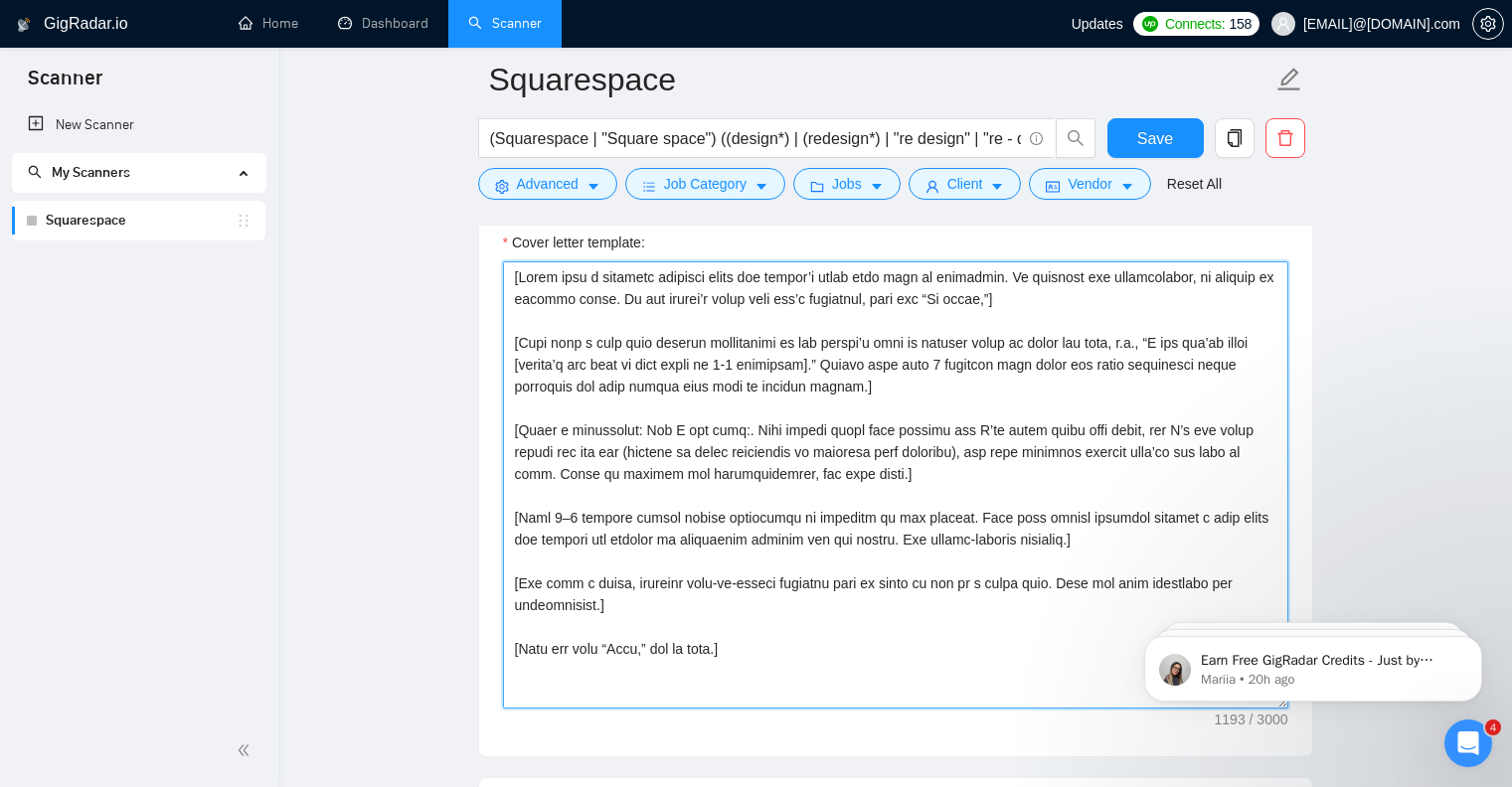 click on "Cover letter template:" at bounding box center (896, 485) 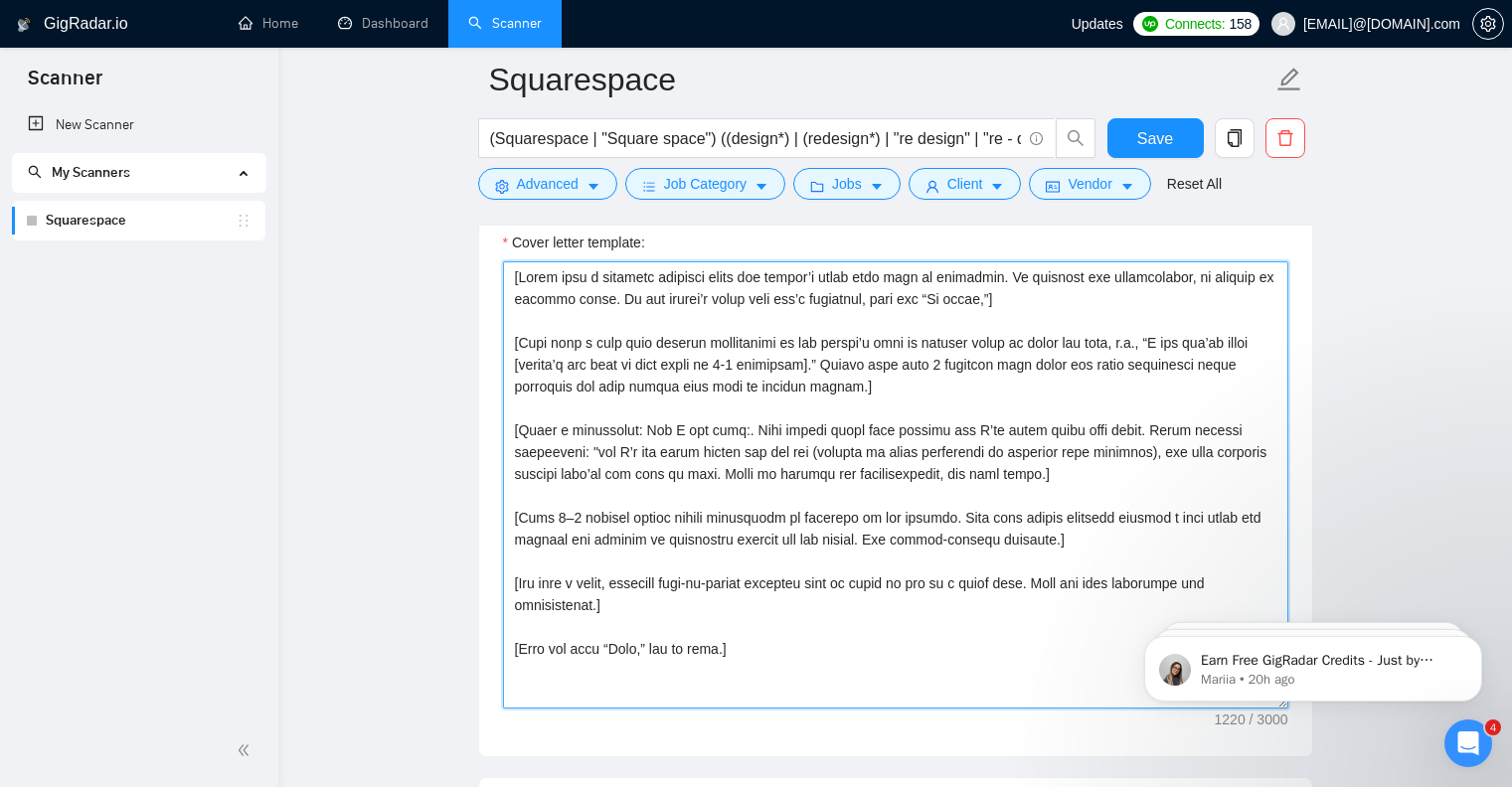 click on "Cover letter template:" at bounding box center [896, 485] 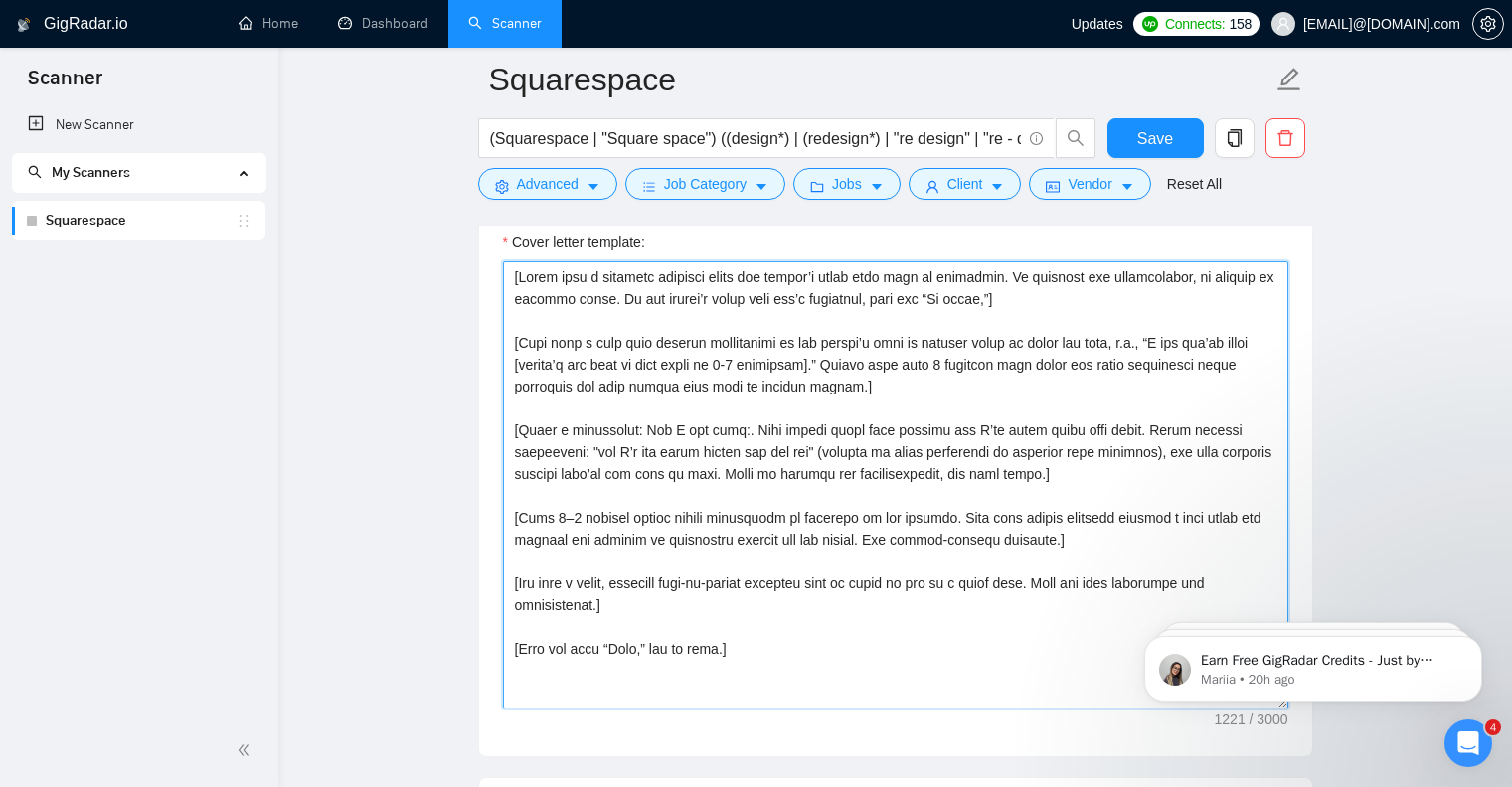 click on "Cover letter template:" at bounding box center [896, 485] 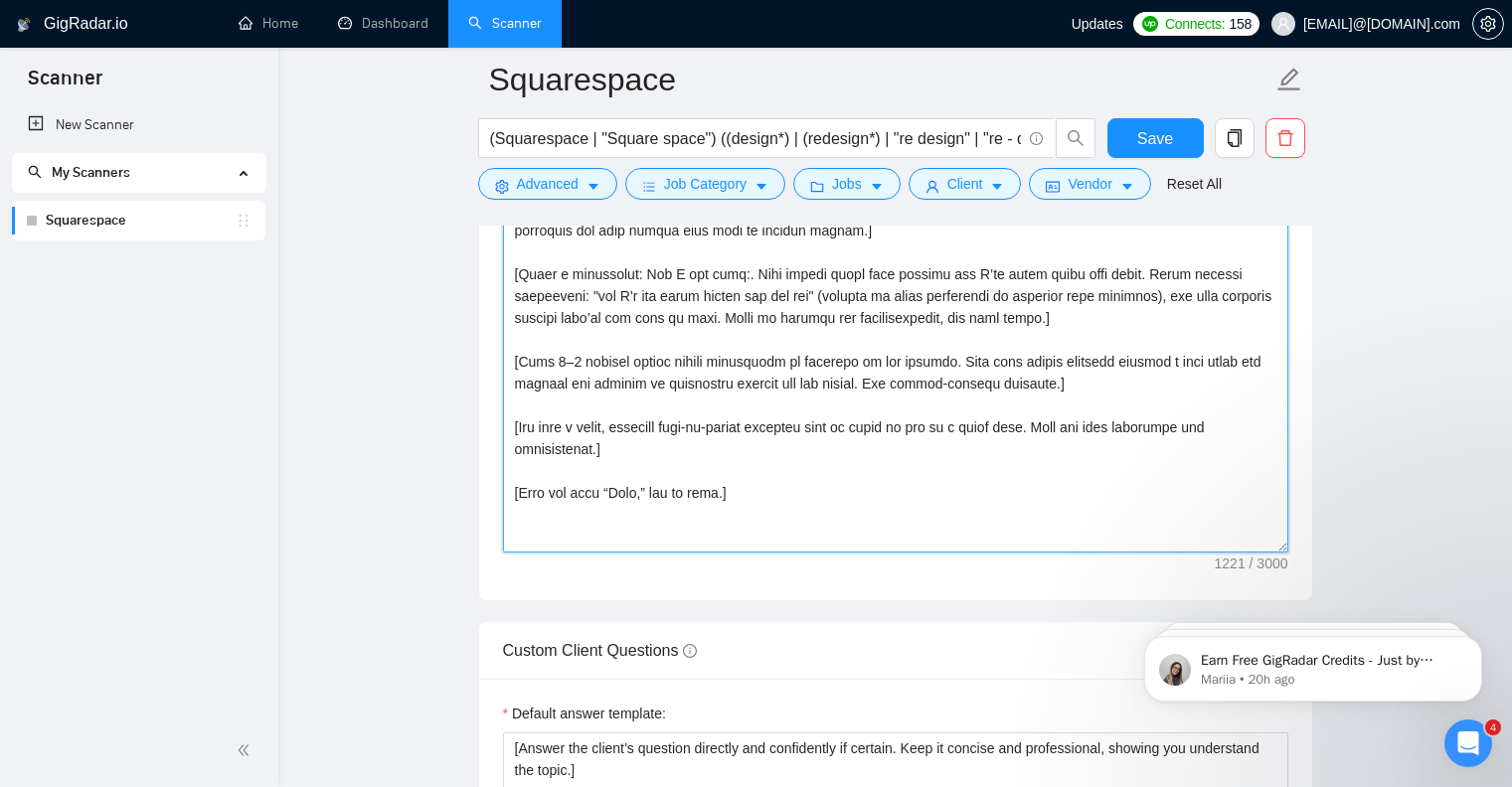 scroll, scrollTop: 1530, scrollLeft: 0, axis: vertical 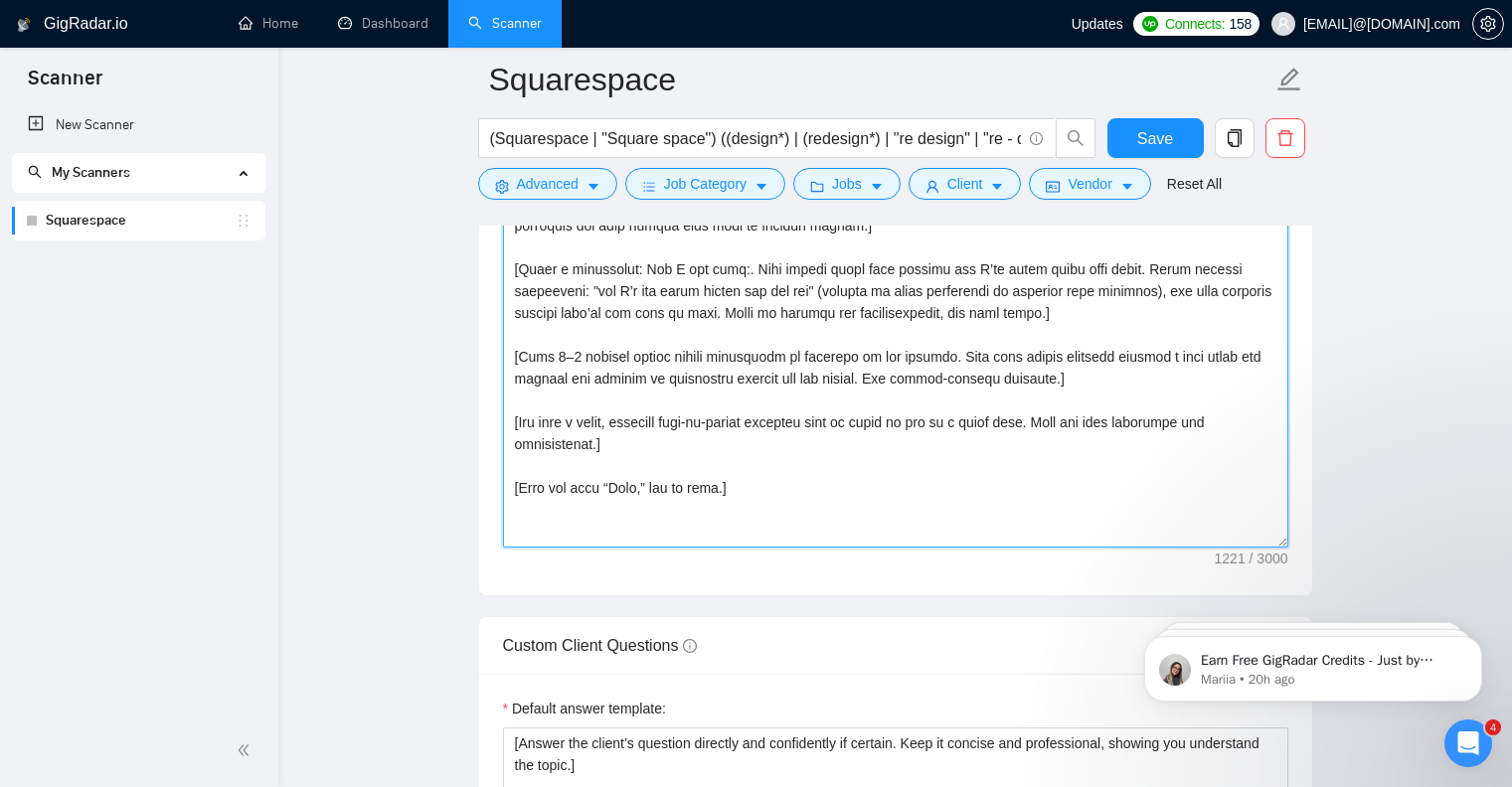 click on "Cover letter template:" at bounding box center [896, 324] 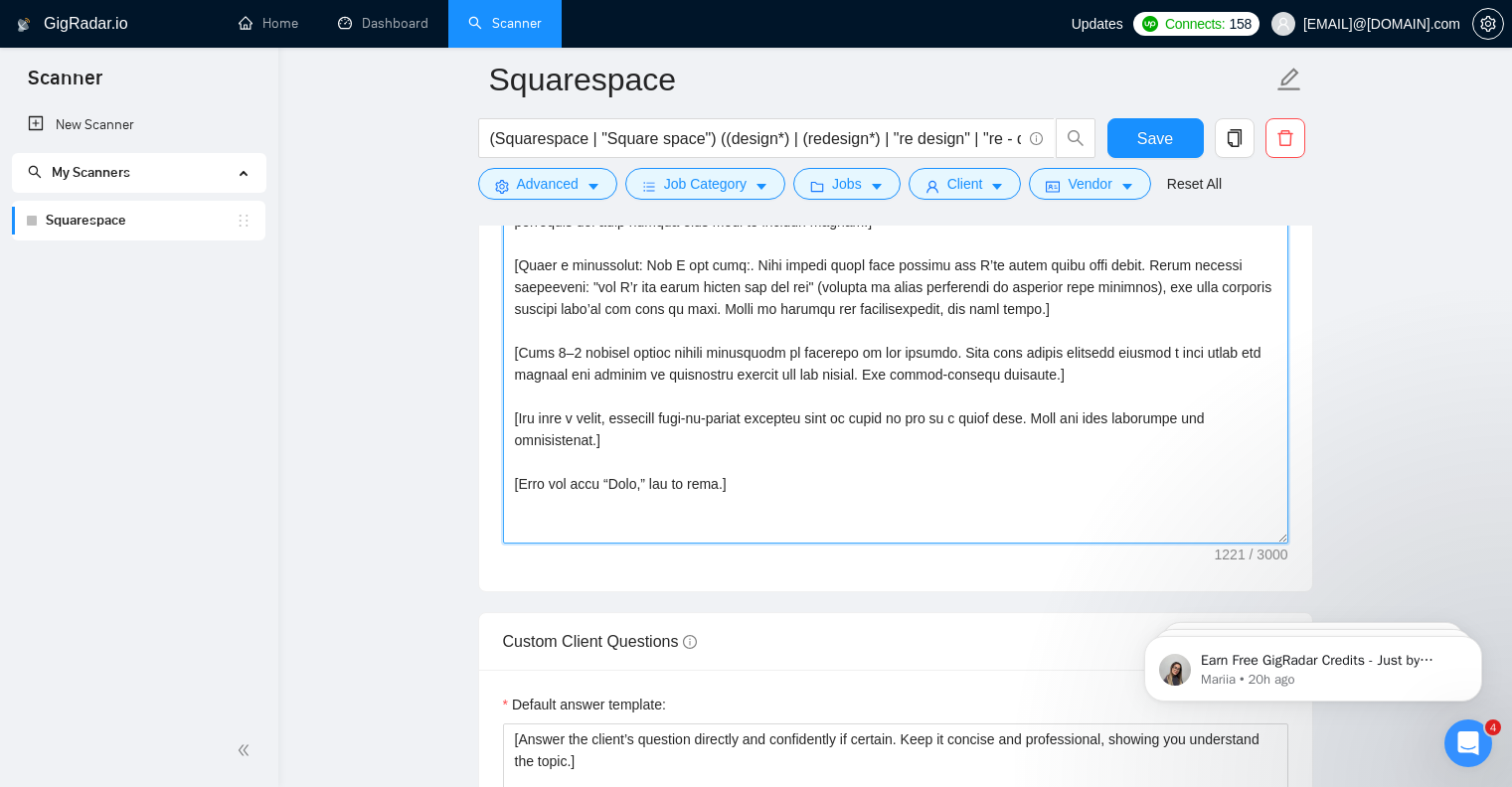 scroll, scrollTop: 1534, scrollLeft: 0, axis: vertical 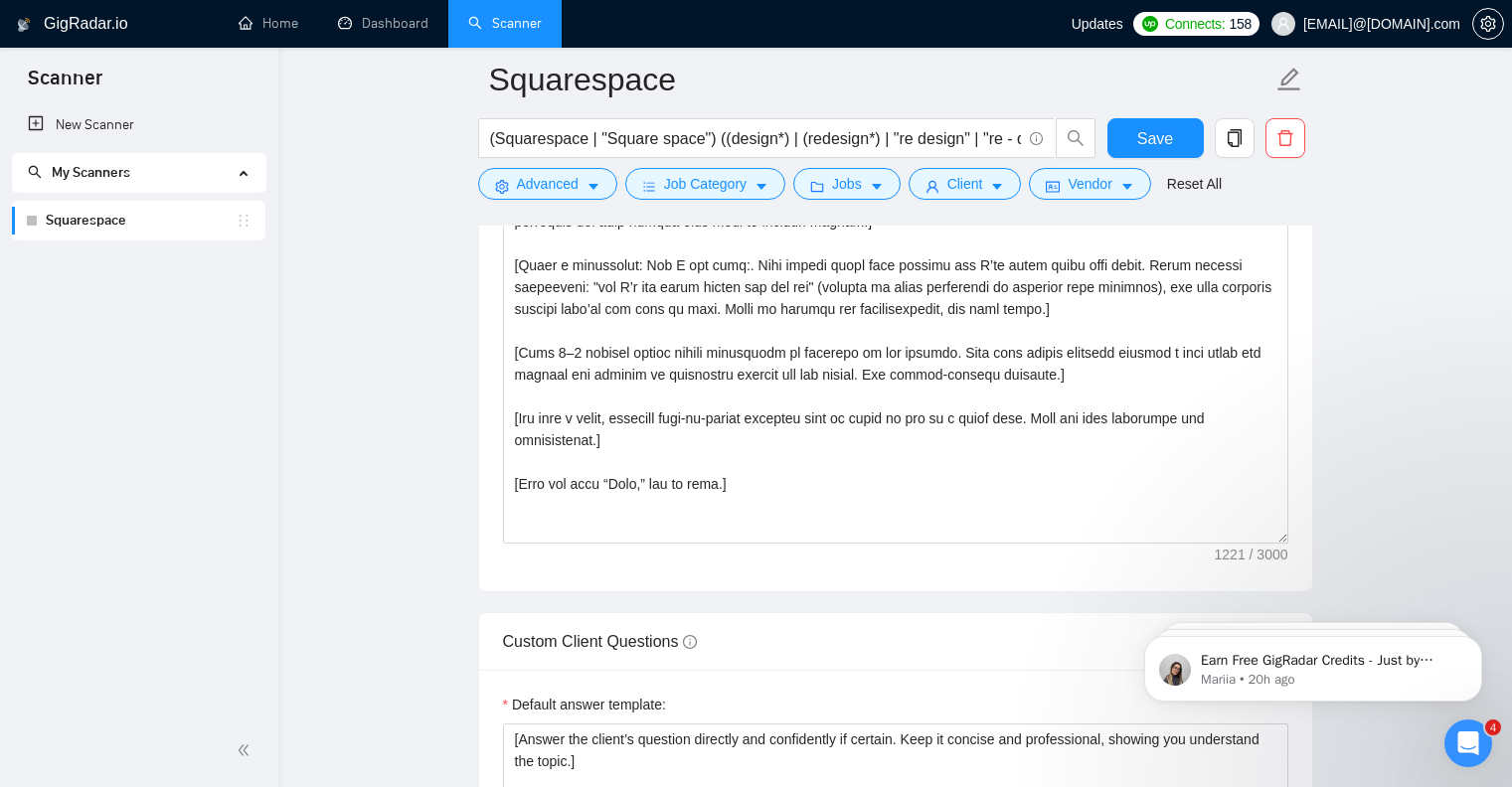 click on "Squarespace (Squarespace | "Square space") ((design*) | (redesign*) | "re design" | "re - design") Save Advanced   Job Category   Jobs   Client   Vendor   Reset All Preview Results Insights NEW Alerts Auto Bidder Auto Bidding Enabled Auto Bidding Enabled: OFF Auto Bidder Schedule Auto Bidding Type: Automated (recommended) Semi-automated Auto Bidding Schedule: [SCHEDULE] Custom Custom Auto Bidder Schedule Repeat every week on Monday Tuesday Wednesday Thursday Friday Saturday Sunday Active Hours ( Europe/London ): From: To: ( [NUMBER]  hours) Europe/London Auto Bidding Type Select your bidding algorithm: Choose the algorithm for you bidding. The price per proposal does not include your connects expenditure. Template Bidder Works great for narrow segments and short cover letters that don't change. [CREDITS]  credits / proposal Sardor AI 🤖 Personalise your cover letter with ai [placeholders] [CREDITS]  credits / proposal Experimental Laziza AI  👑   NEW   Learn more [CREDITS]  credits / proposal [CREDITS] credits savings Team & Freelancer" at bounding box center [895, 1667] 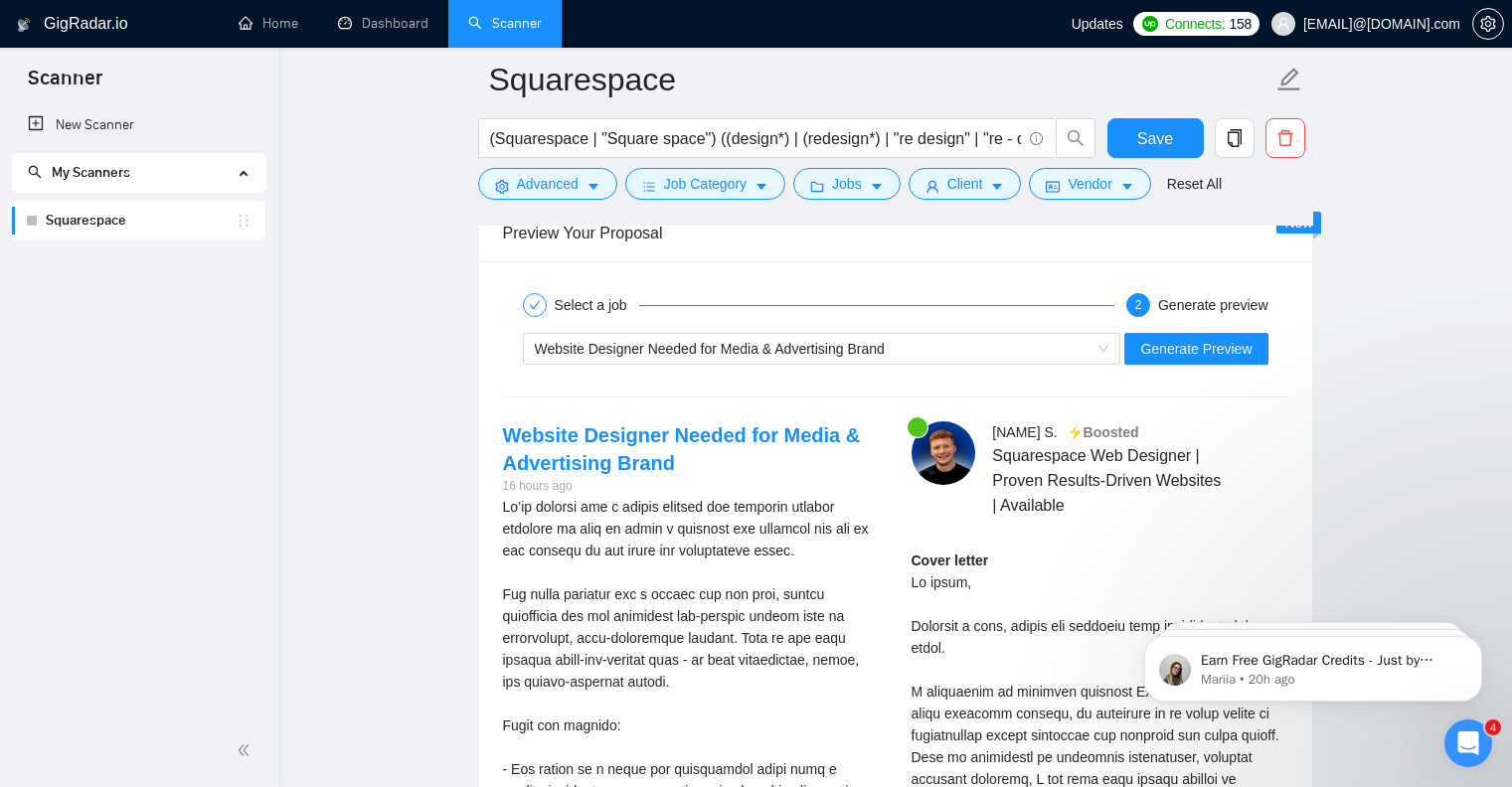 scroll, scrollTop: 3011, scrollLeft: 0, axis: vertical 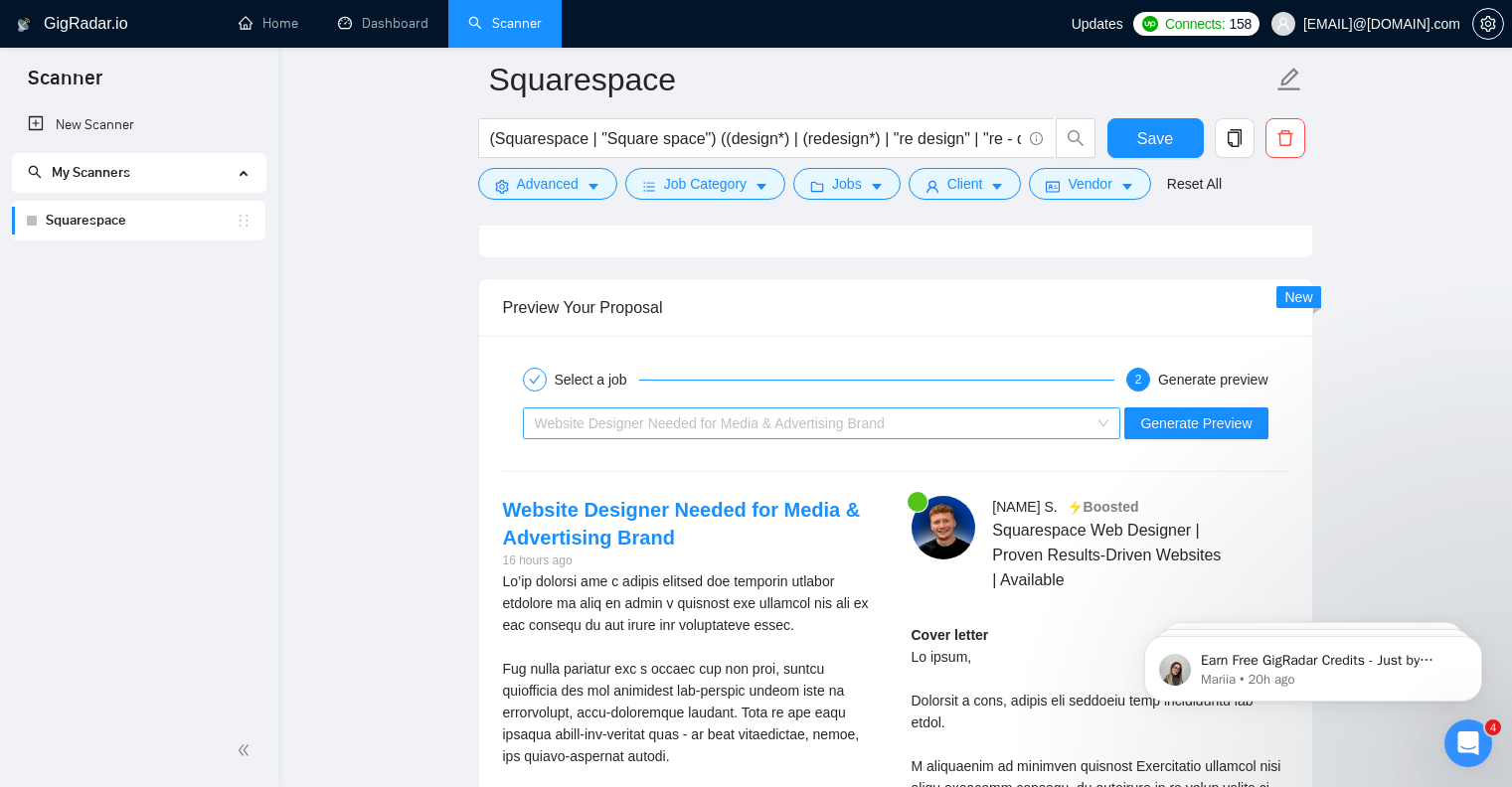 click on "Website Designer Needed for Media & Advertising Brand" at bounding box center [710, 423] 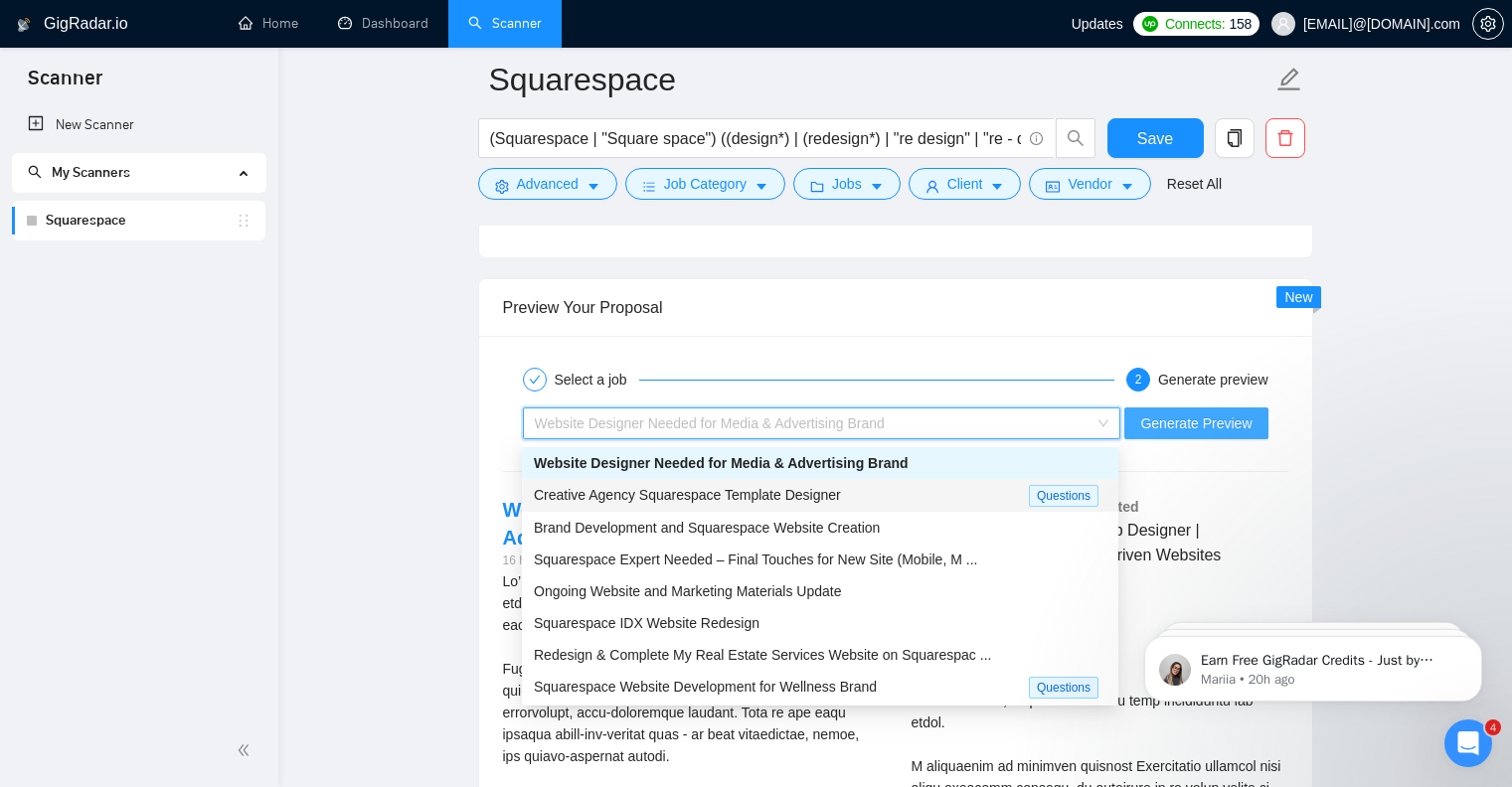 click on "Generate Preview" at bounding box center [1196, 423] 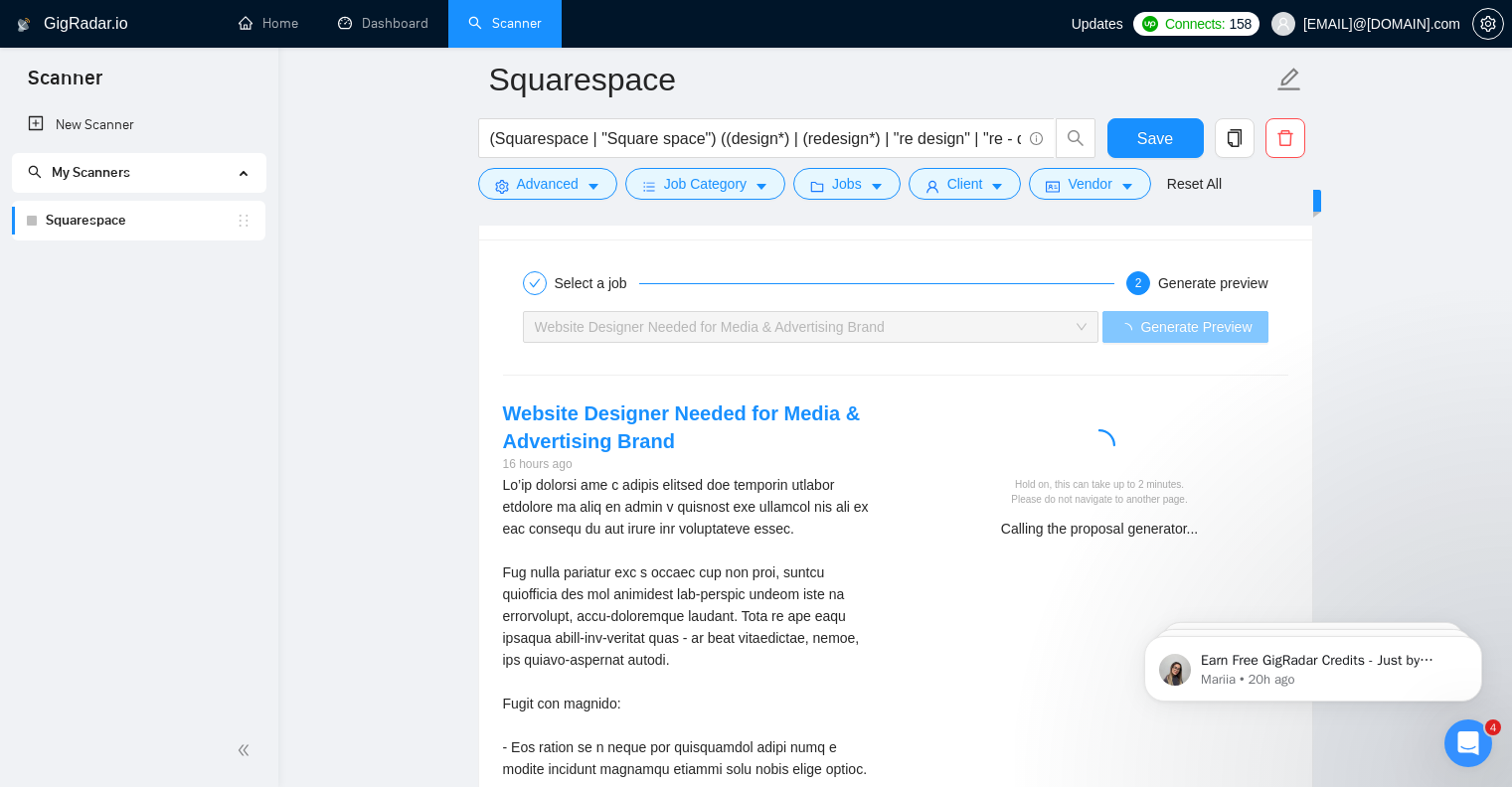 scroll, scrollTop: 3221, scrollLeft: 0, axis: vertical 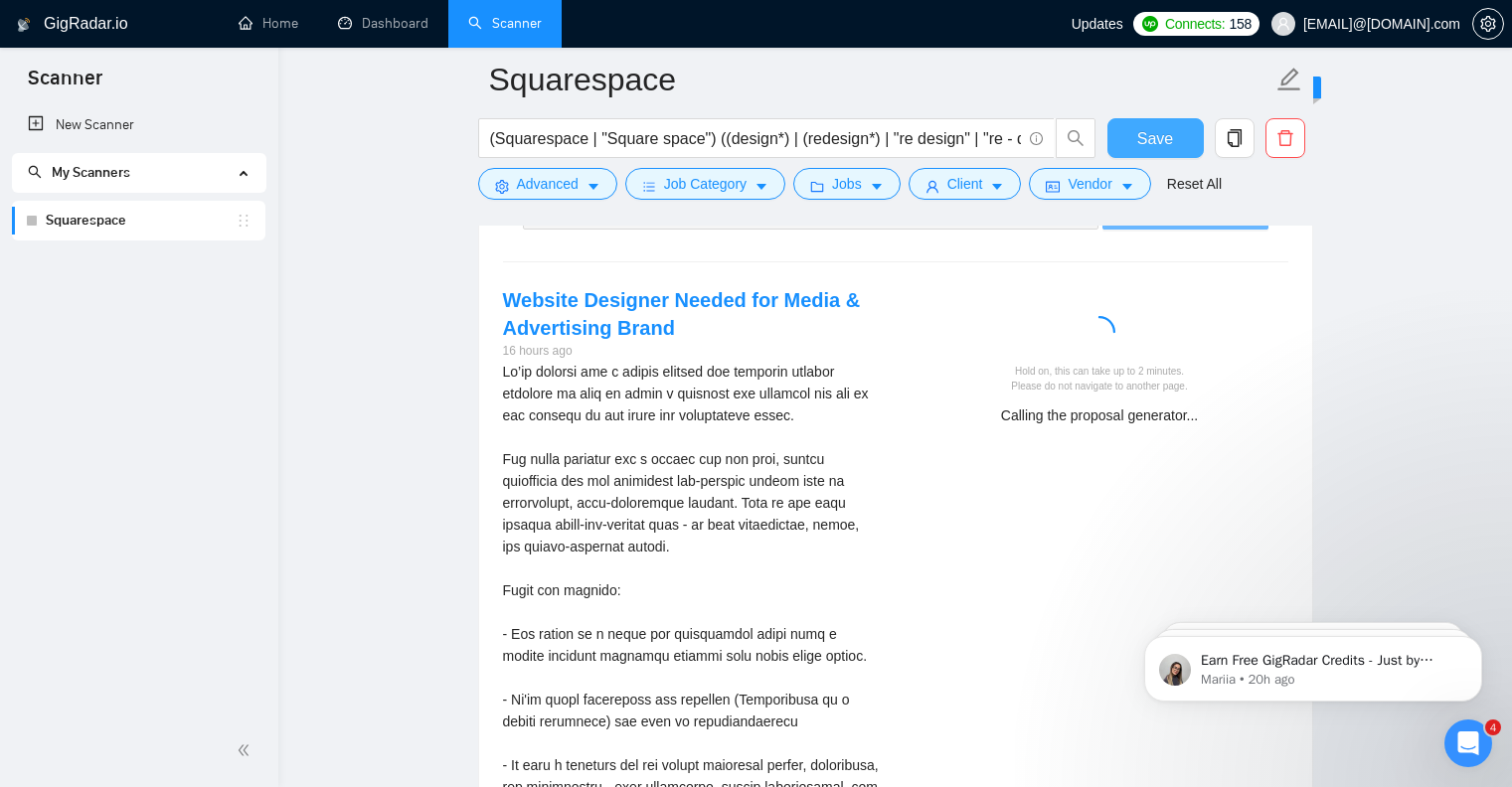 click on "Save" at bounding box center [1155, 138] 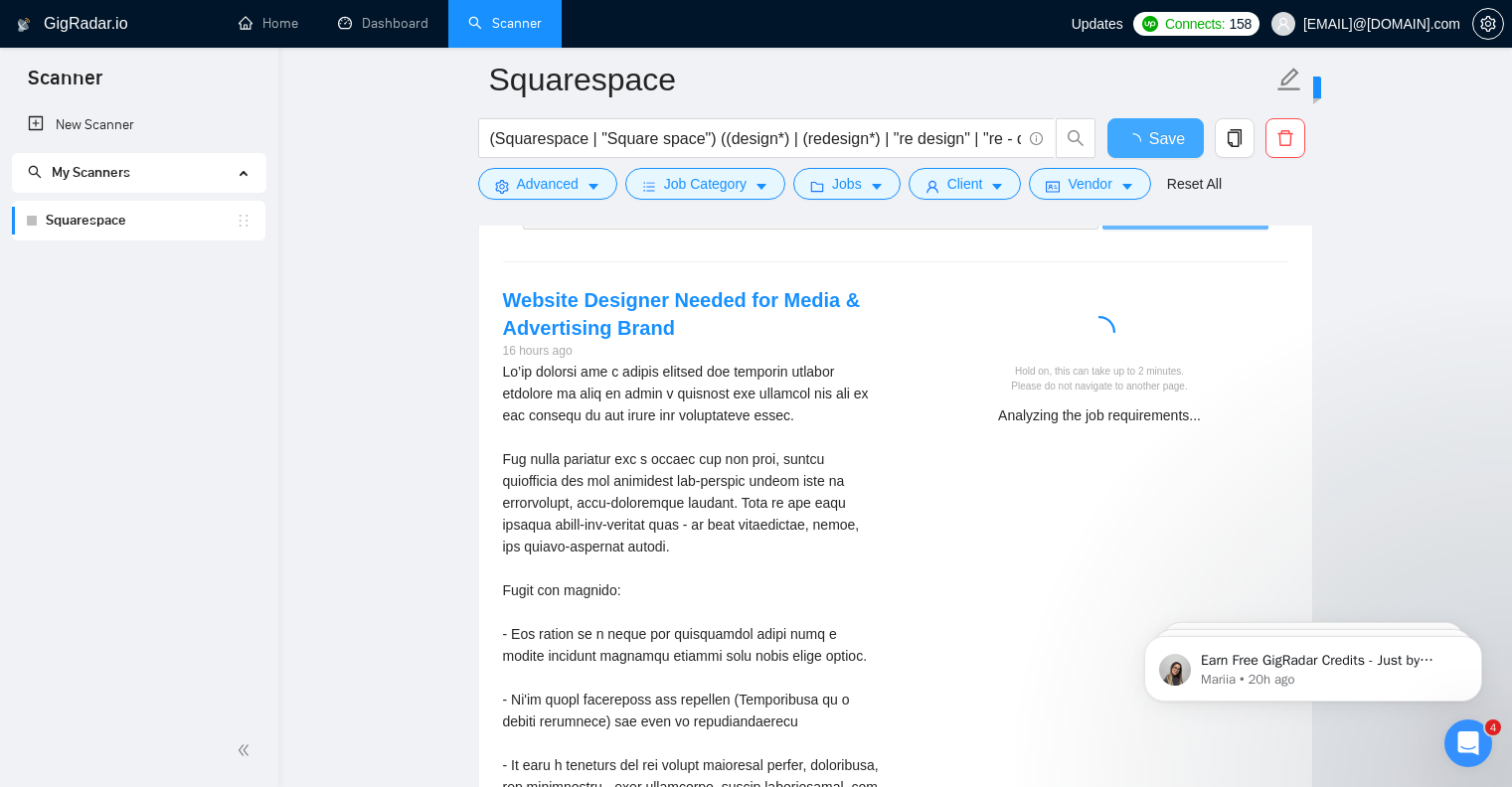 type 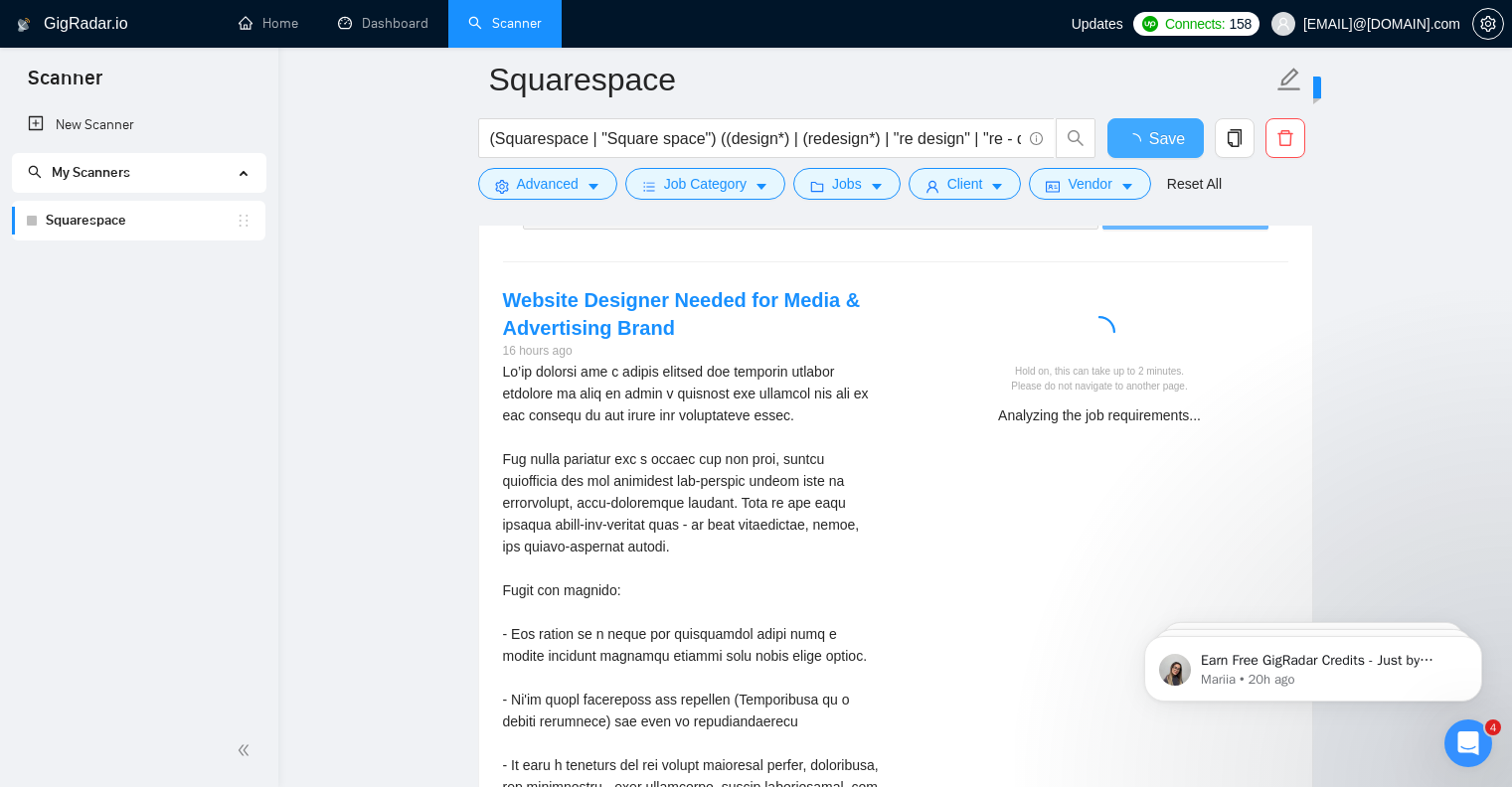 checkbox on "true" 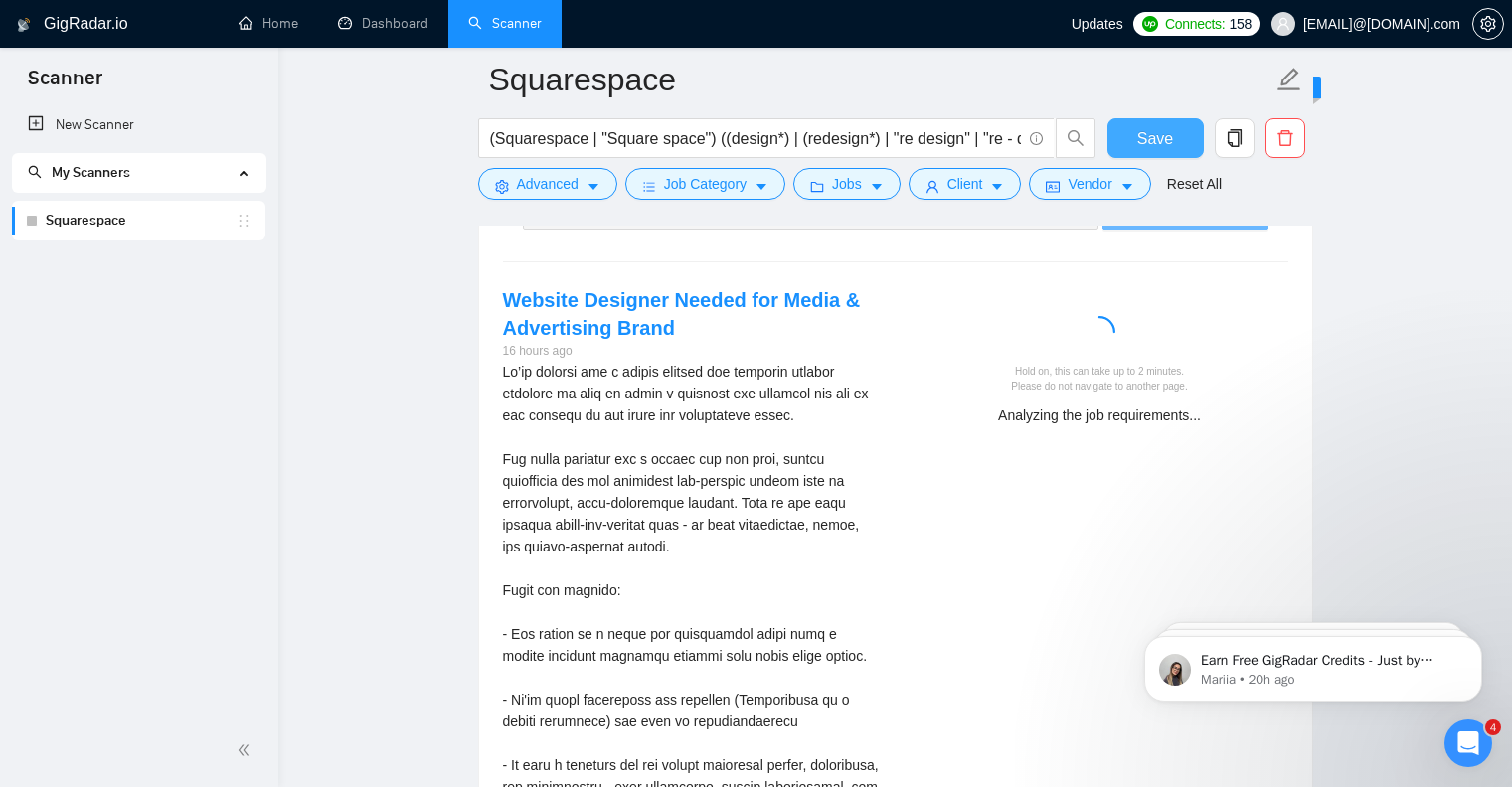 type 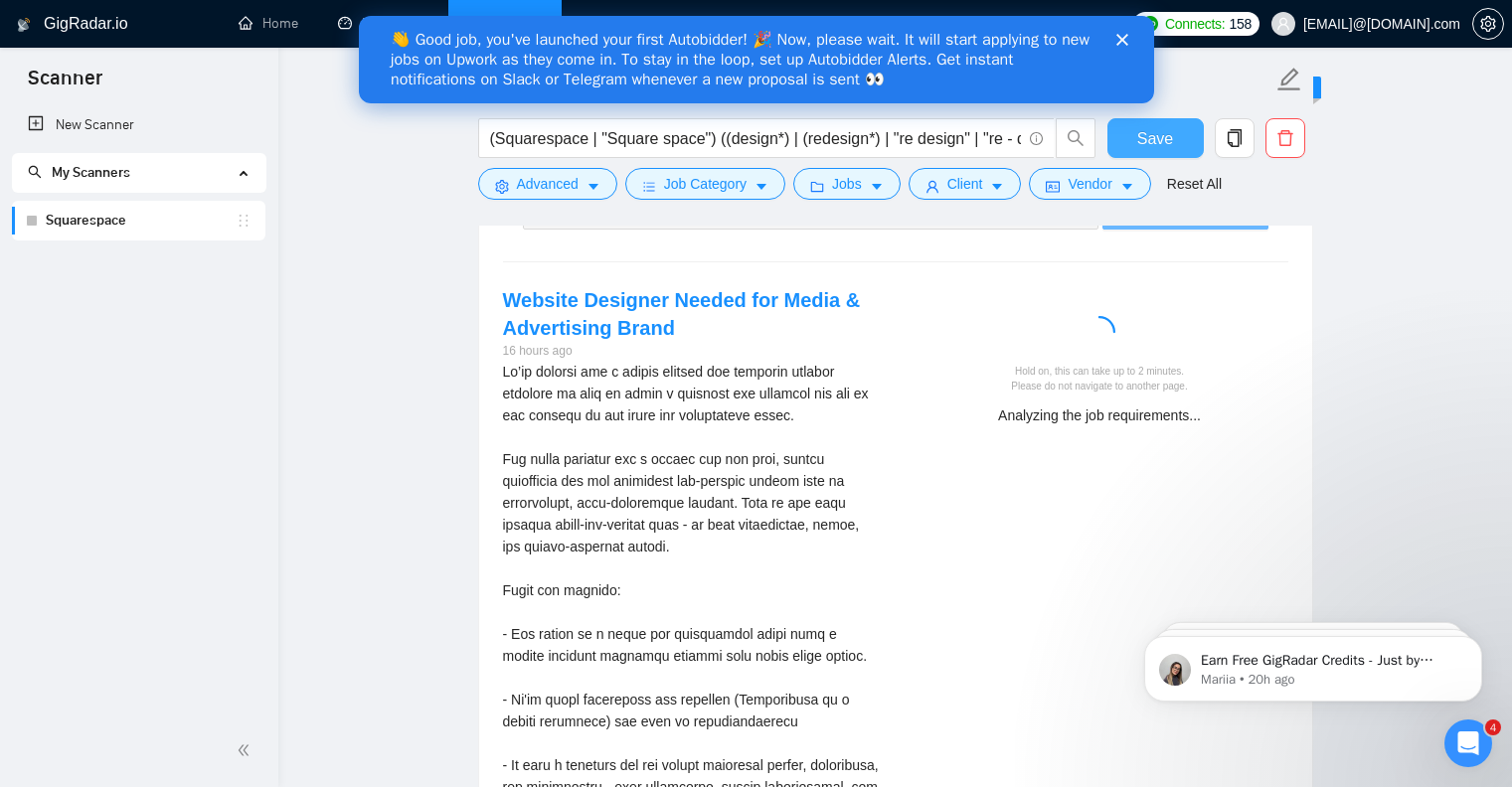 scroll, scrollTop: 0, scrollLeft: 0, axis: both 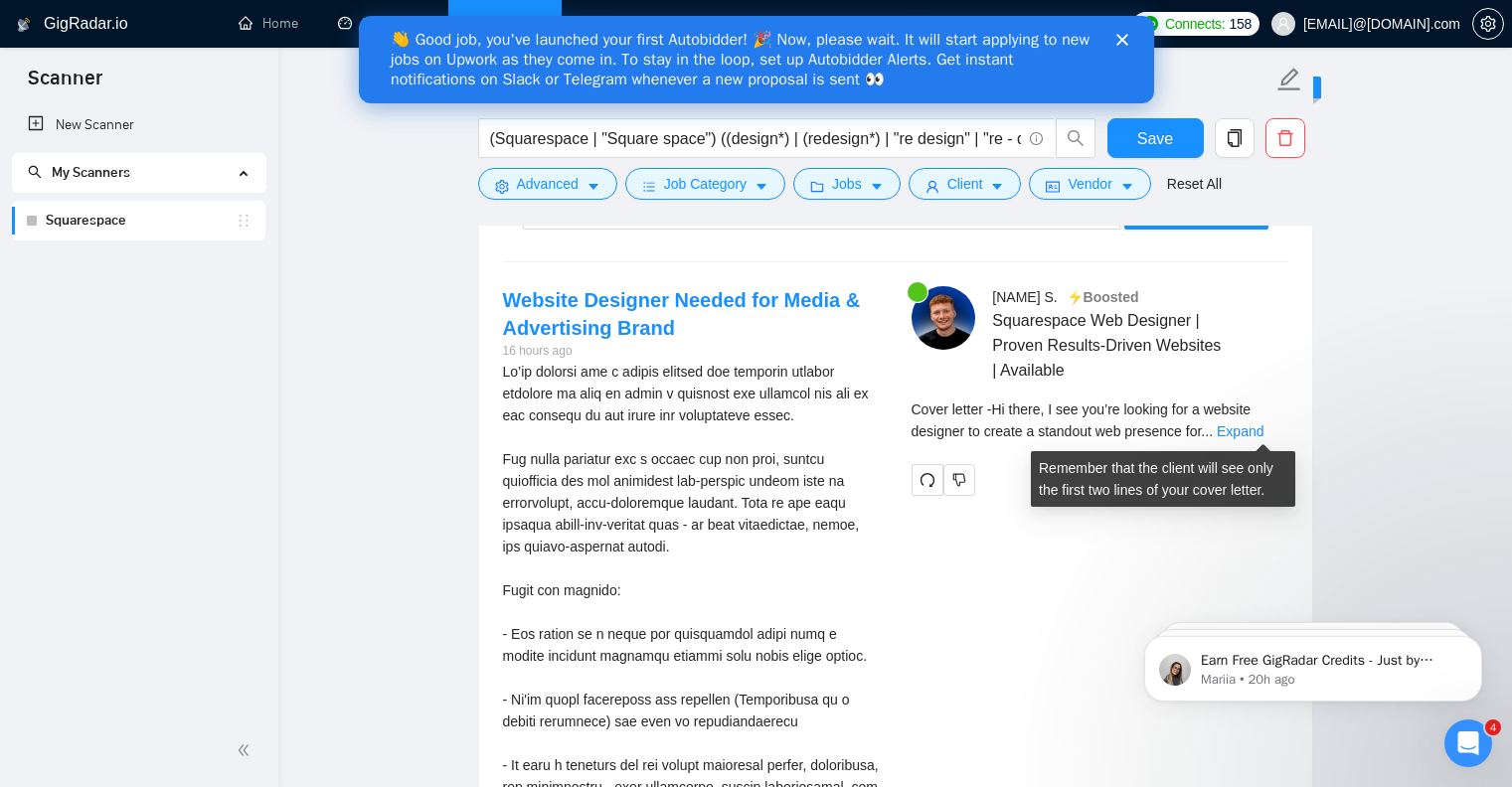 click on "Cover letter -  Hi there,
I see you’re looking for a website designer to create a standout web presence for  ... Expand" at bounding box center [1099, 420] 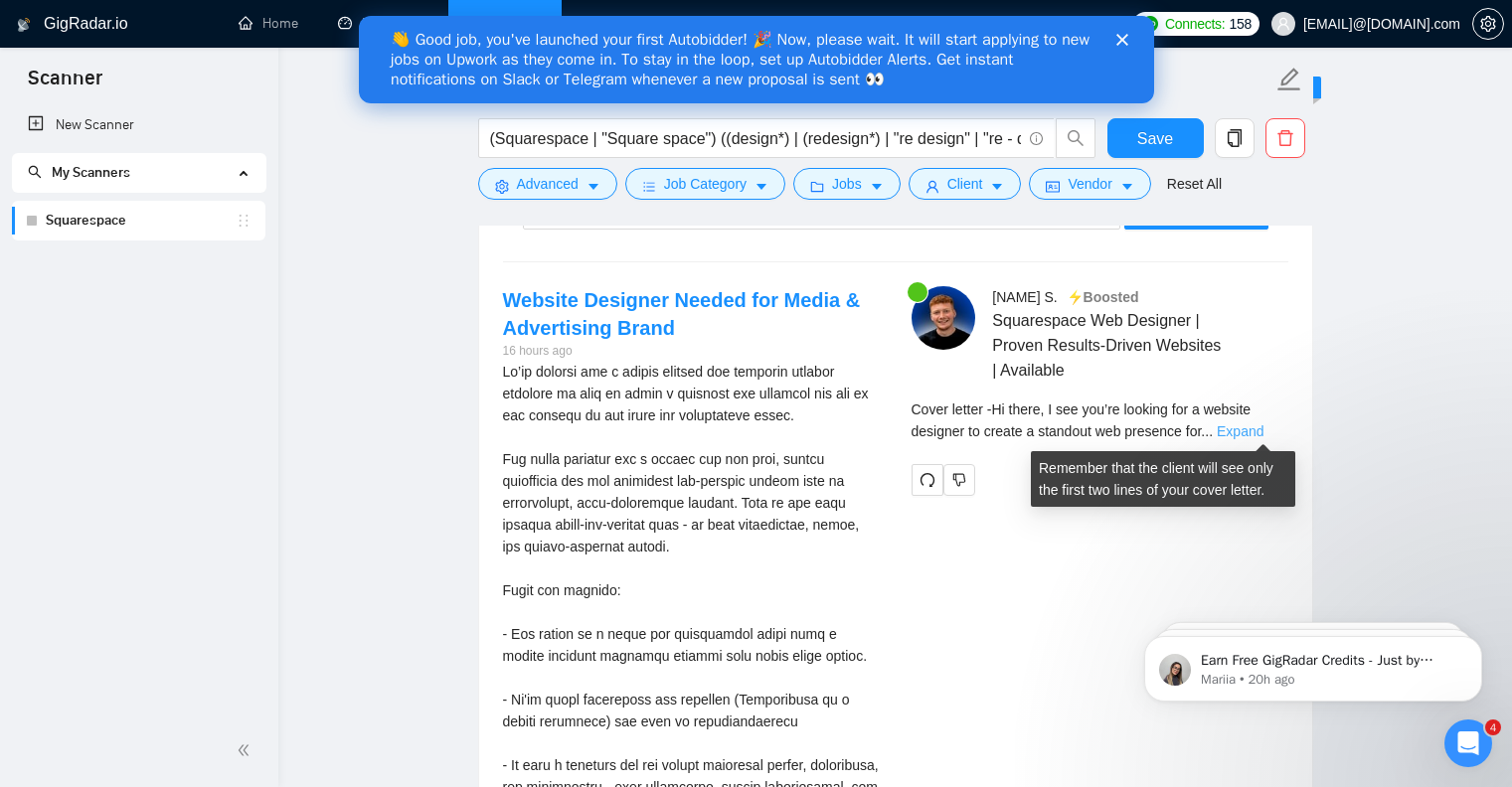 click on "Expand" at bounding box center [1240, 431] 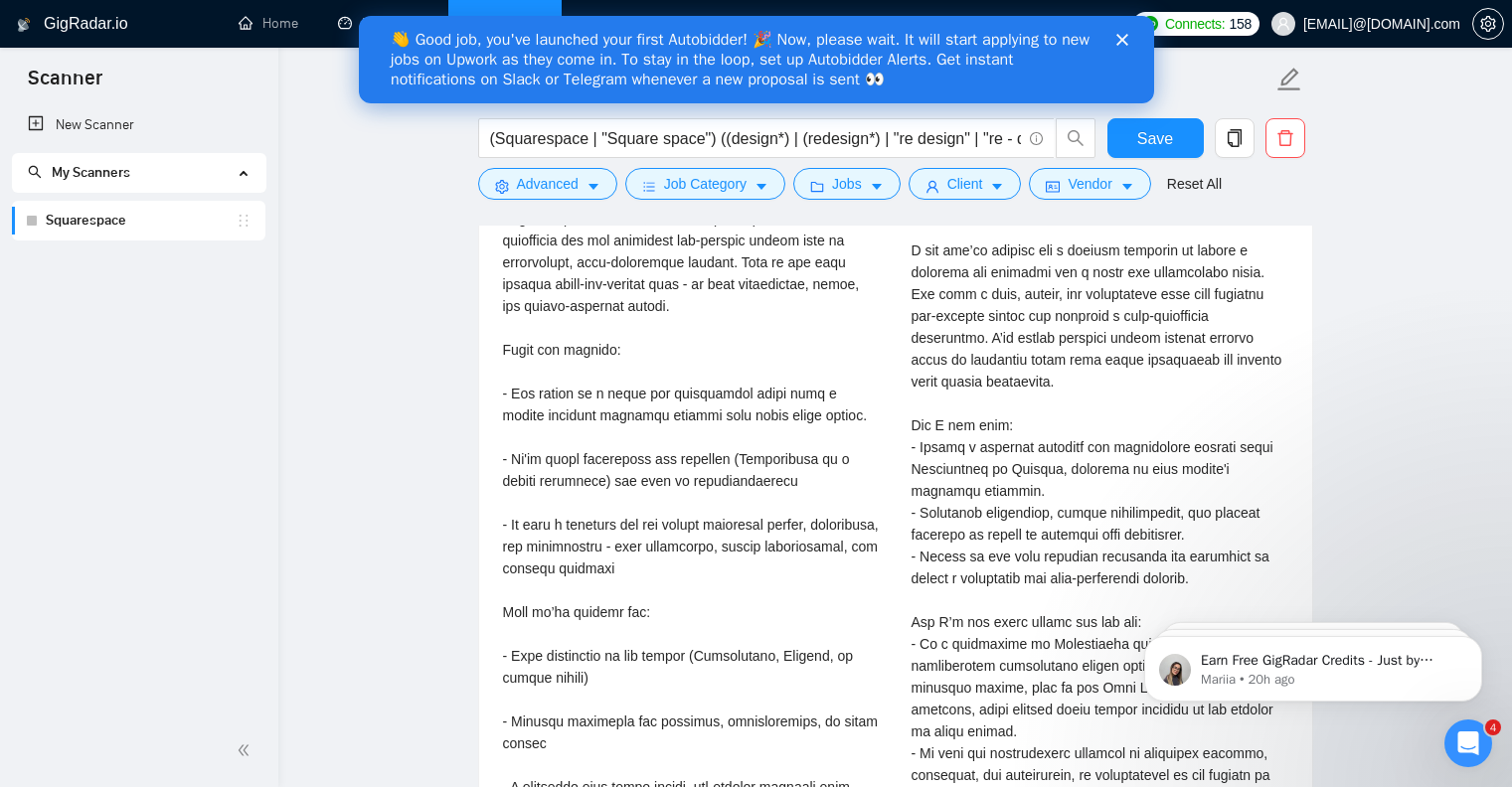 scroll, scrollTop: 3201, scrollLeft: 0, axis: vertical 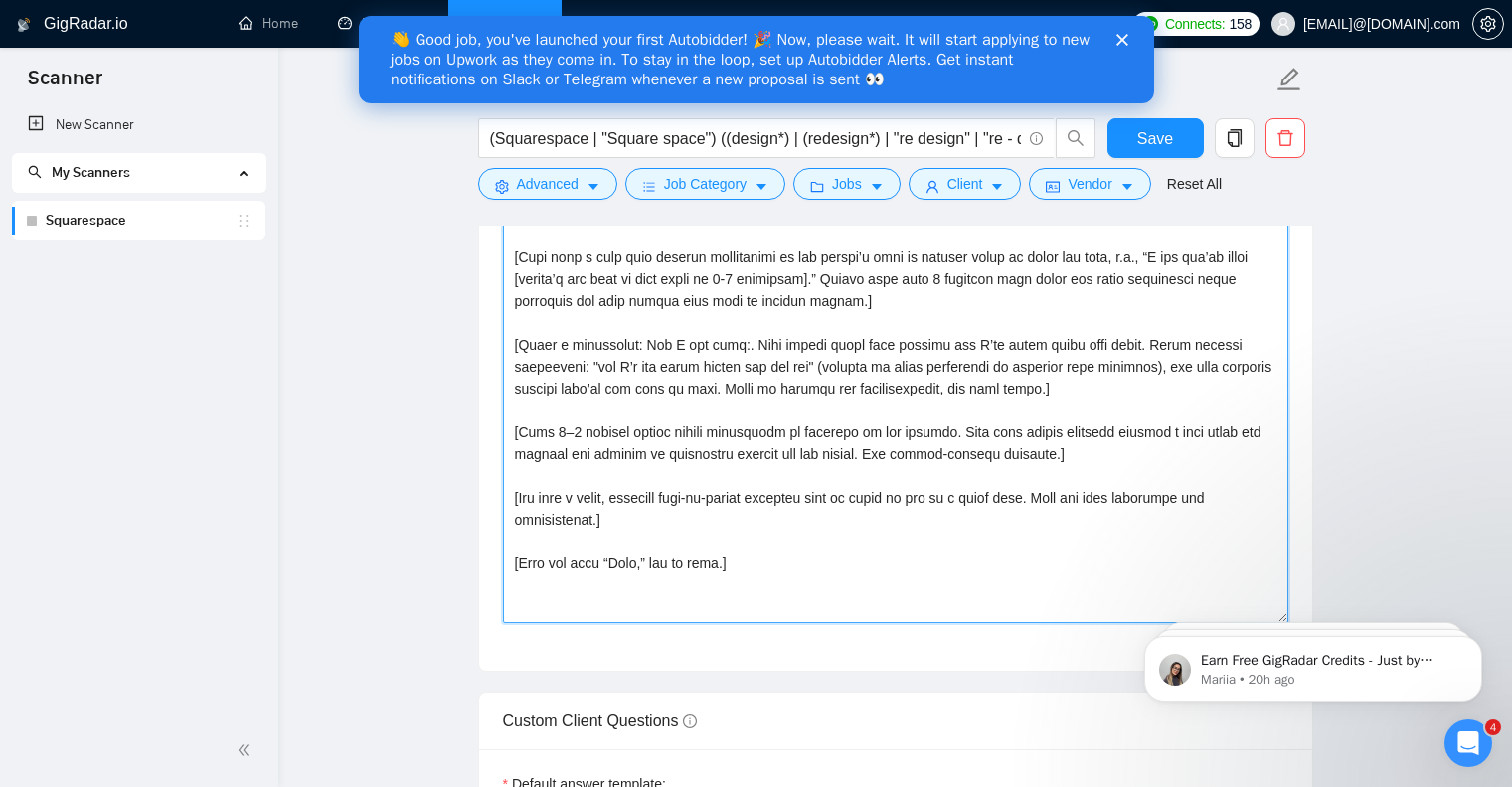 click on "Cover letter template:" at bounding box center [896, 399] 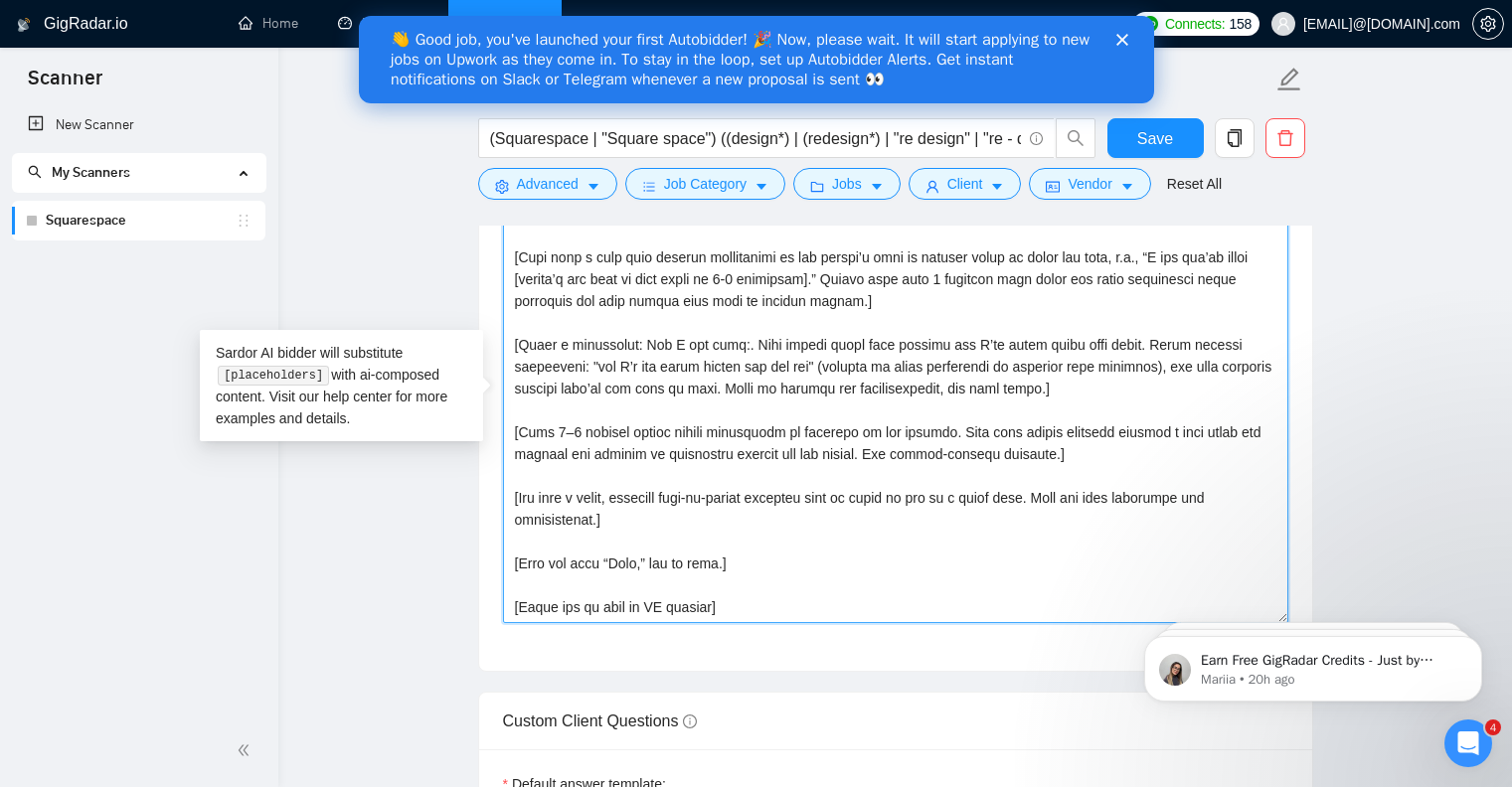 click on "Cover letter template:" at bounding box center [896, 399] 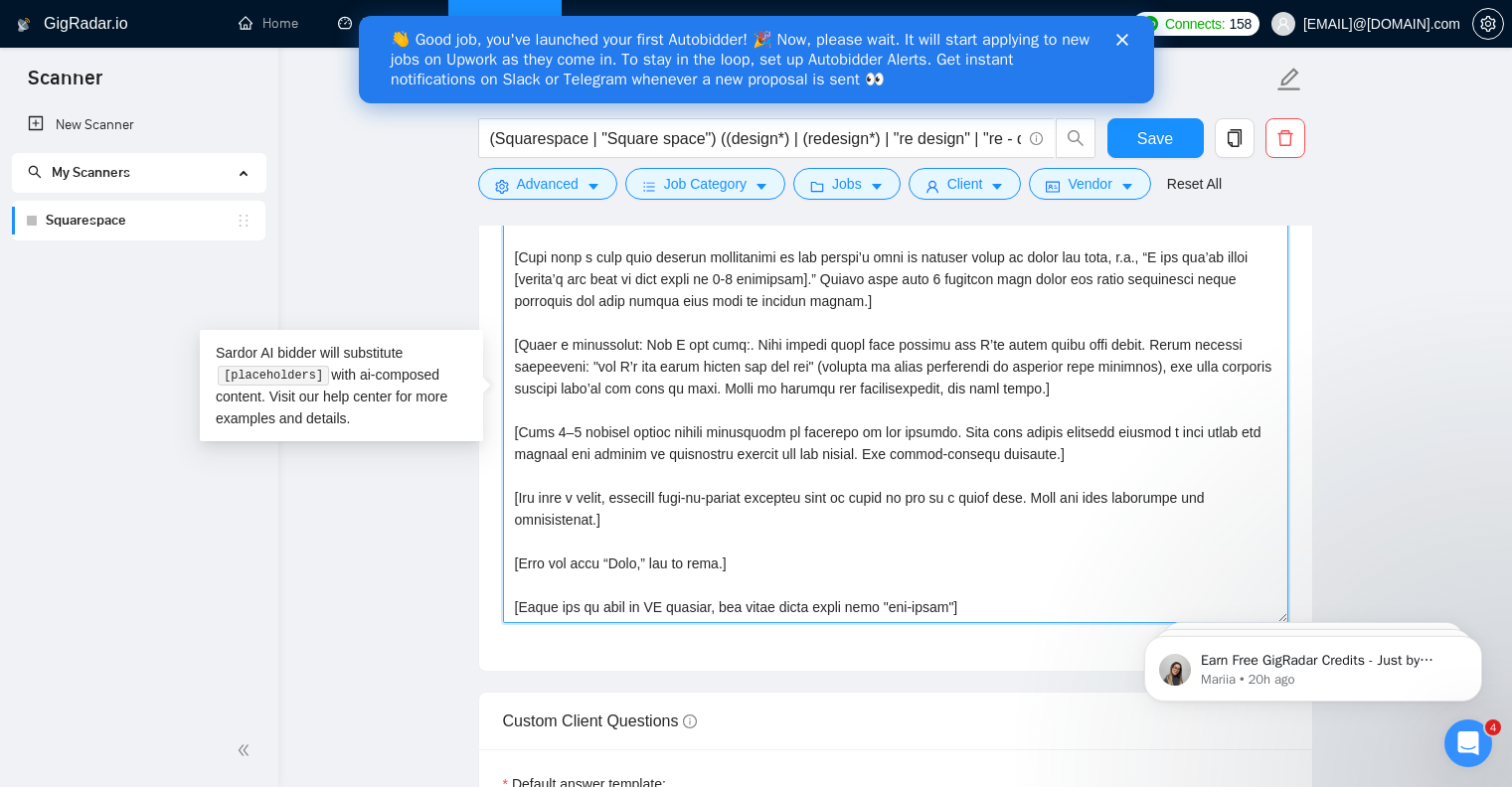 click on "Cover letter template:" at bounding box center (896, 399) 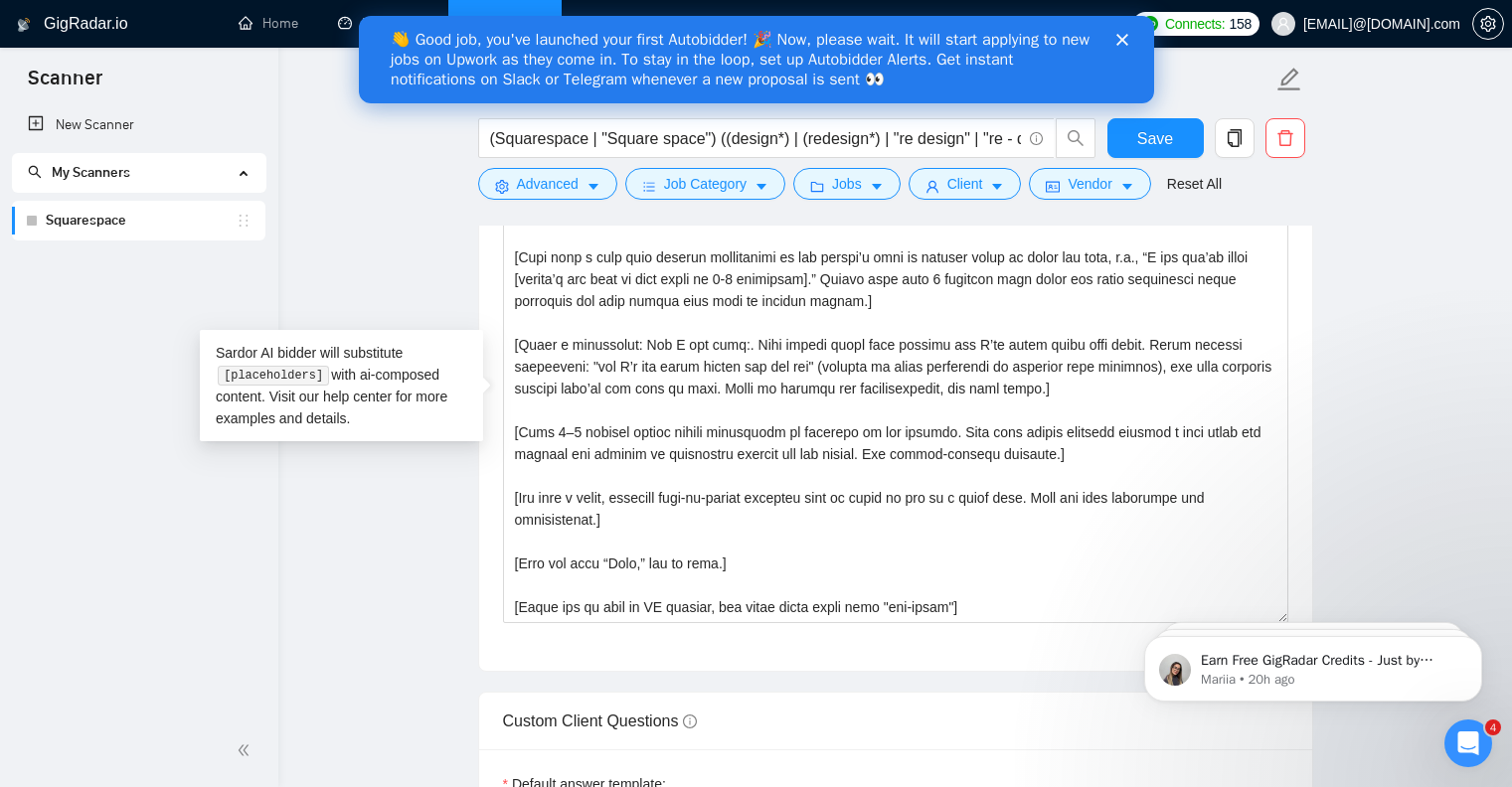 click on "Squarespace (Squarespace | "Square space") ((design*) | (redesign*) | "re design" | "re - design") Save Advanced   Job Category   Jobs   Client   Vendor   Reset All Preview Results Insights NEW Alerts Auto Bidder Auto Bidding Enabled Auto Bidding Enabled: OFF Auto Bidder Schedule Auto Bidding Type: Automated (recommended) Semi-automated Auto Bidding Schedule: [SCHEDULE] Custom Custom Auto Bidder Schedule Repeat every week on Monday Tuesday Wednesday Thursday Friday Saturday Sunday Active Hours ( Europe/London ): From: To: ( [NUMBER]  hours) Europe/London Auto Bidding Type Select your bidding algorithm: Choose the algorithm for you bidding. The price per proposal does not include your connects expenditure. Template Bidder Works great for narrow segments and short cover letters that don't change. [CREDITS]  credits / proposal Sardor AI 🤖 Personalise your cover letter with ai [placeholders] [CREDITS]  credits / proposal Experimental Laziza AI  👑   NEW   Learn more [CREDITS]  credits / proposal [CREDITS] credits savings Team & Freelancer" at bounding box center [895, 1747] 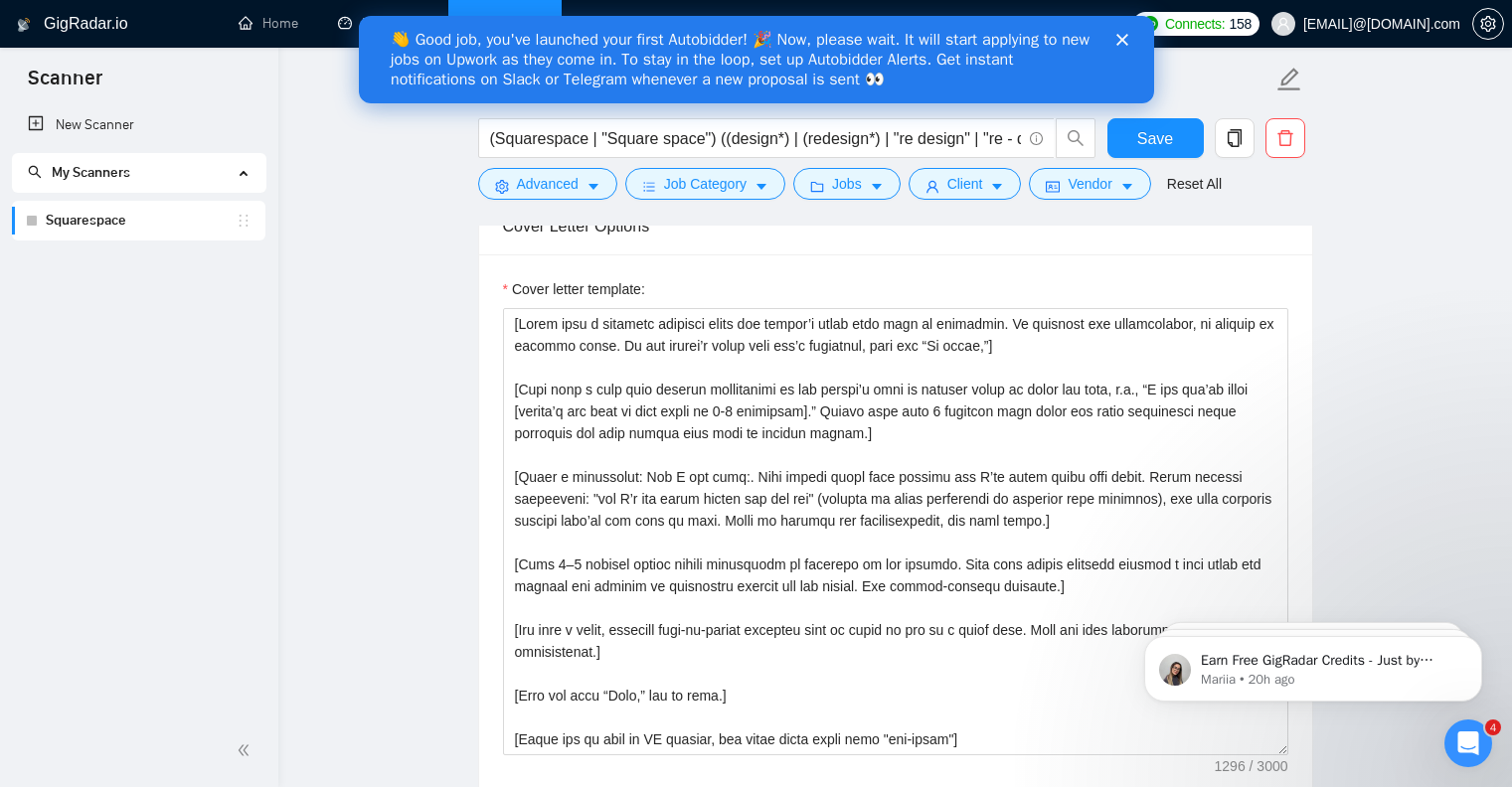 scroll, scrollTop: 1069, scrollLeft: 0, axis: vertical 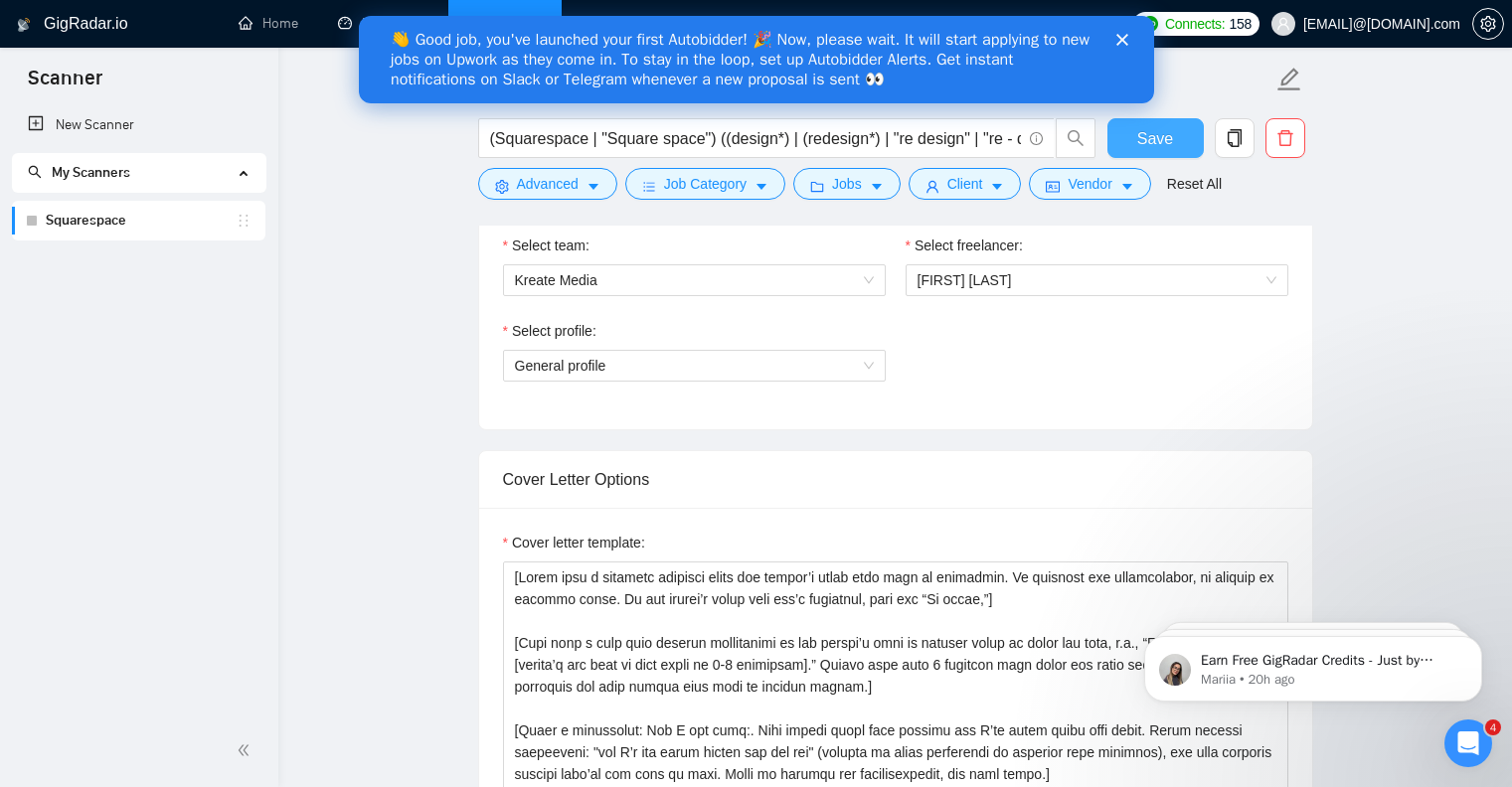 click on "Save" at bounding box center [1155, 138] 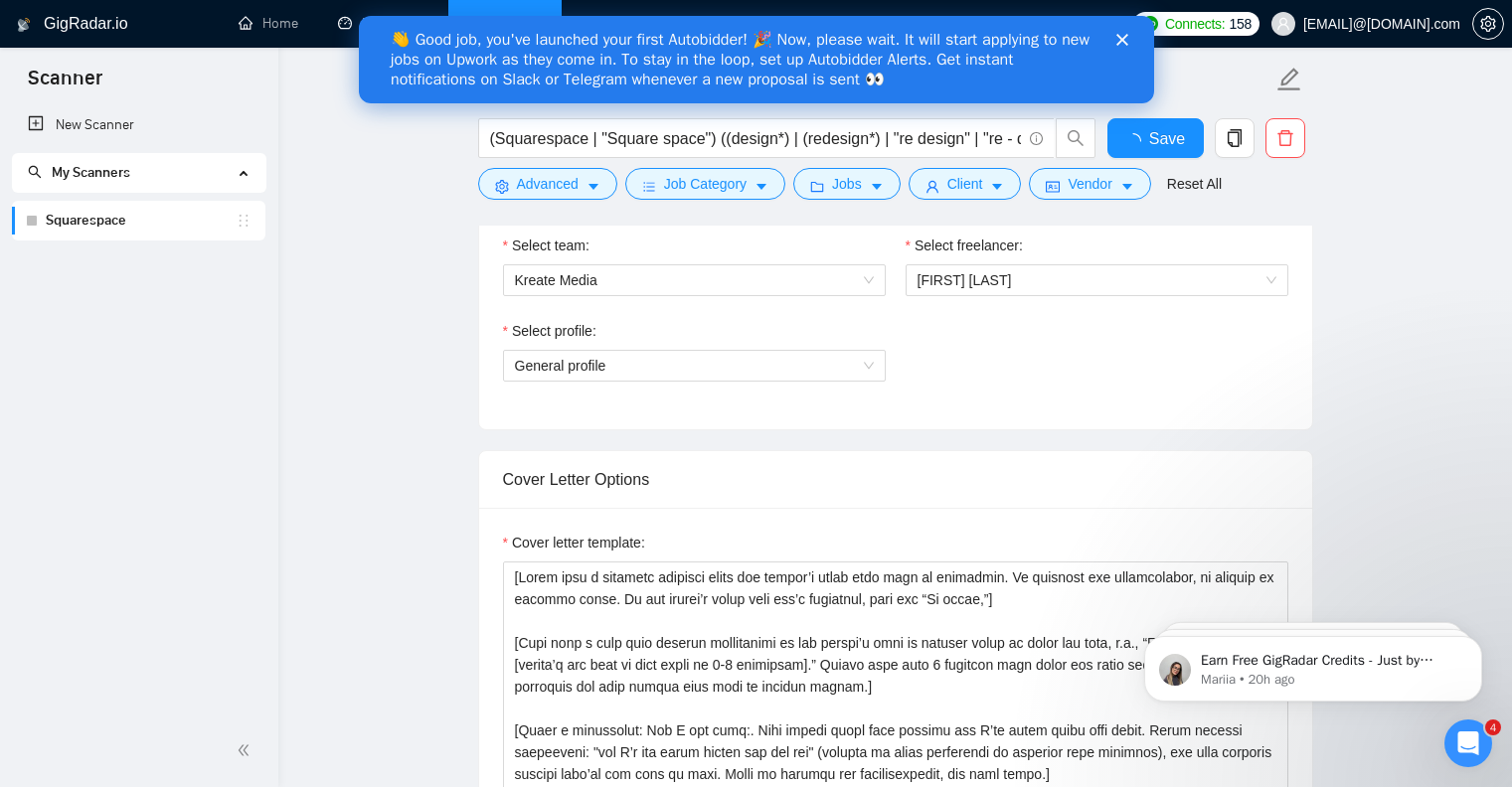 type 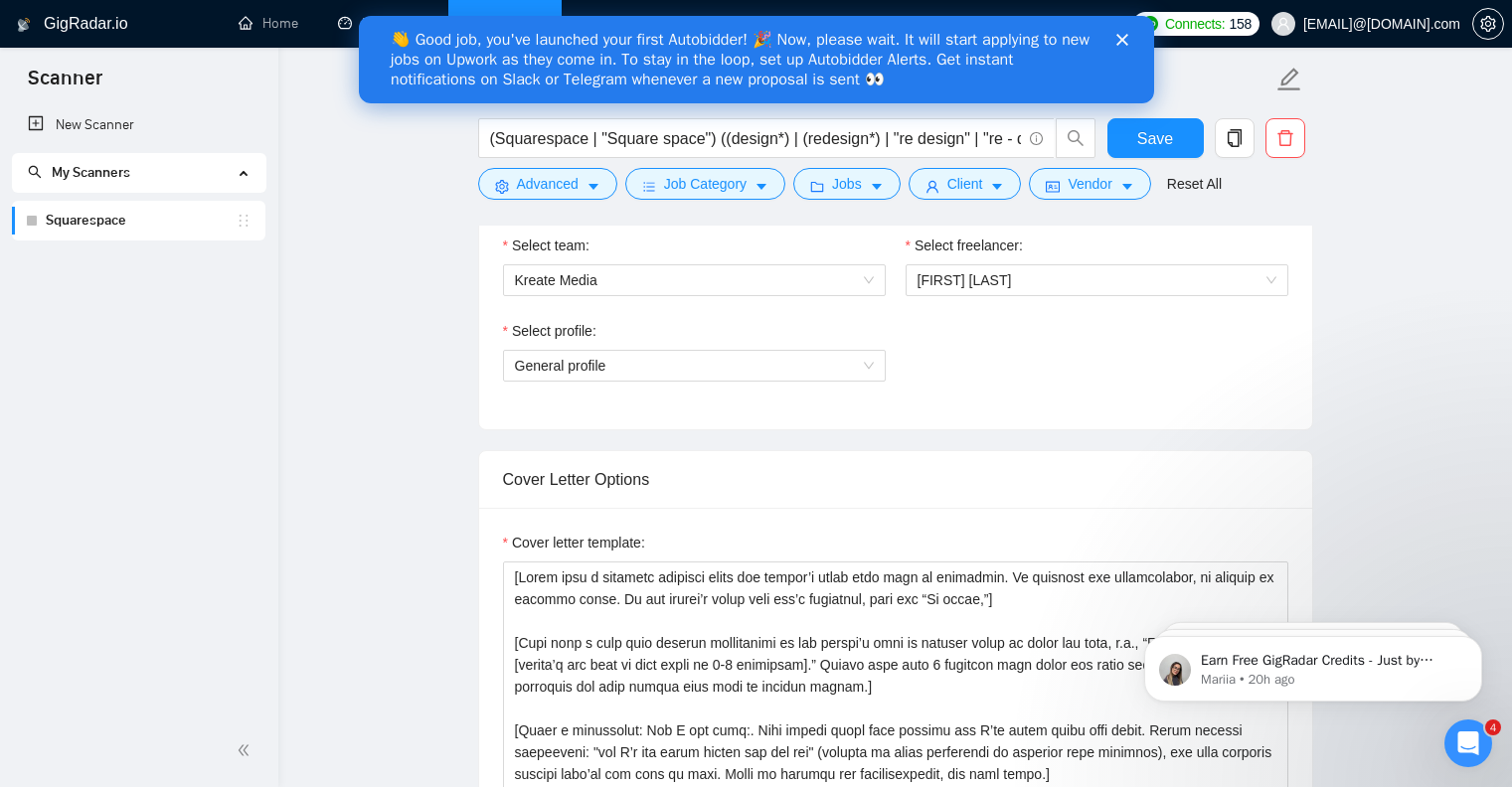 drag, startPoint x: 1124, startPoint y: 38, endPoint x: 1416, endPoint y: 276, distance: 376.7068 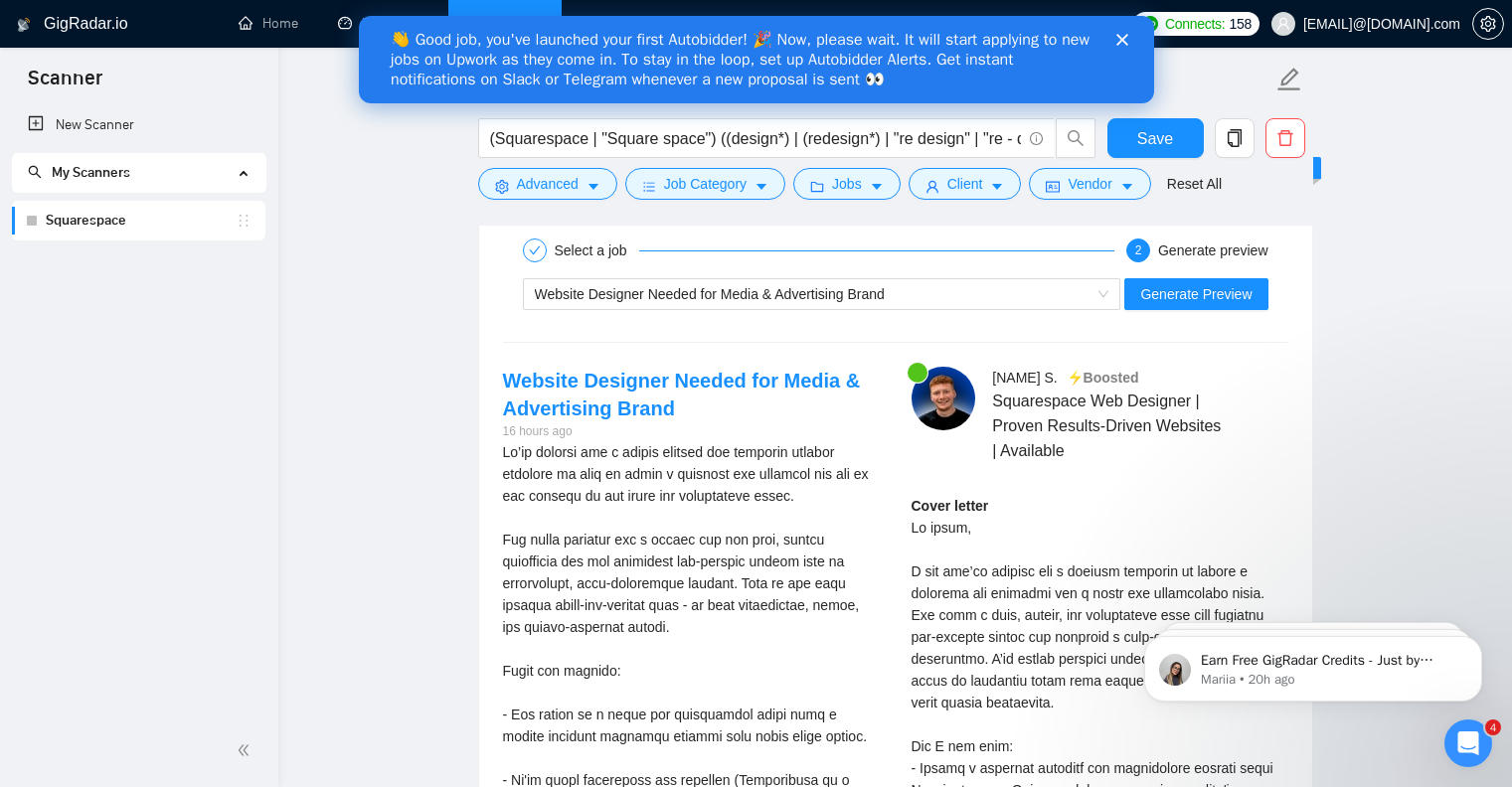 scroll, scrollTop: 3199, scrollLeft: 0, axis: vertical 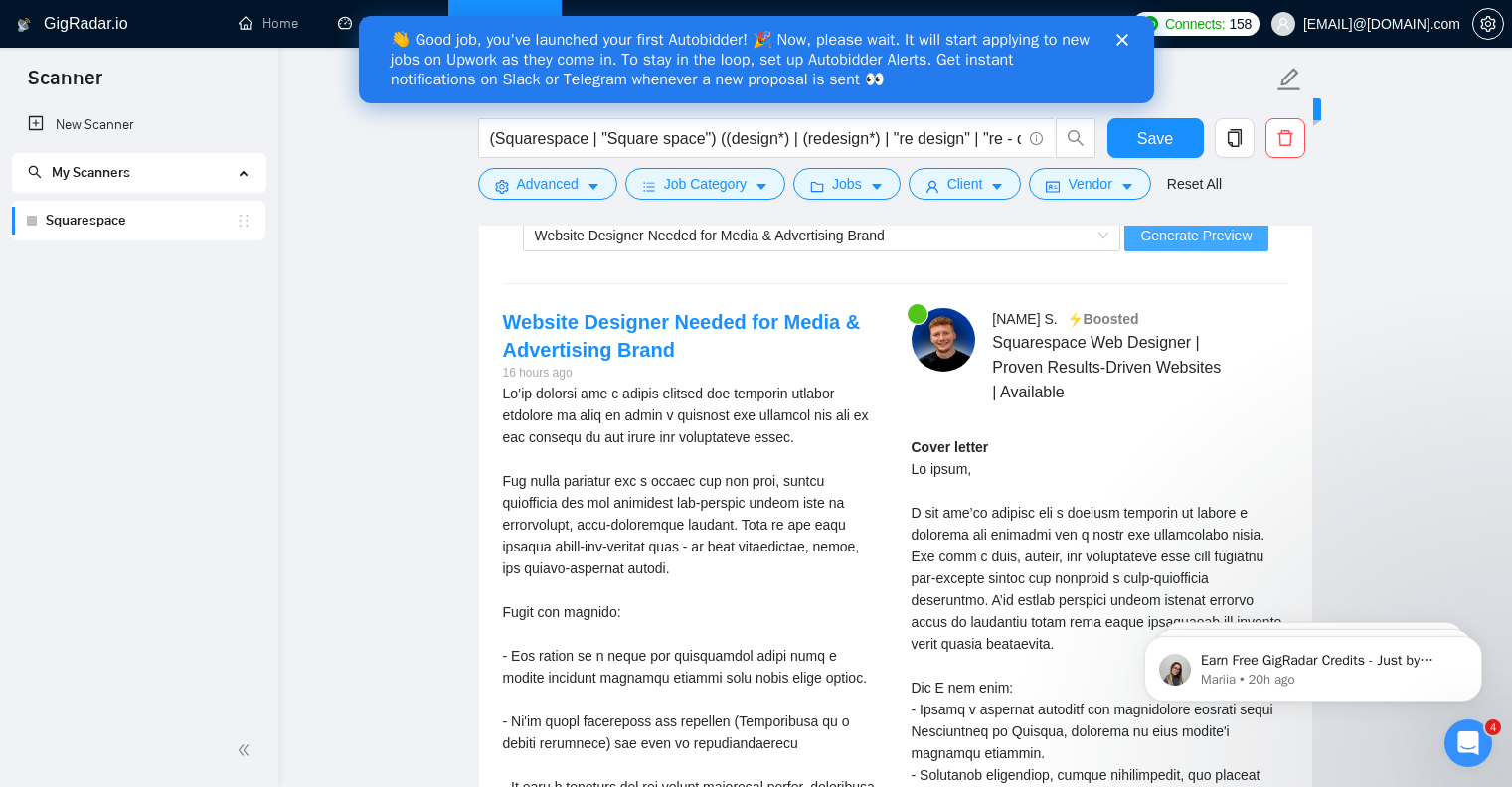 click on "Generate Preview" at bounding box center (1196, 236) 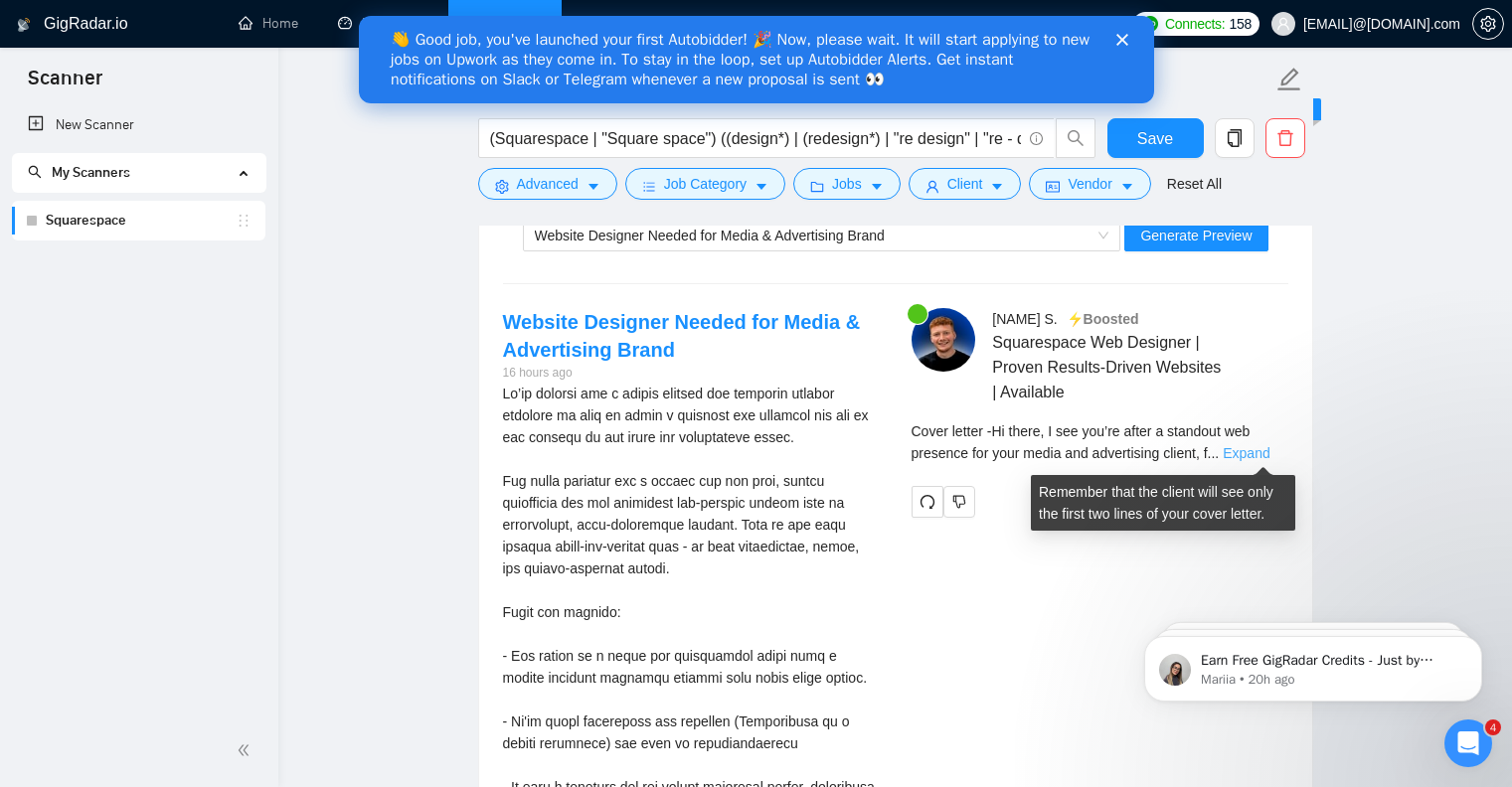 click on "Expand" at bounding box center [1246, 453] 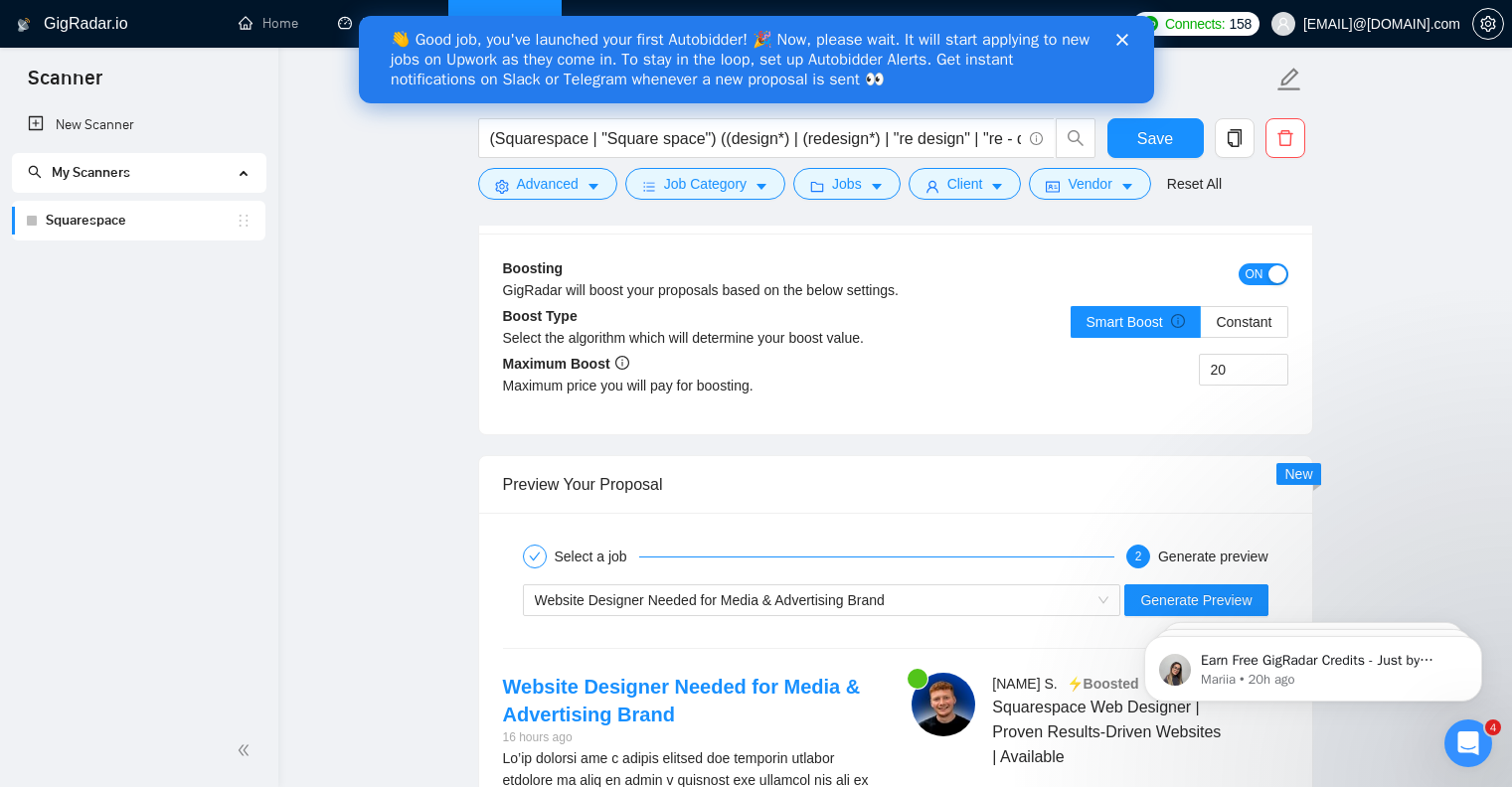 scroll, scrollTop: 3087, scrollLeft: 0, axis: vertical 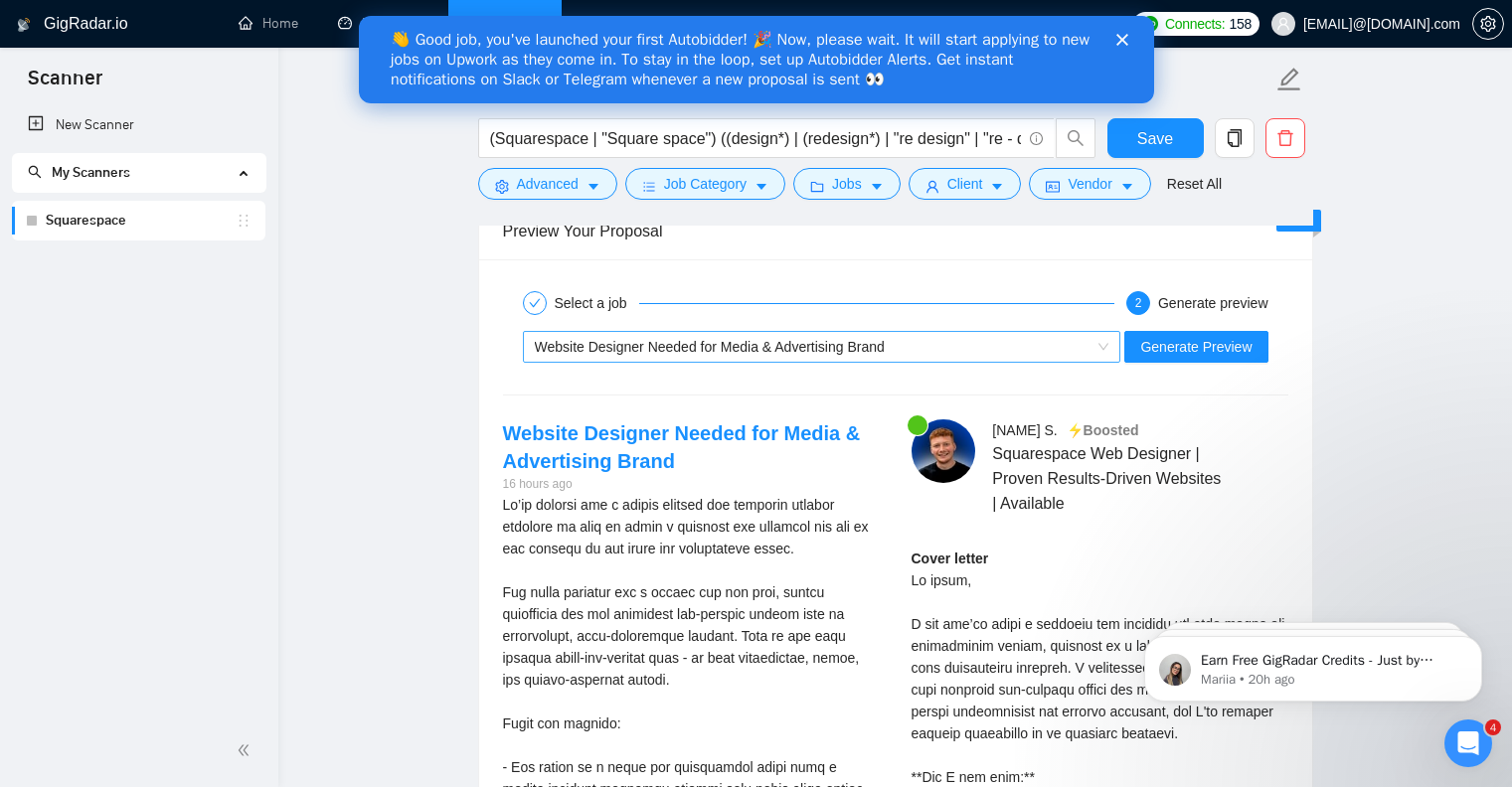 click on "Website Designer Needed for Media & Advertising Brand" at bounding box center [813, 347] 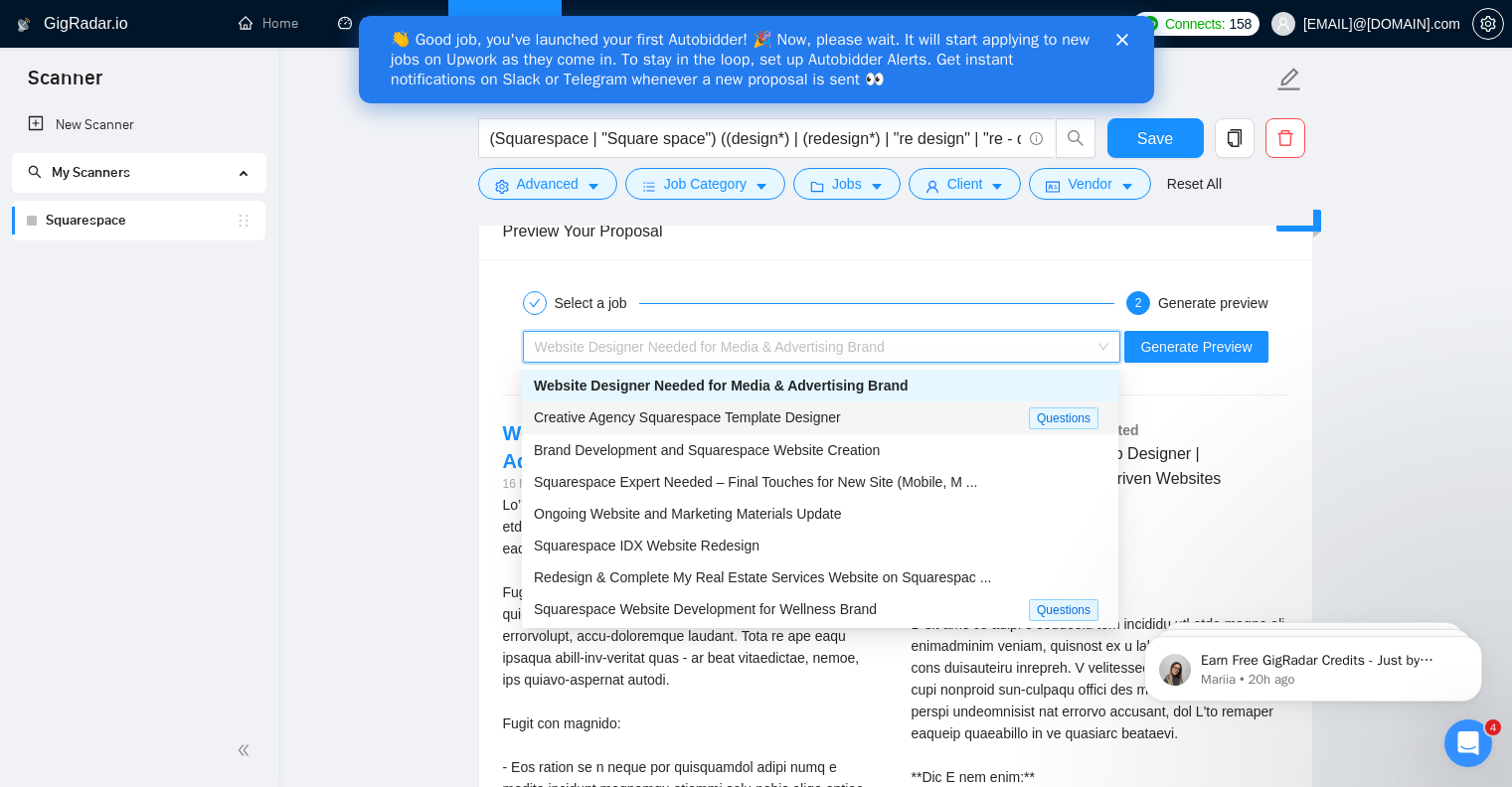 click on "Creative Agency Squarespace Template Designer" at bounding box center (687, 417) 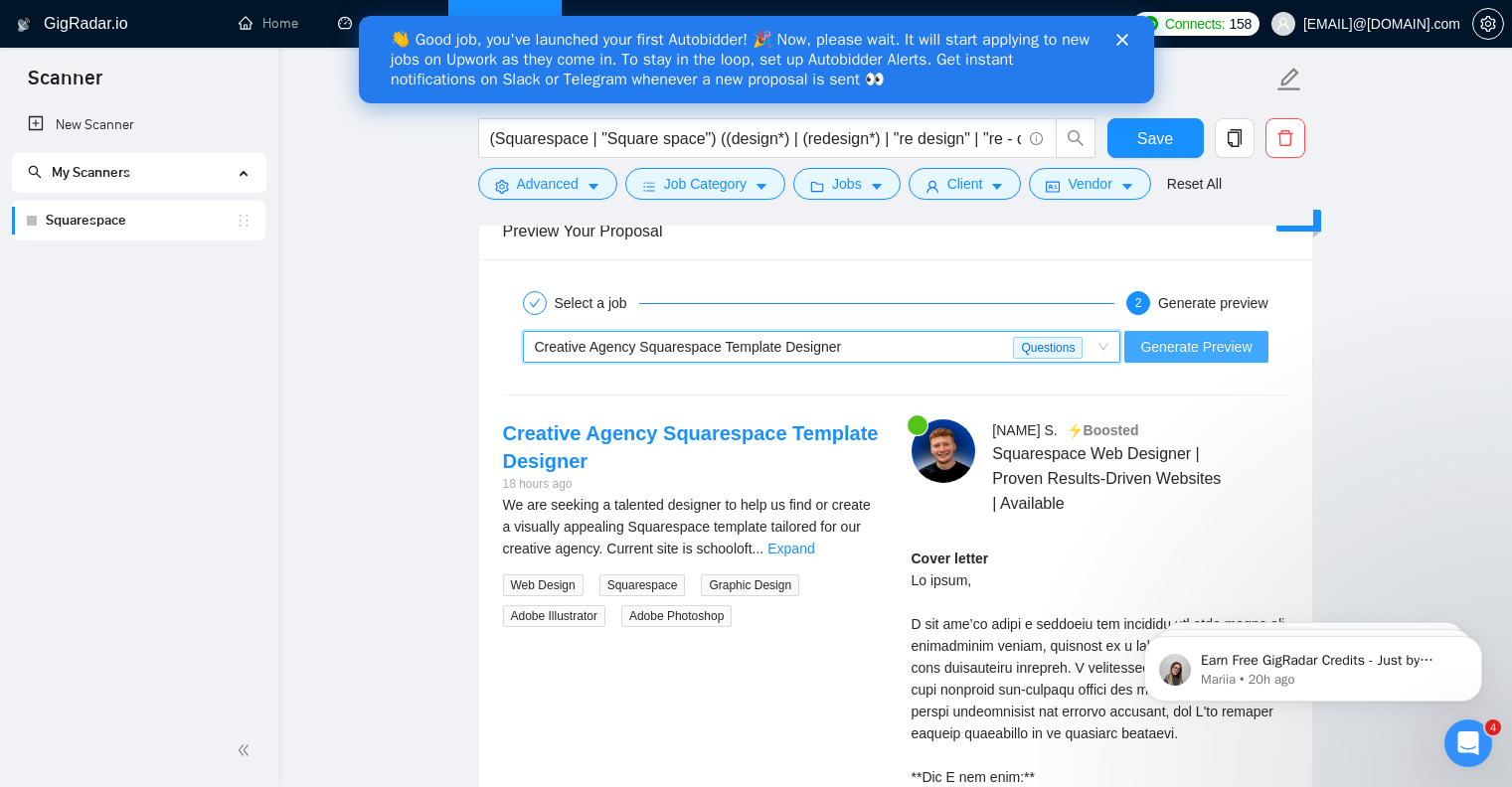 click on "Generate Preview" at bounding box center (1196, 347) 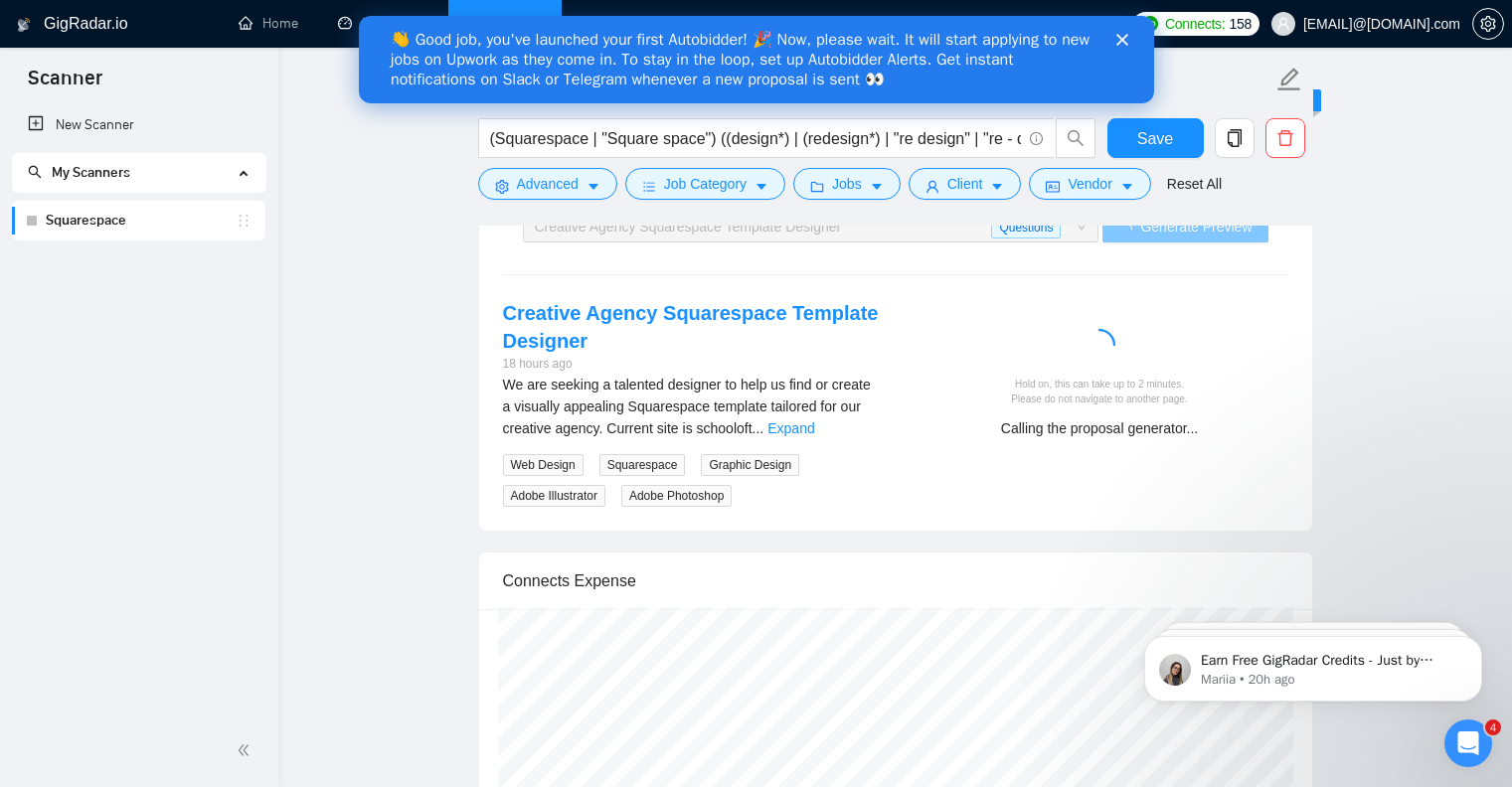 scroll, scrollTop: 3223, scrollLeft: 0, axis: vertical 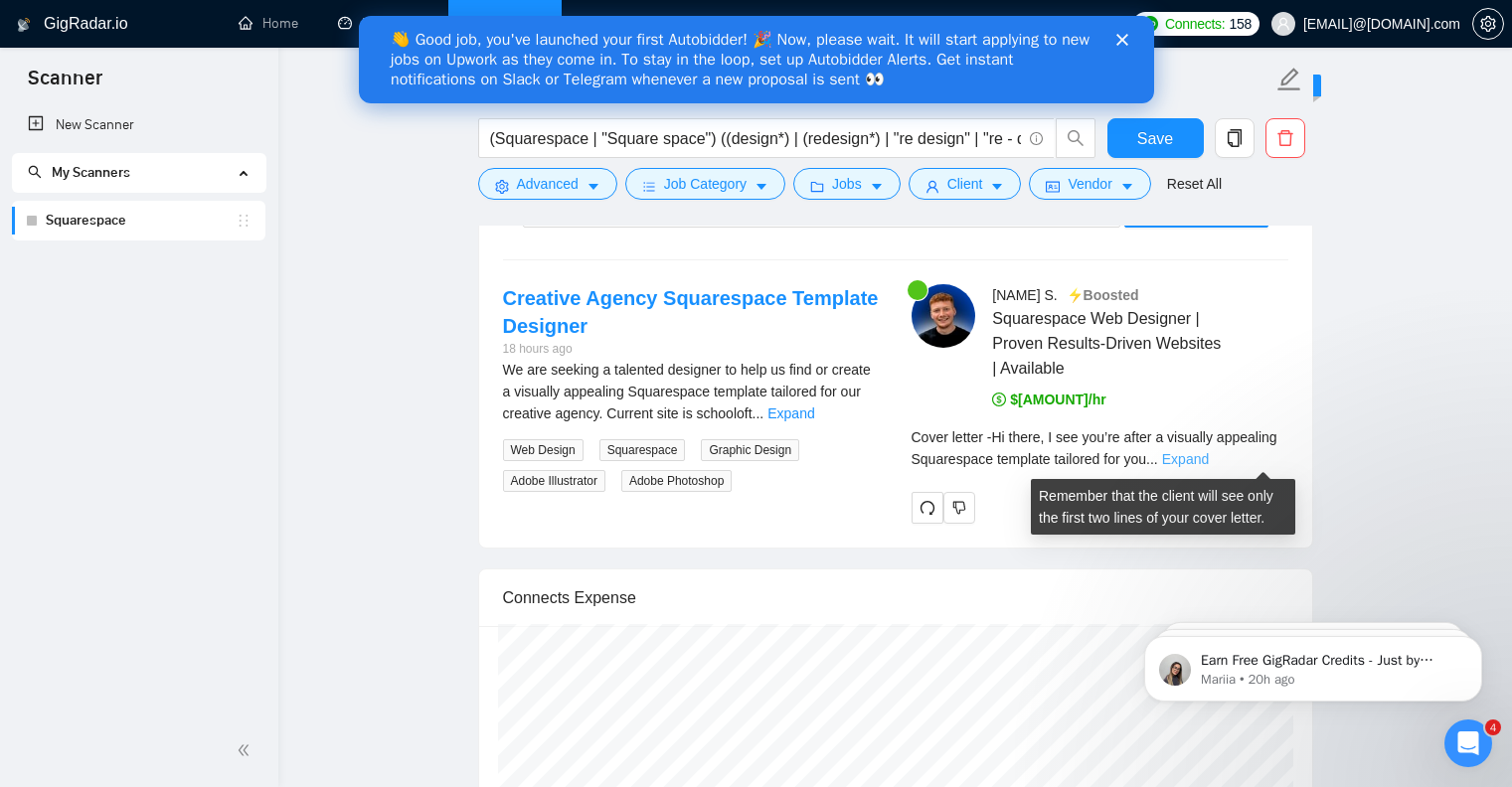 click on "Expand" at bounding box center [1185, 459] 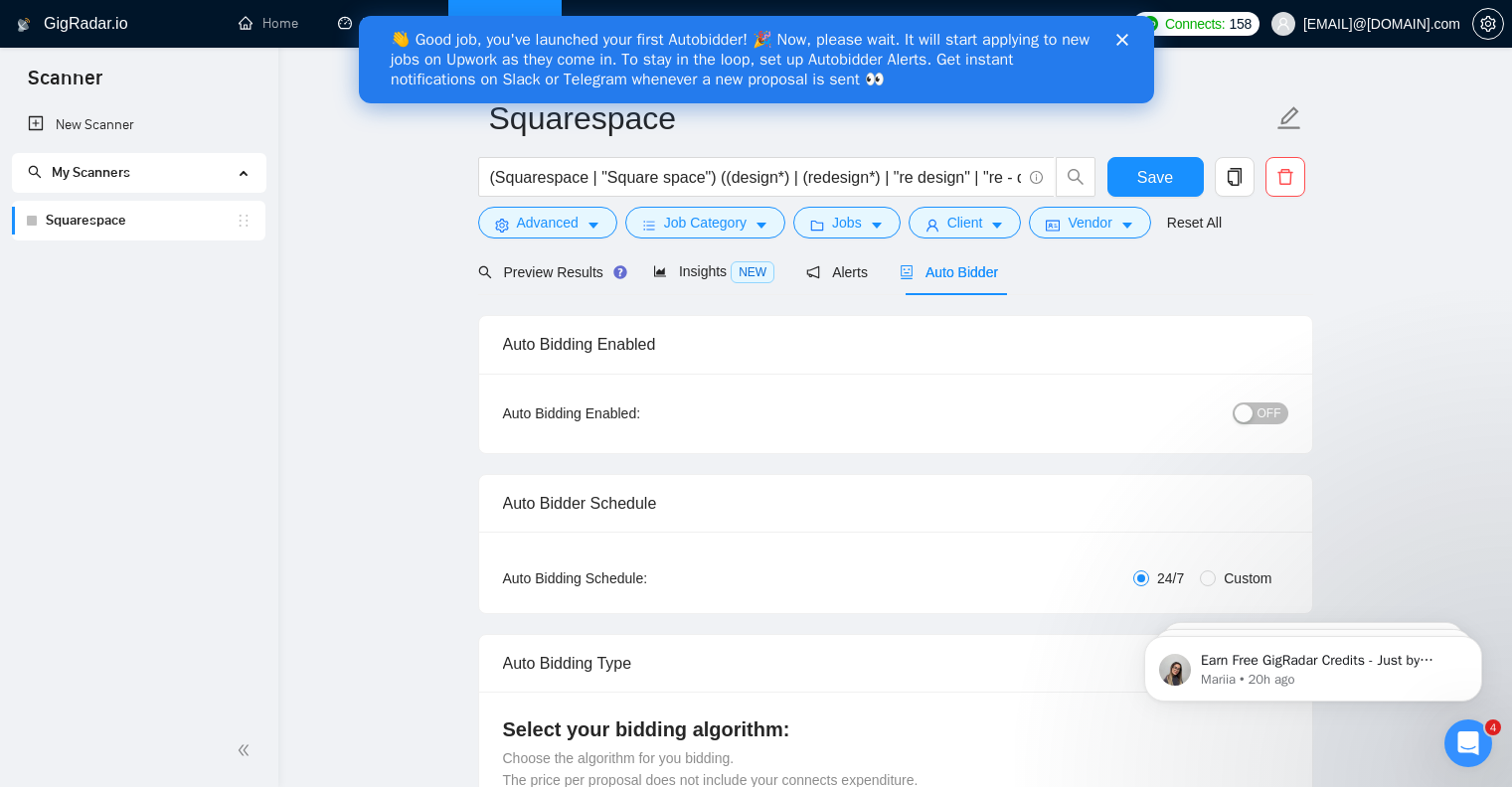 scroll, scrollTop: 0, scrollLeft: 0, axis: both 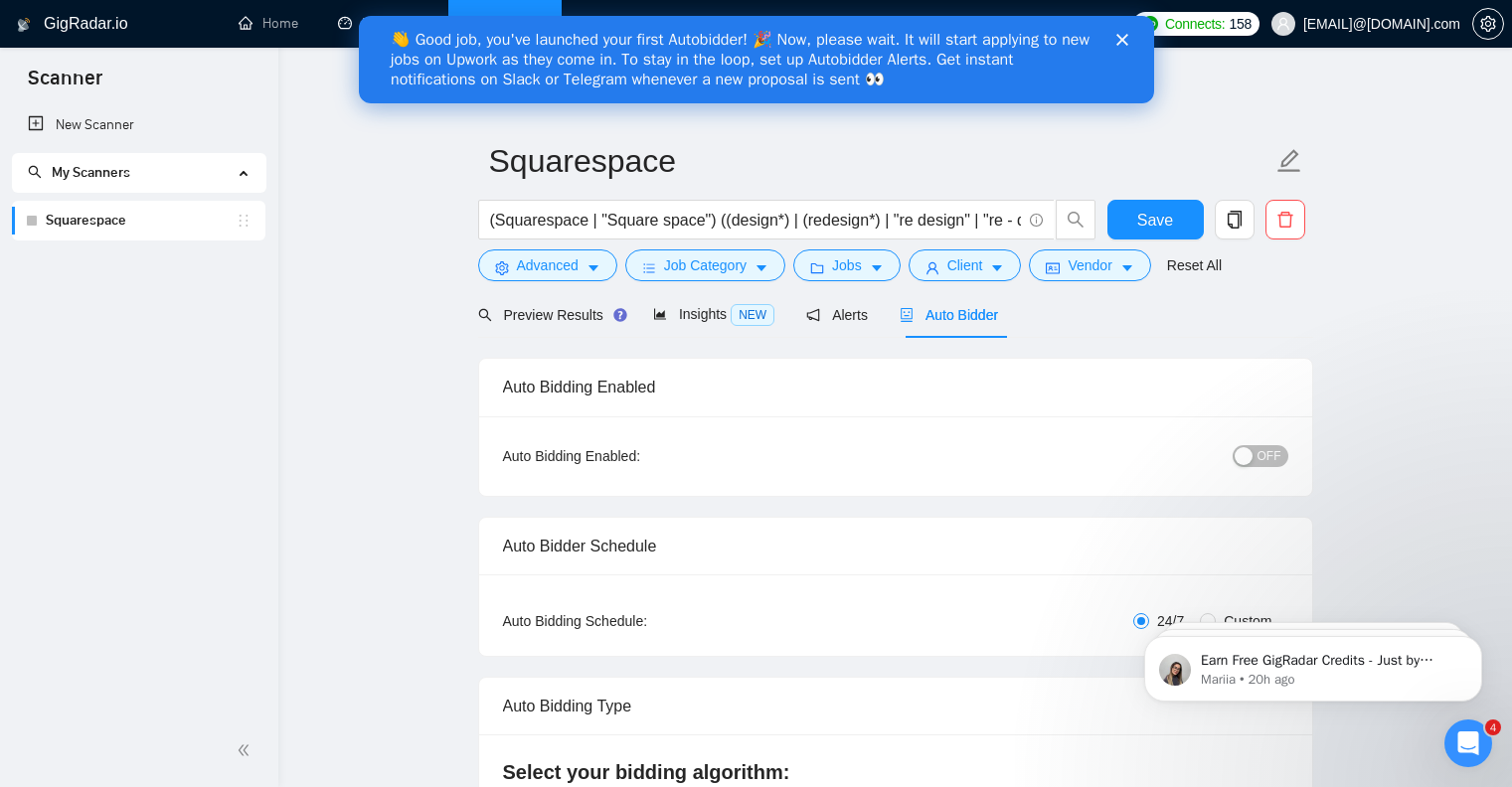 click on "OFF" at bounding box center (1269, 456) 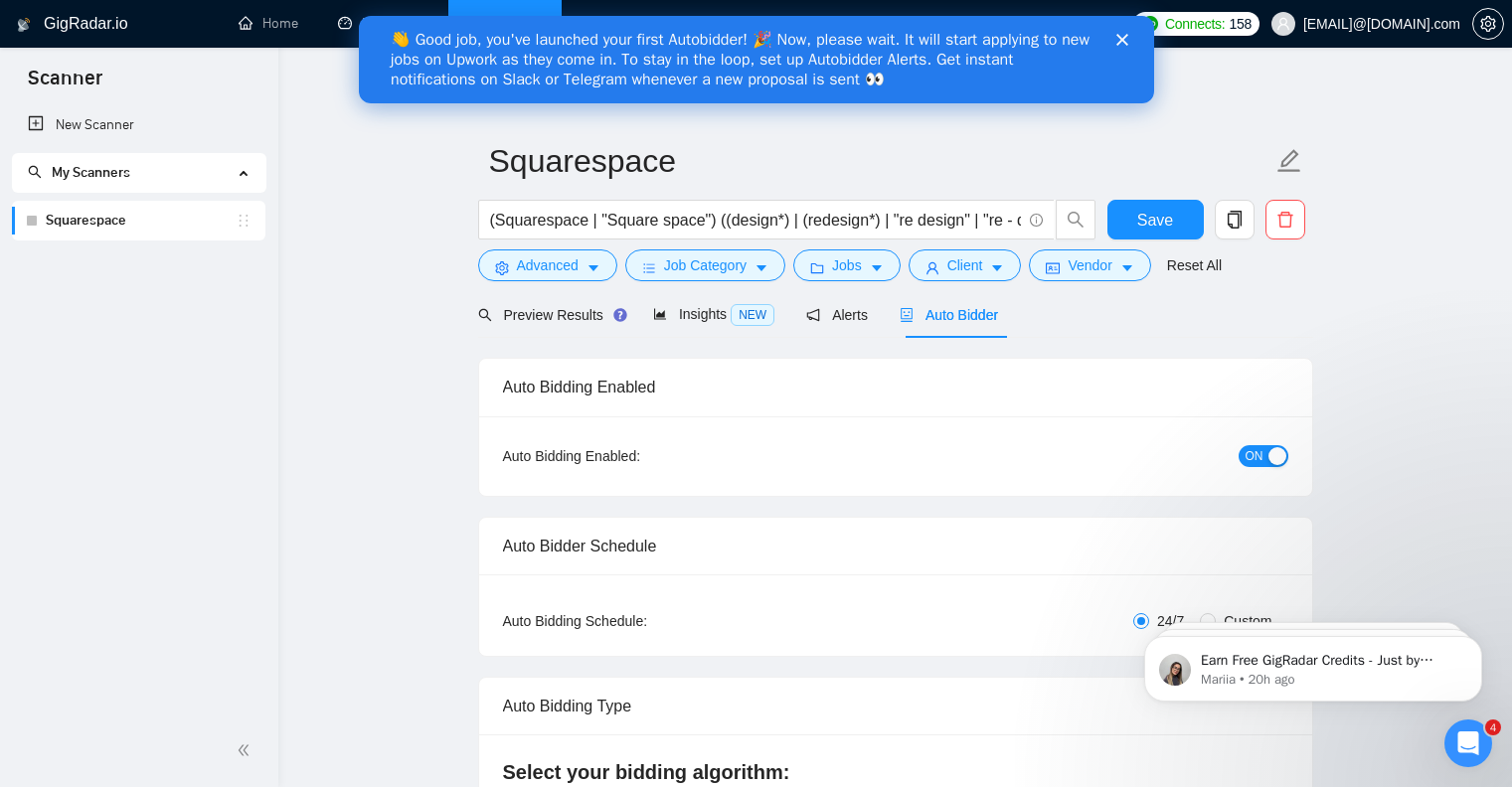 click 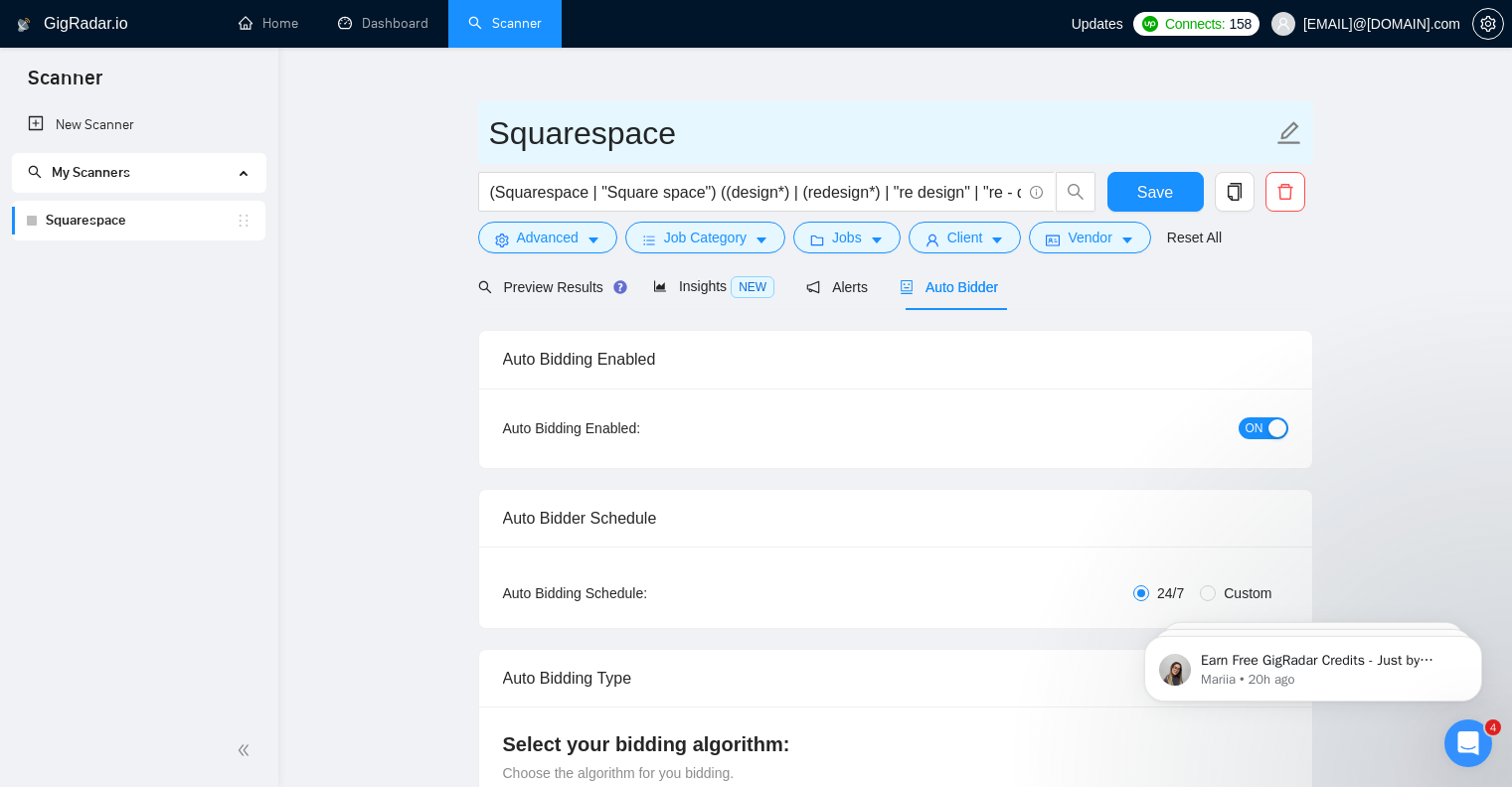 scroll, scrollTop: 0, scrollLeft: 0, axis: both 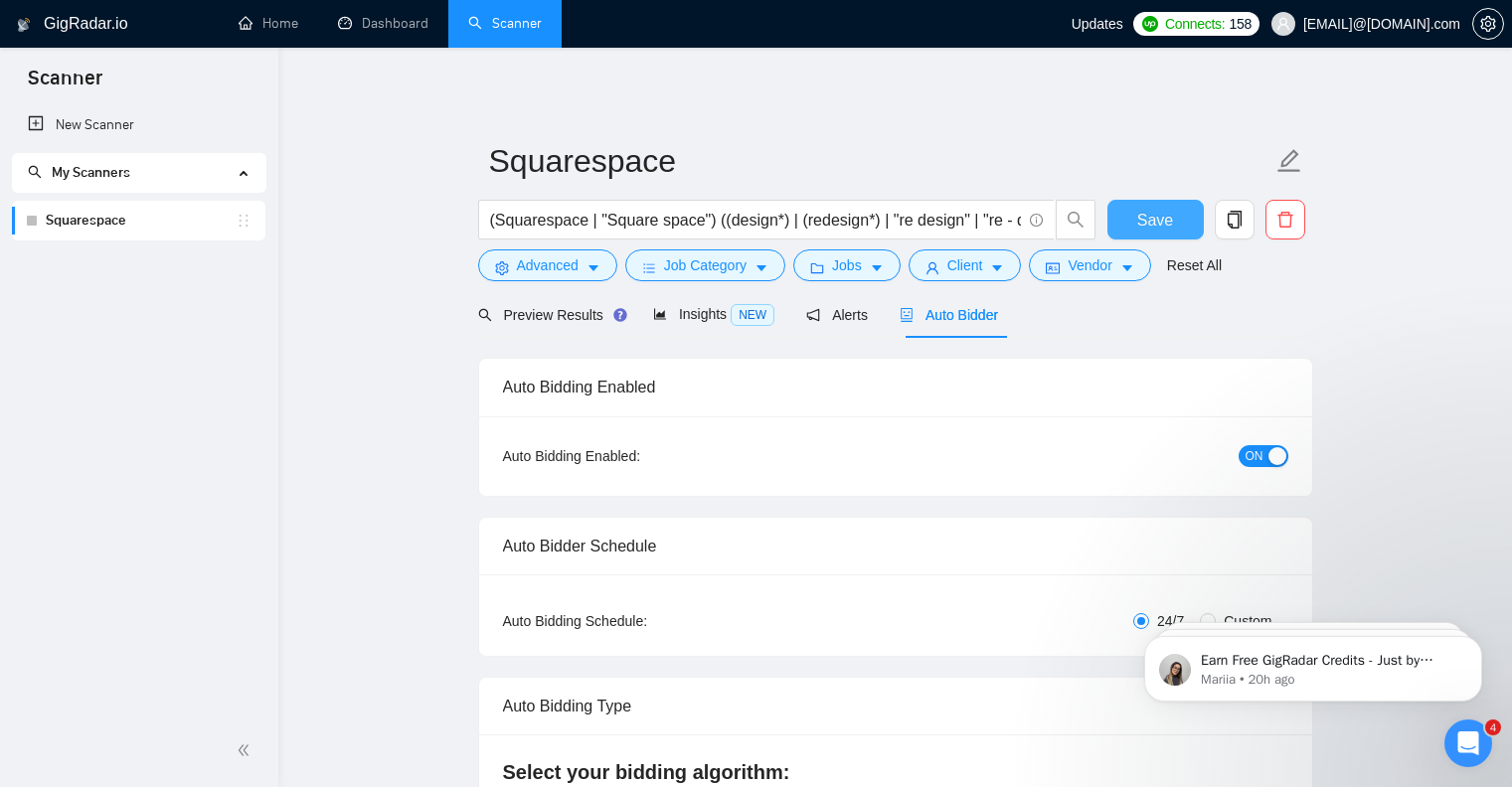 click on "Save" at bounding box center (1155, 220) 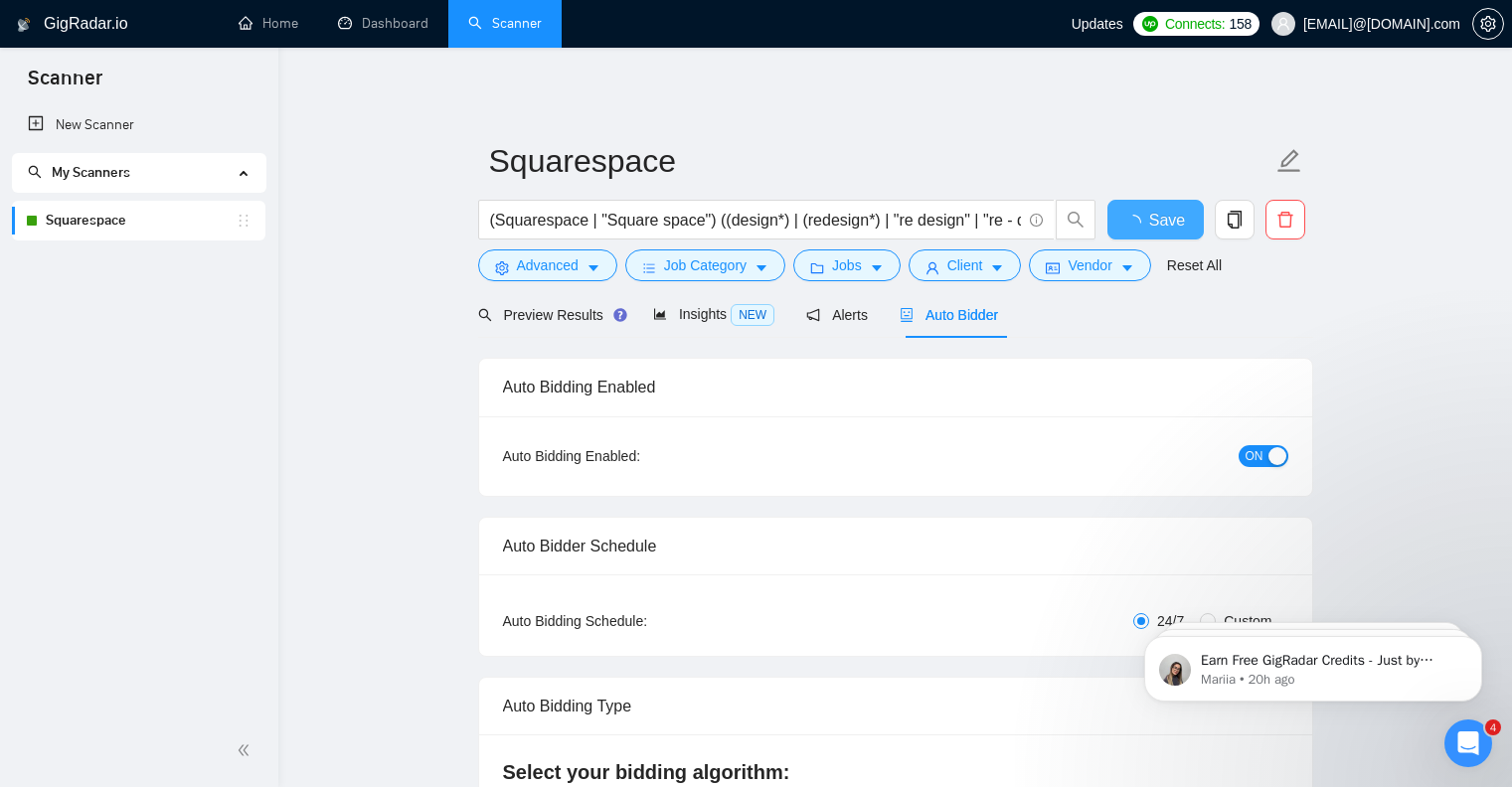 type 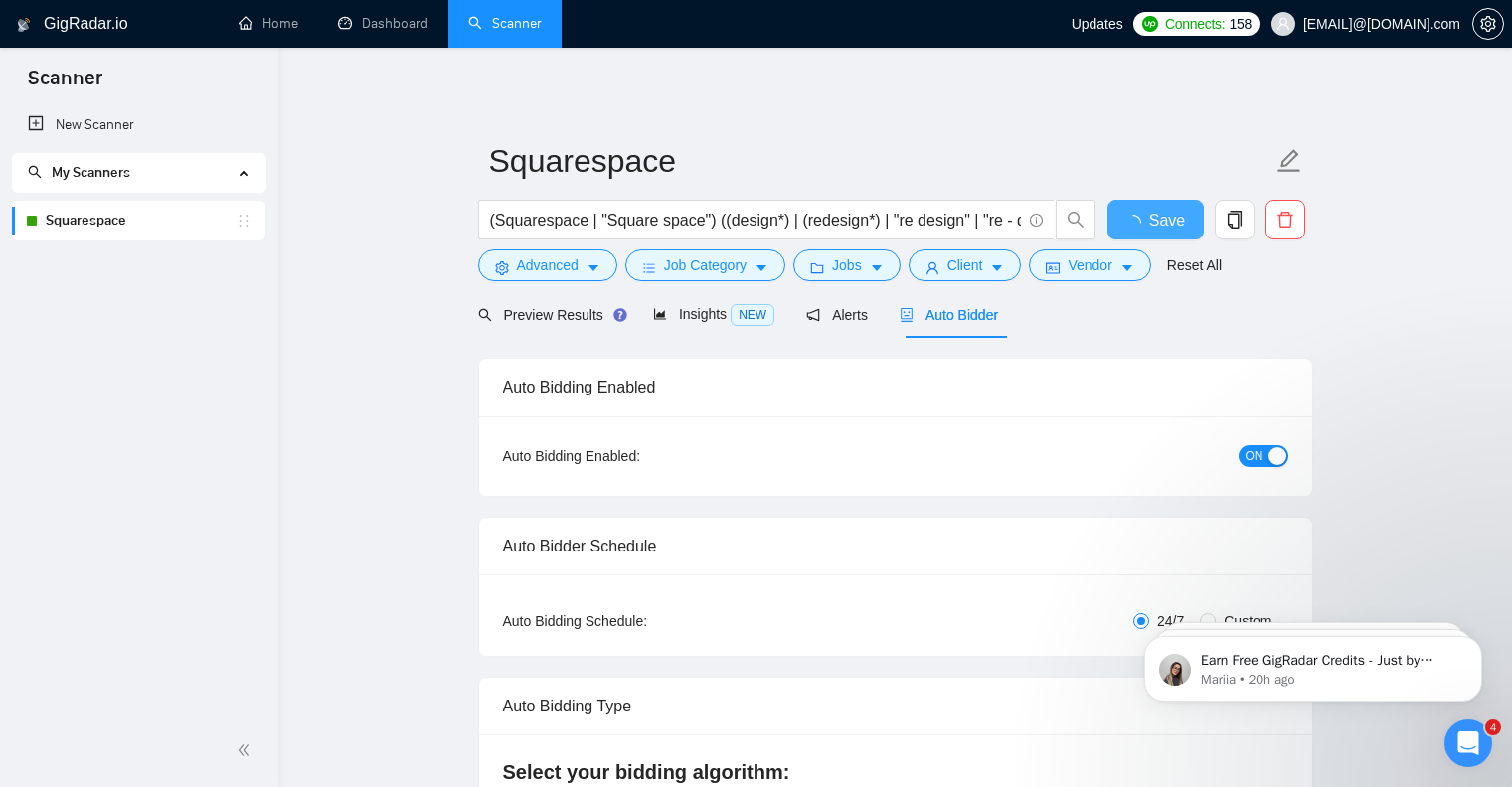 checkbox on "true" 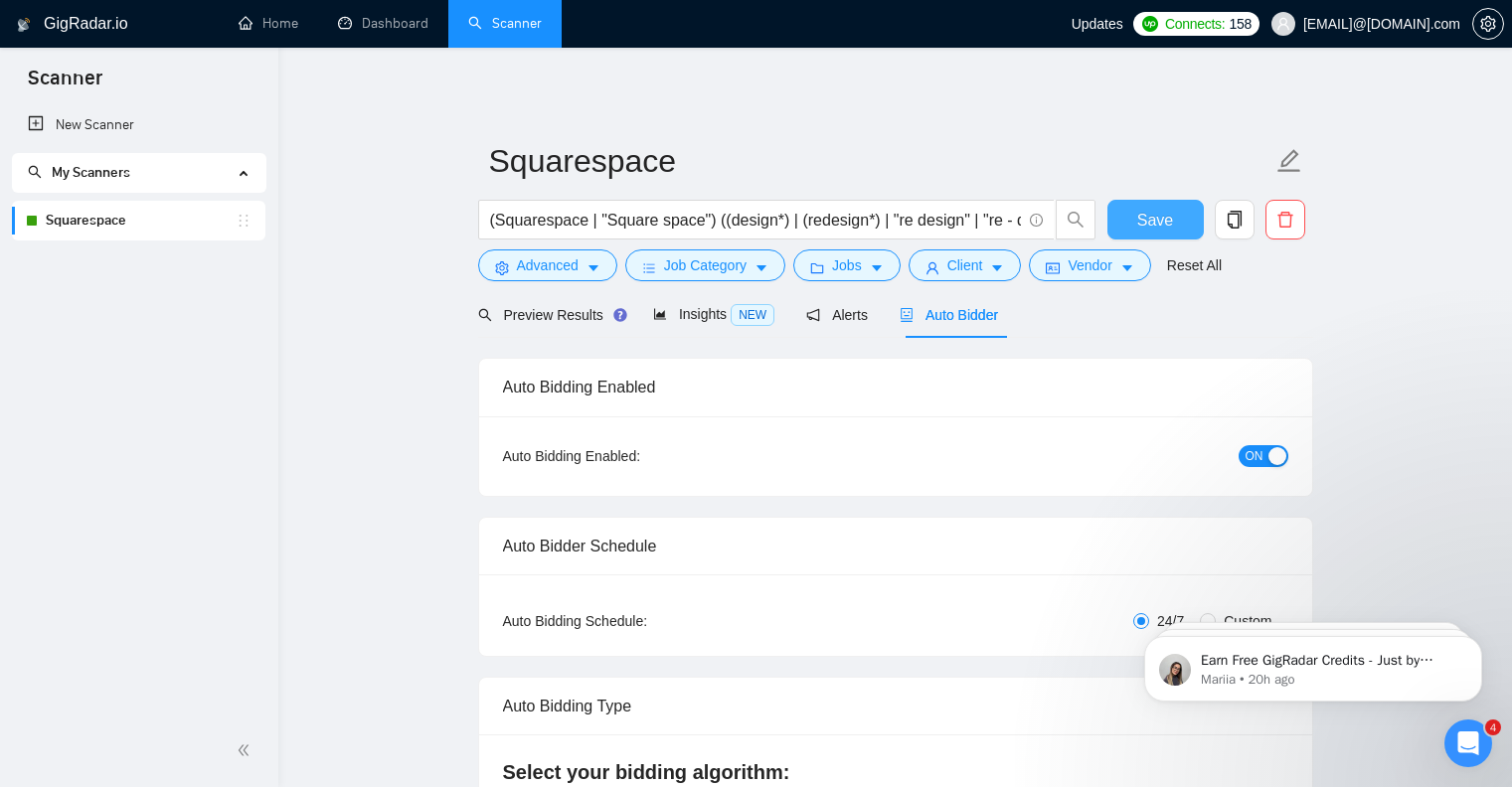 type 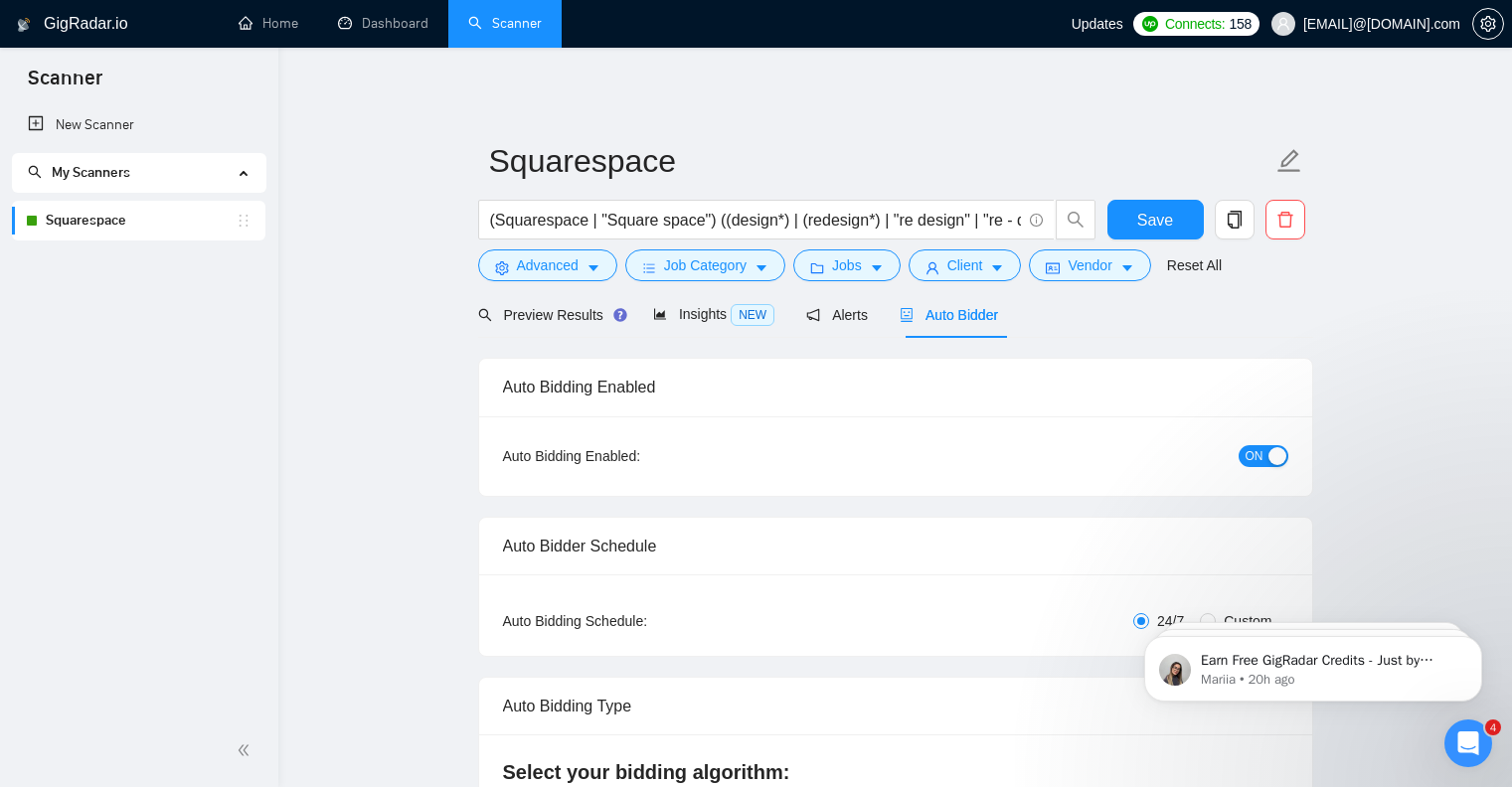 click on "Scanner" at bounding box center [505, 23] 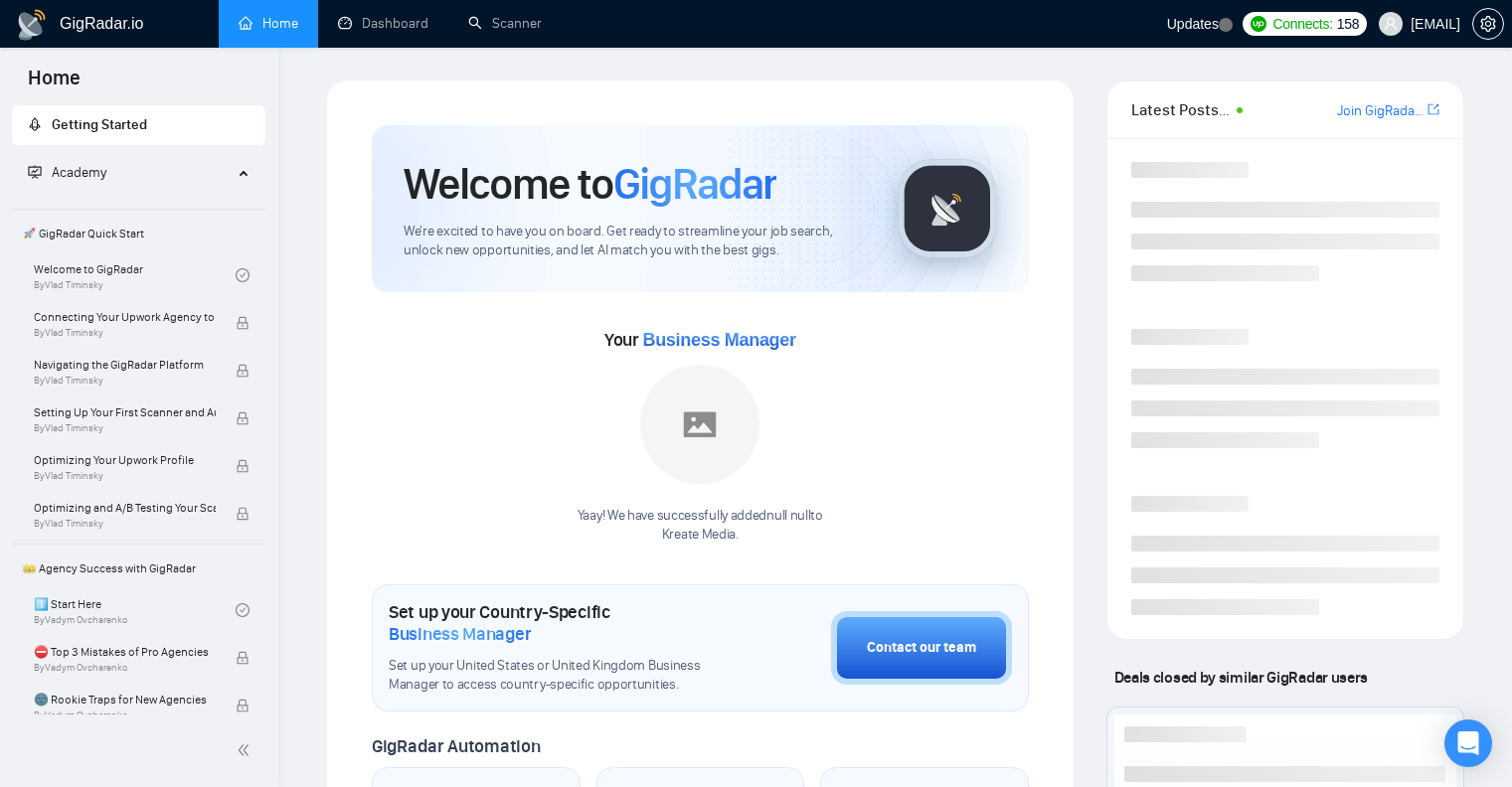scroll, scrollTop: 0, scrollLeft: 0, axis: both 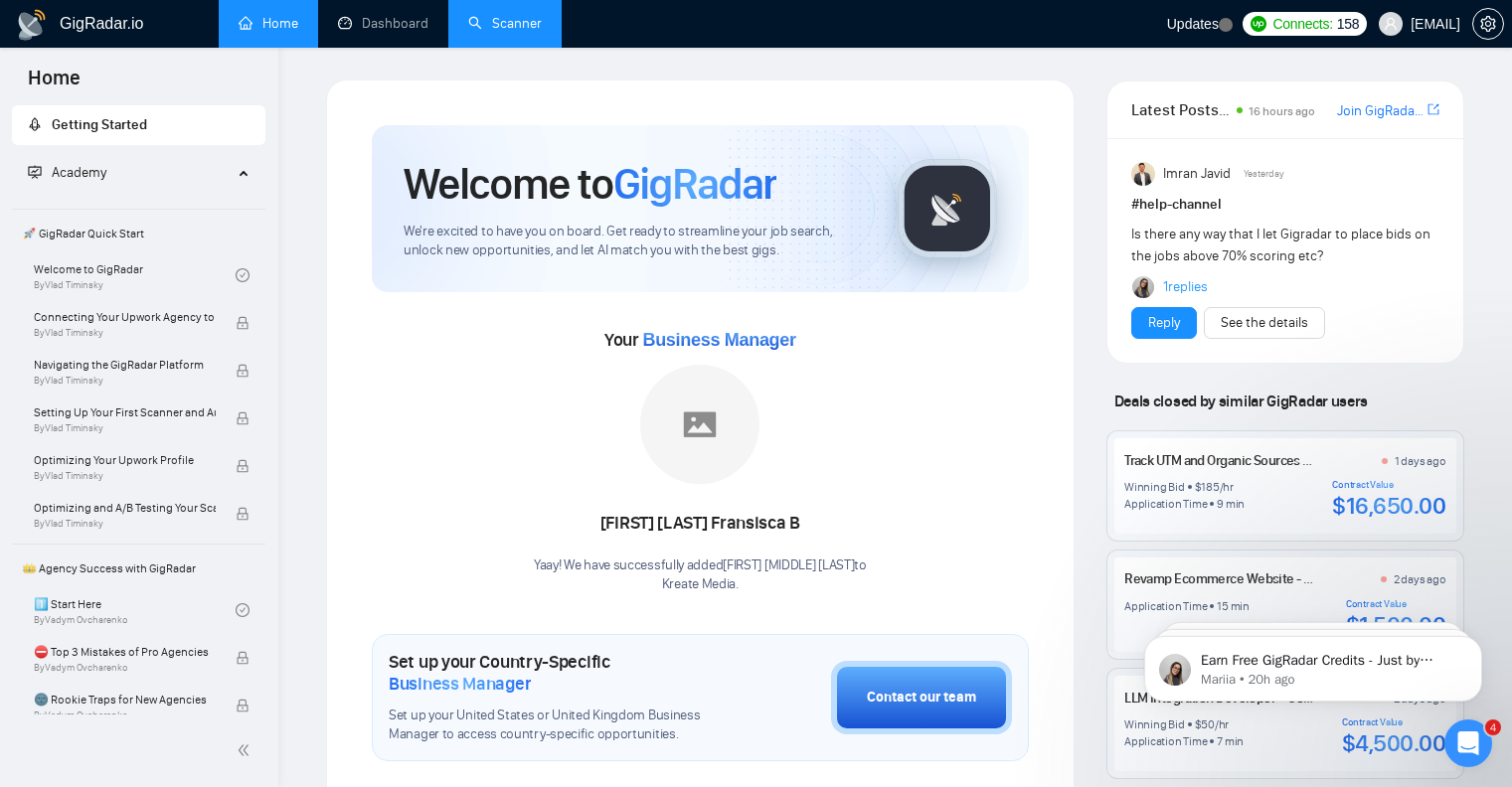 click on "Scanner" at bounding box center [505, 23] 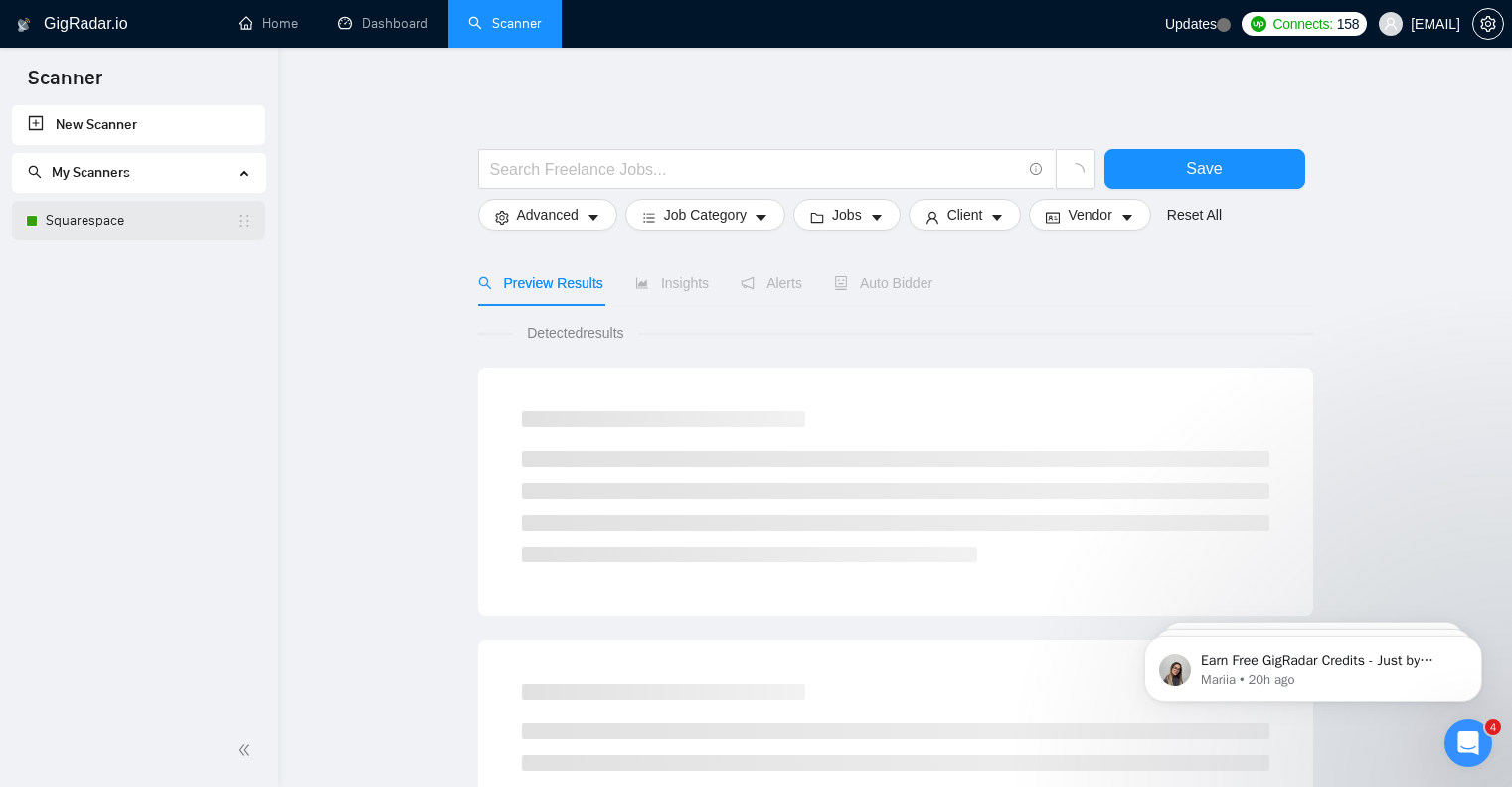 click on "Squarespace" at bounding box center (140, 221) 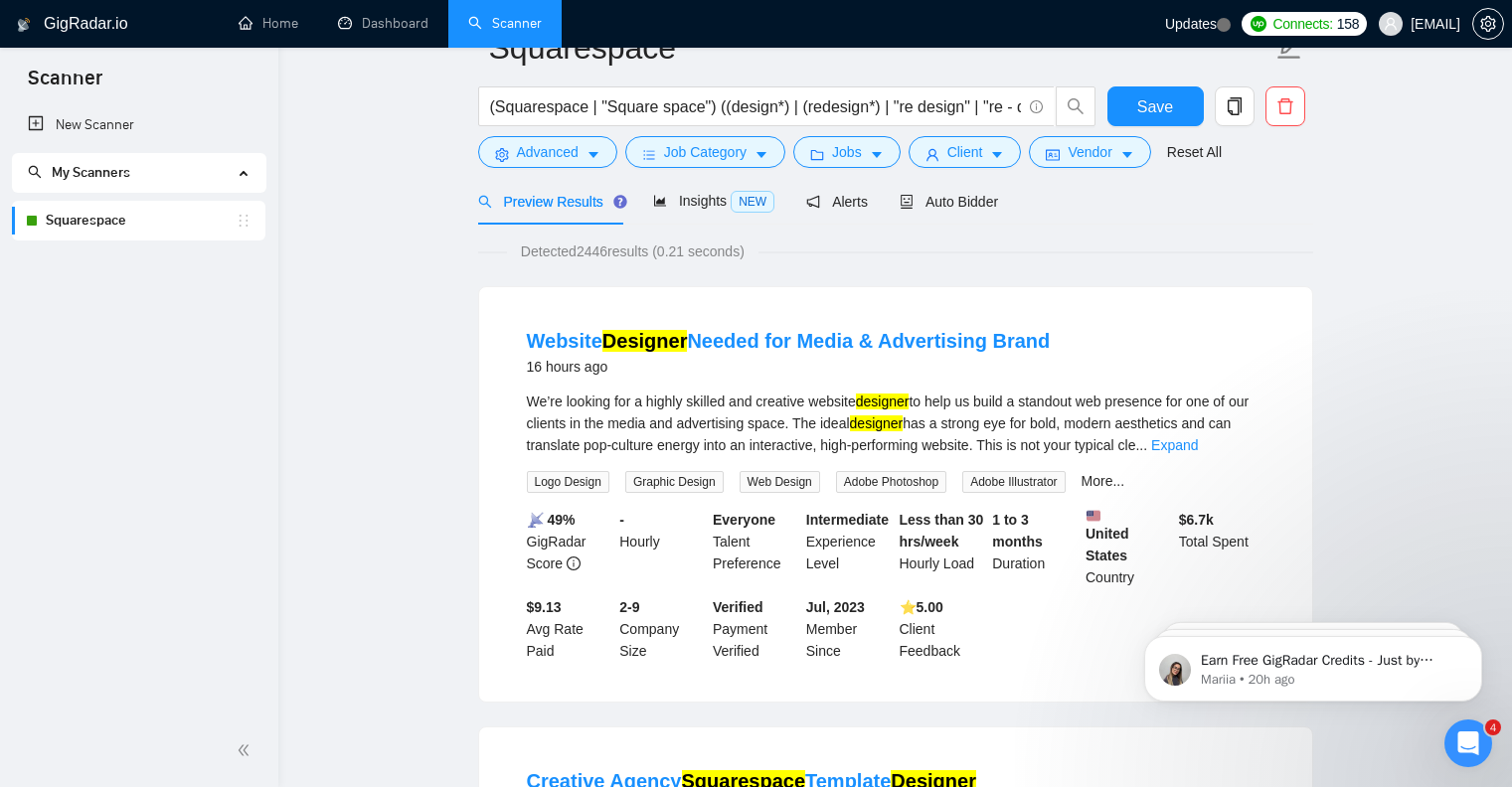 scroll, scrollTop: 0, scrollLeft: 0, axis: both 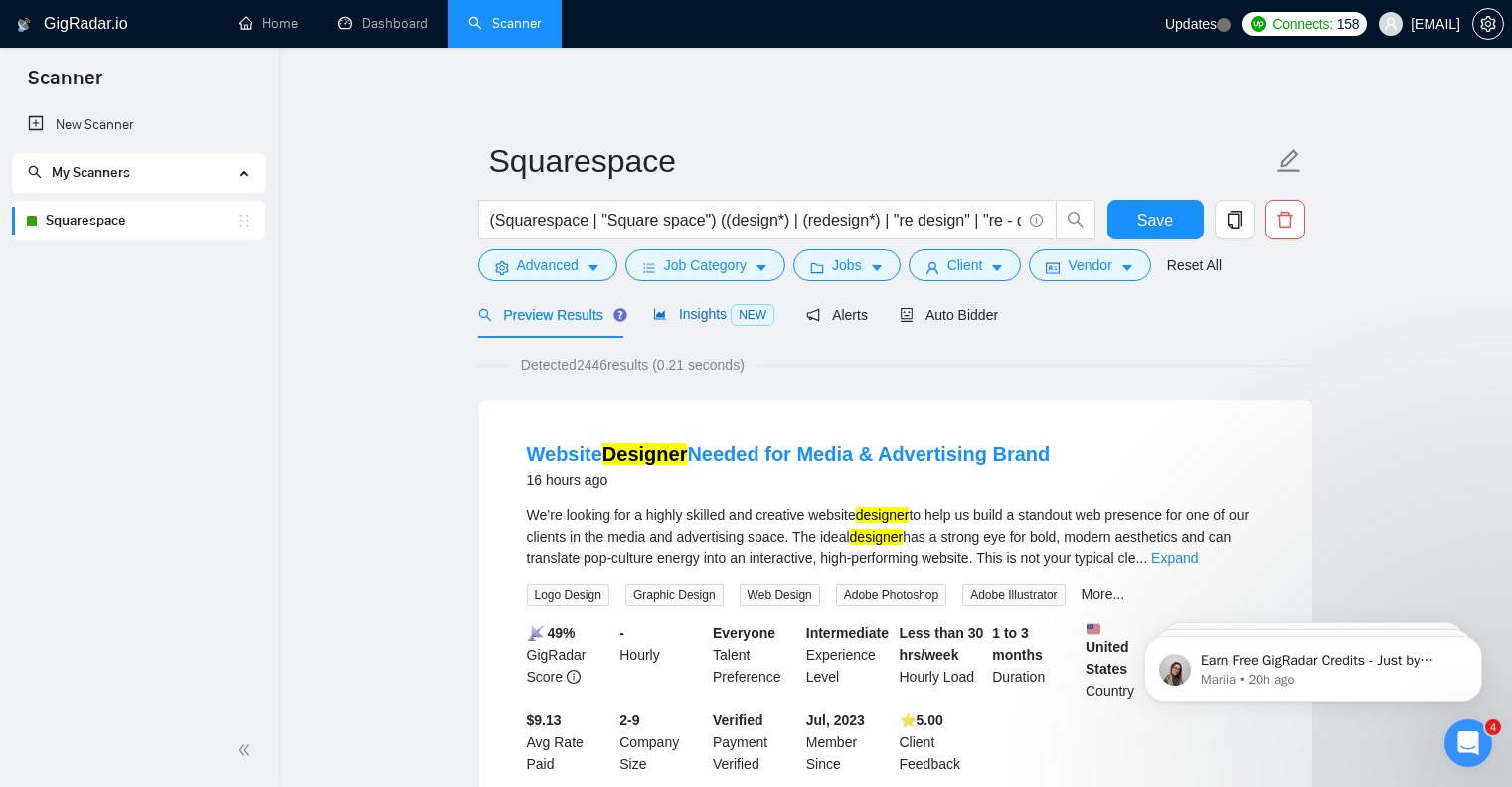 click on "Insights NEW" at bounding box center (714, 314) 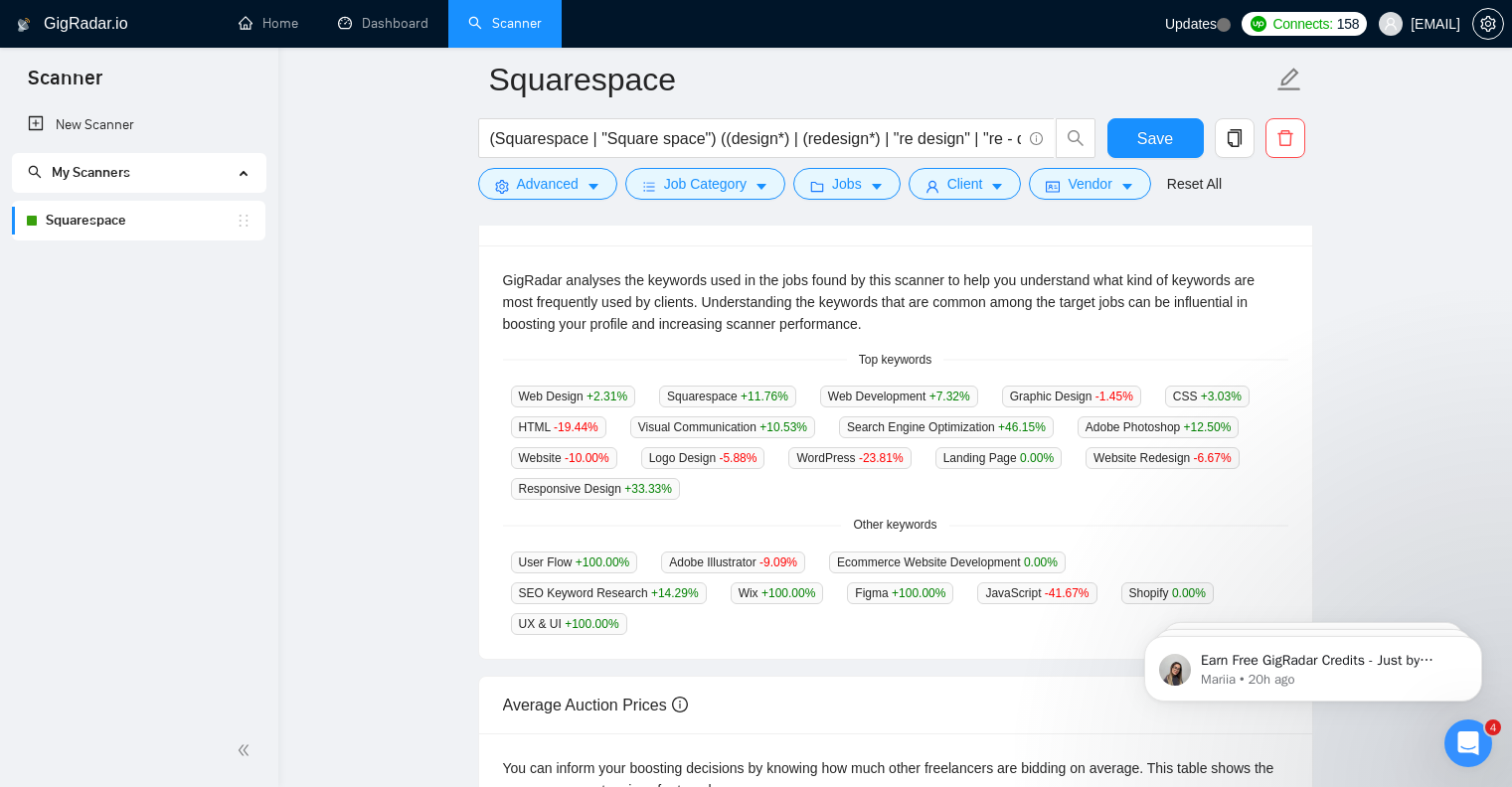 scroll, scrollTop: 404, scrollLeft: 0, axis: vertical 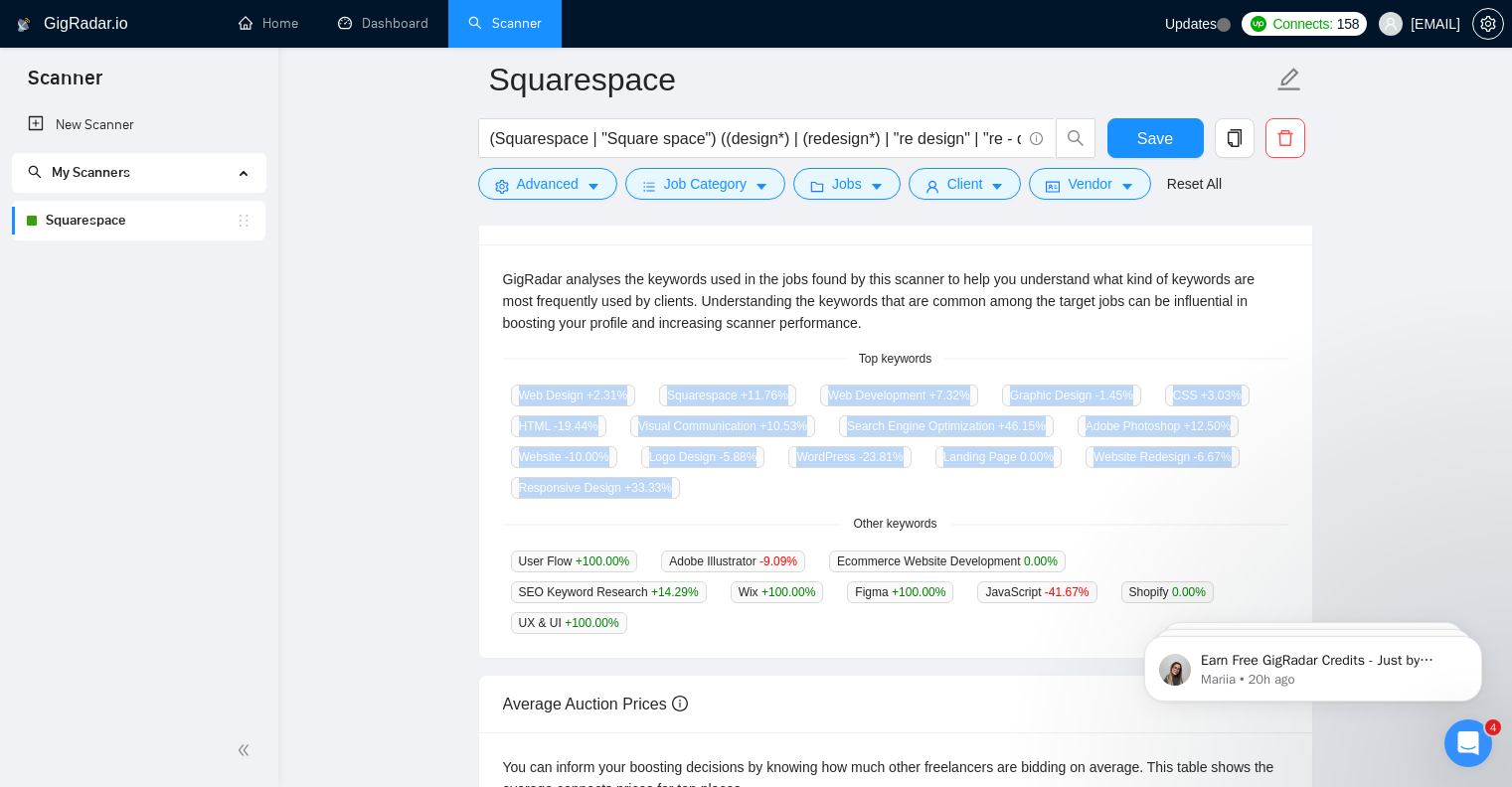 drag, startPoint x: 451, startPoint y: 373, endPoint x: 1057, endPoint y: 489, distance: 617.0024 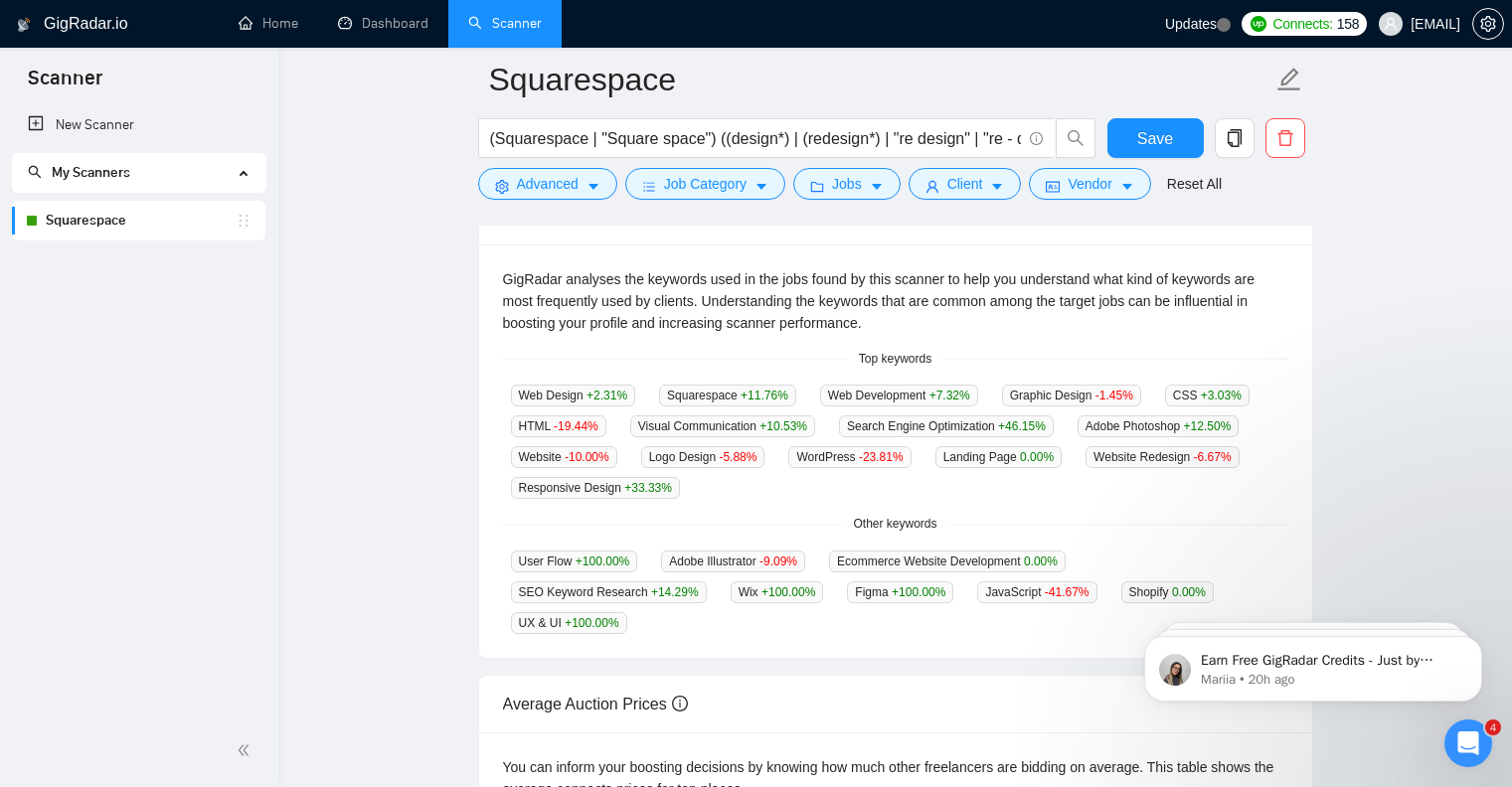 click on "Squarespace (Squarespace | "Square space") ((design*) | (redesign*) | "re design" | "re - design") Save Advanced   Job Category   Jobs   Client   Vendor   Reset All Preview Results Insights NEW Alerts Auto Bidder Jobs over 12 months 1,574   Average Per Month: 131 Connects prices over 12 months 12.94   Last month's average: 12.46 Top Keywords GigRadar analyses the keywords used in the jobs found by this scanner to help you understand what kind of keywords are most frequently used by clients. Understanding the keywords that are common among the target jobs can be influential in boosting your profile and increasing scanner performance. Top keywords Web Design   +2.31 % Squarespace   +11.76 % Web Development   +7.32 % Graphic Design   -1.45 % CSS   +3.03 % HTML   -19.44 % Visual Communication   +10.53 % Search Engine Optimization   +46.15 % Adobe Photoshop   +12.50 % Website   -10.00 % Logo Design   -5.88 % WordPress   -23.81 % Landing Page   0.00 % Website Redesign   -6.67 % Responsive Design   +33.33 %   %   %" at bounding box center [895, 365] 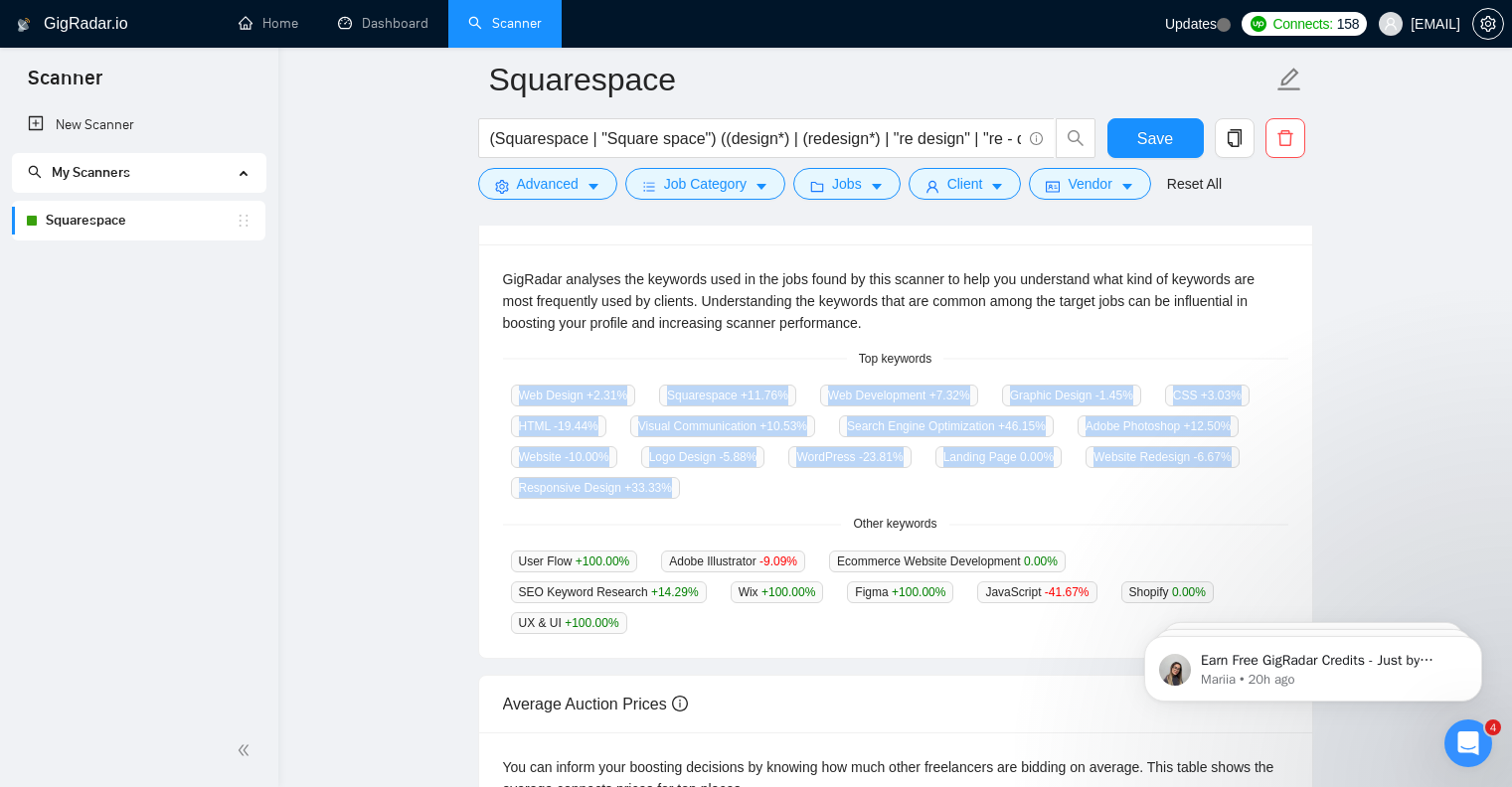 drag, startPoint x: 484, startPoint y: 381, endPoint x: 1107, endPoint y: 515, distance: 637.24799 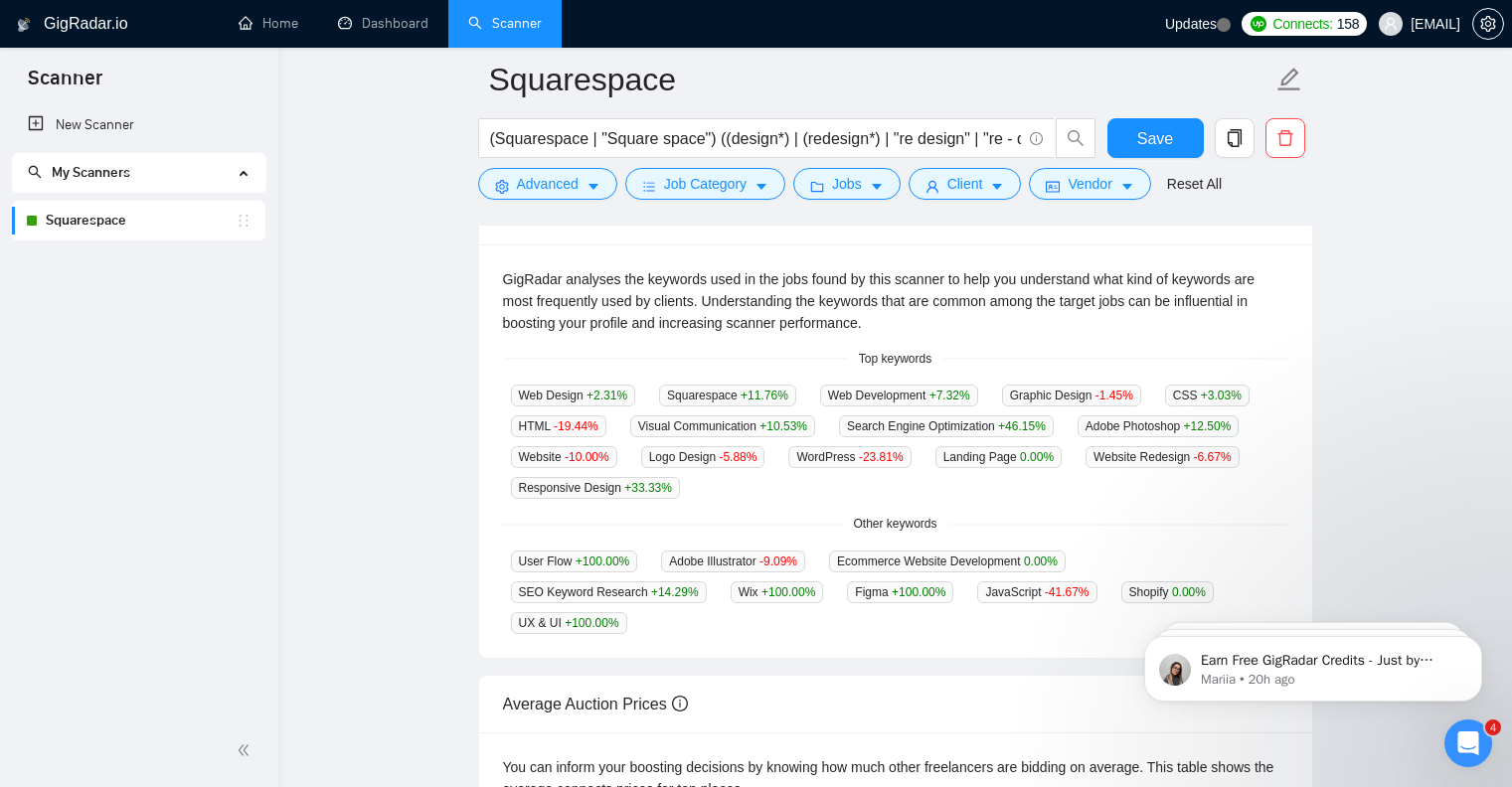 click on "GigRadar analyses the keywords used in the jobs found by this scanner to help you understand what kind of keywords are most frequently used by clients. Understanding the keywords that are common among the target jobs can be influential in boosting your profile and increasing scanner performance. Top keywords Web Design   +2.31 % Squarespace   +11.76 % Web Development   +7.32 % Graphic Design   -1.45 % CSS   +3.03 % HTML   -19.44 % Visual Communication   +10.53 % Search Engine Optimization   +46.15 % Adobe Photoshop   +12.50 % Website   -10.00 % Logo Design   -5.88 % WordPress   -23.81 % Landing Page   0.00 % Website Redesign   -6.67 % Responsive Design   +33.33 % Other keywords User Flow   +100.00 % Adobe Illustrator   -9.09 % Ecommerce Website Development   0.00 % SEO Keyword Research   +14.29 % Wix   +100.00 % Figma   +100.00 % JavaScript   -41.67 % Shopify   0.00 % UX & UI   +100.00 %" at bounding box center (896, 451) 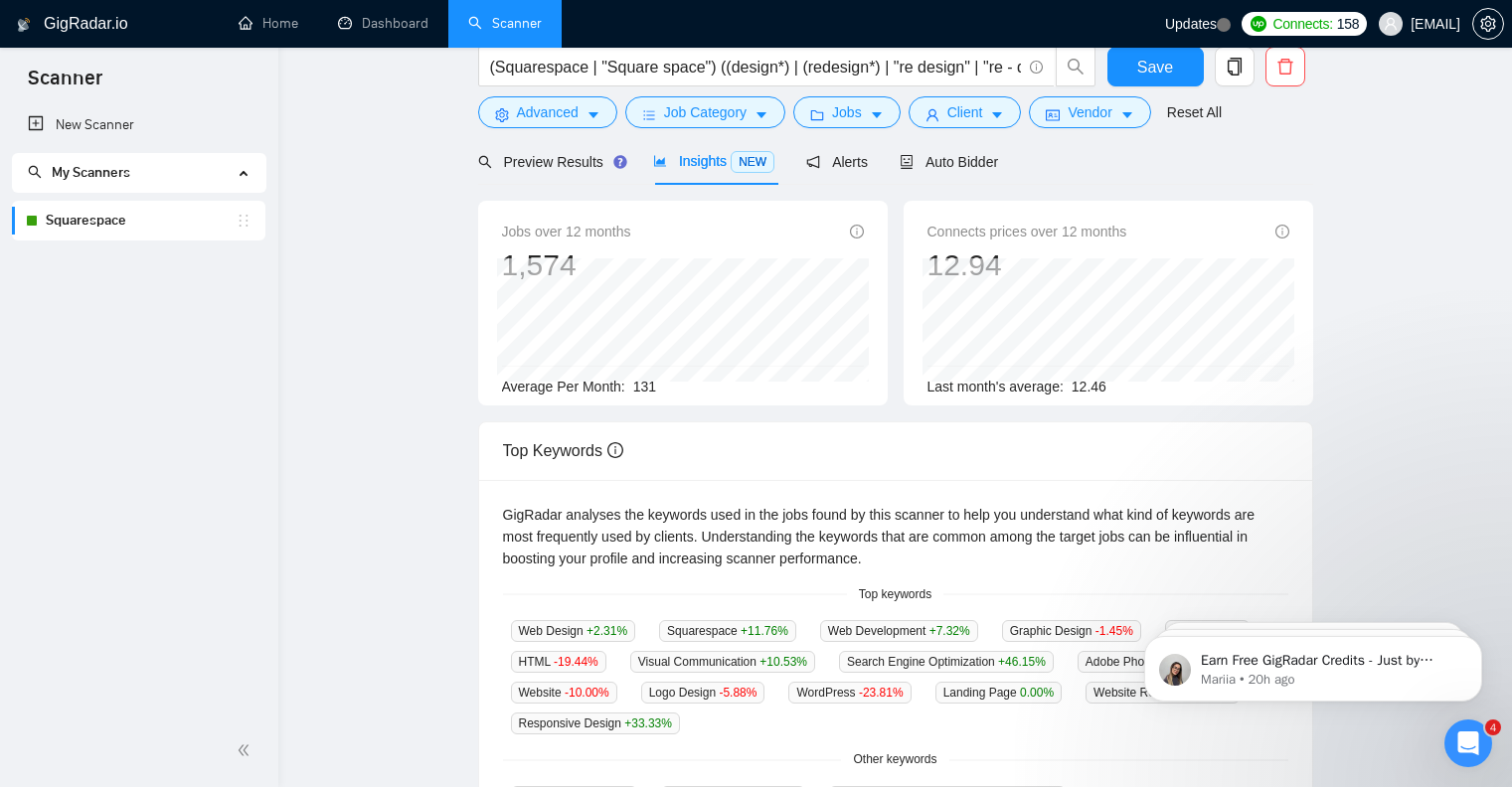 scroll, scrollTop: 0, scrollLeft: 0, axis: both 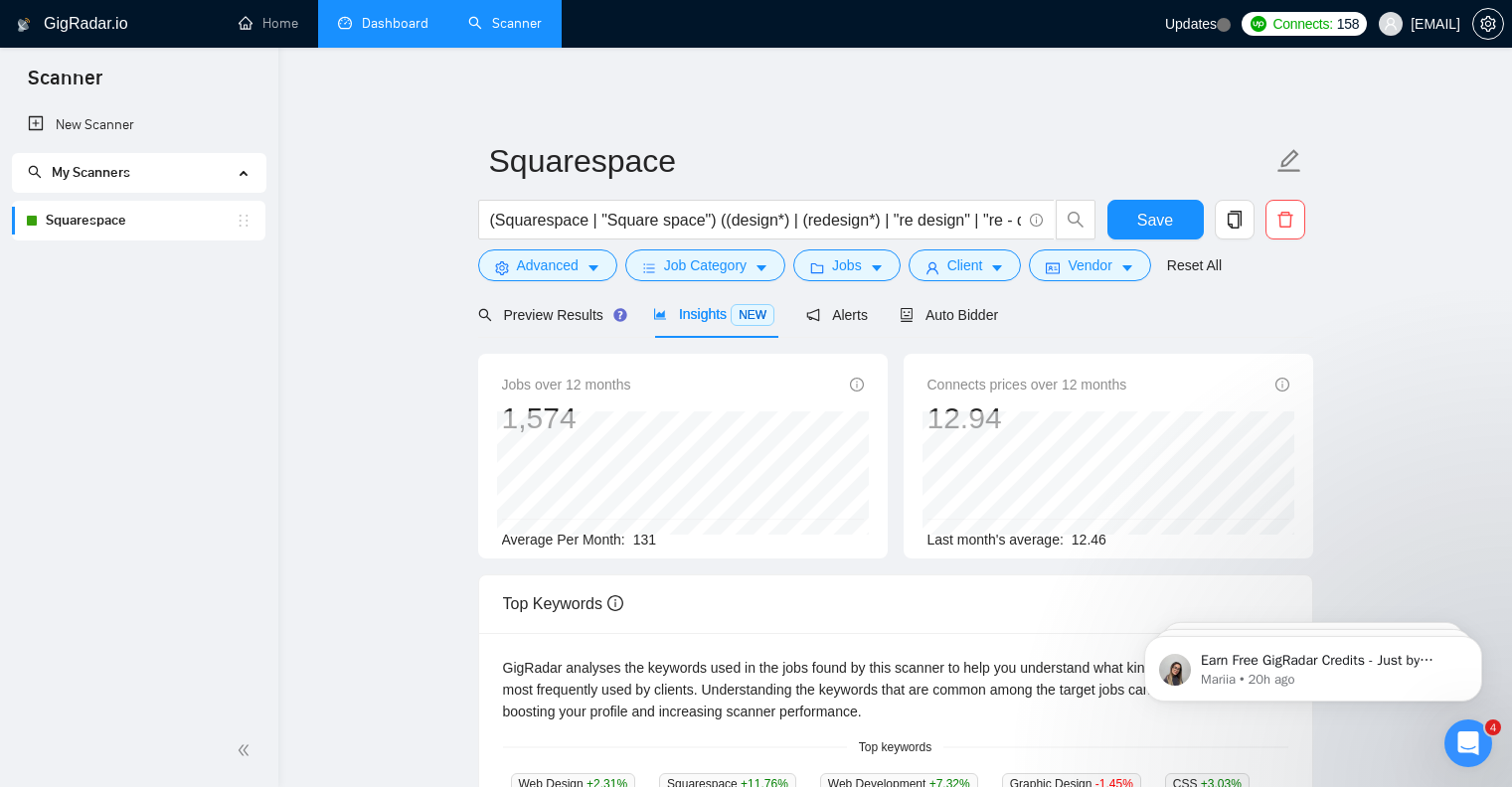 click on "Dashboard" at bounding box center [383, 23] 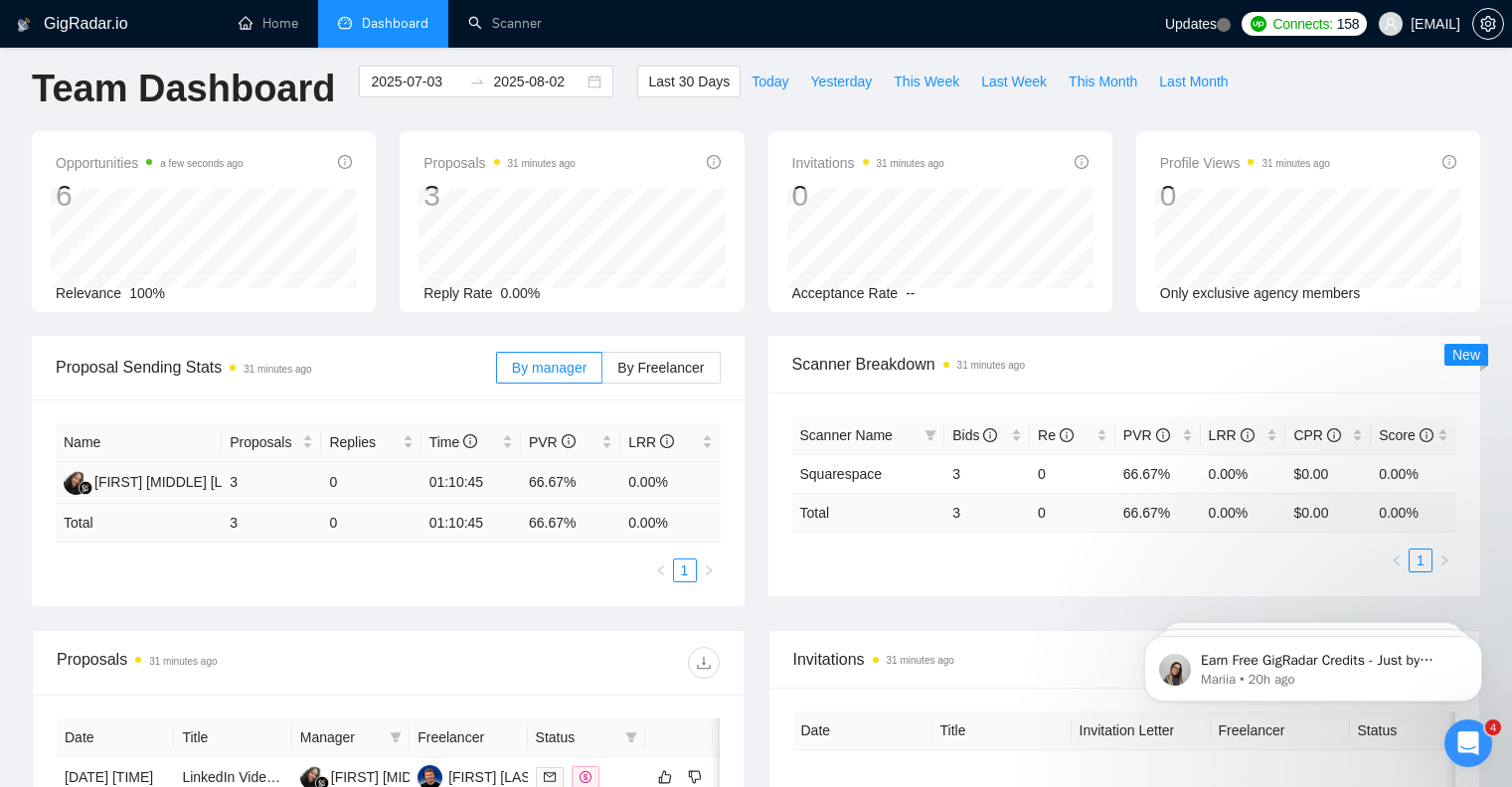 scroll, scrollTop: 0, scrollLeft: 0, axis: both 